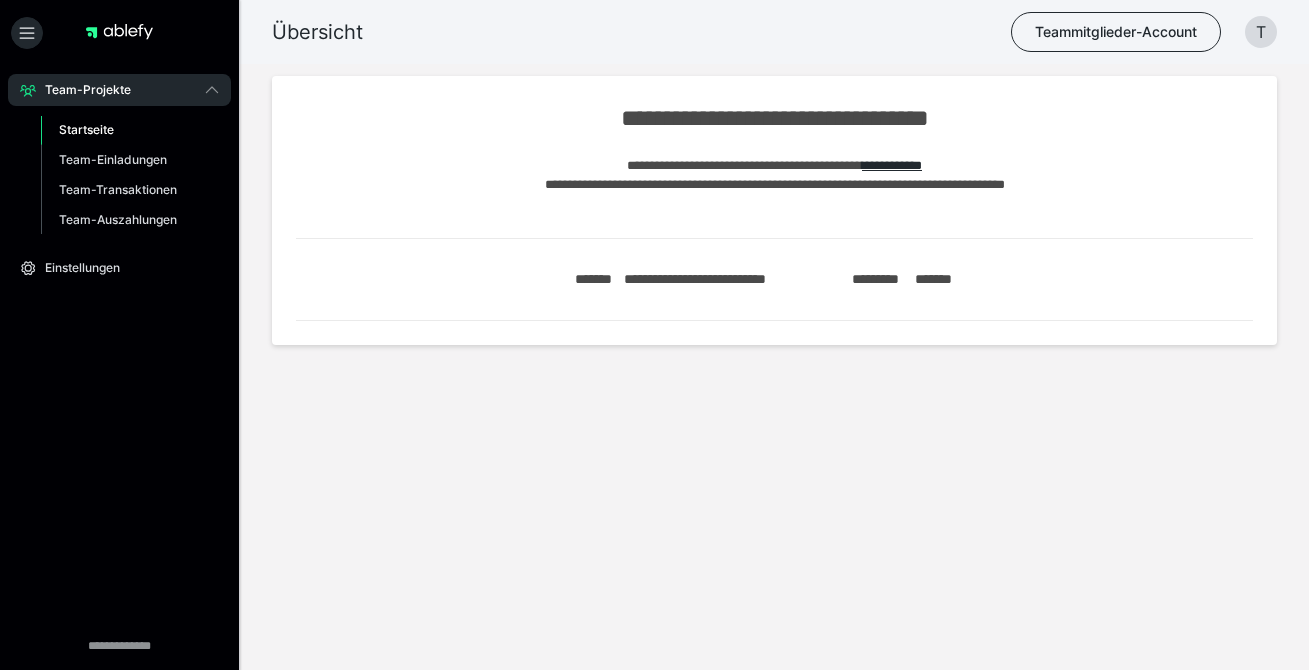 scroll, scrollTop: 0, scrollLeft: 0, axis: both 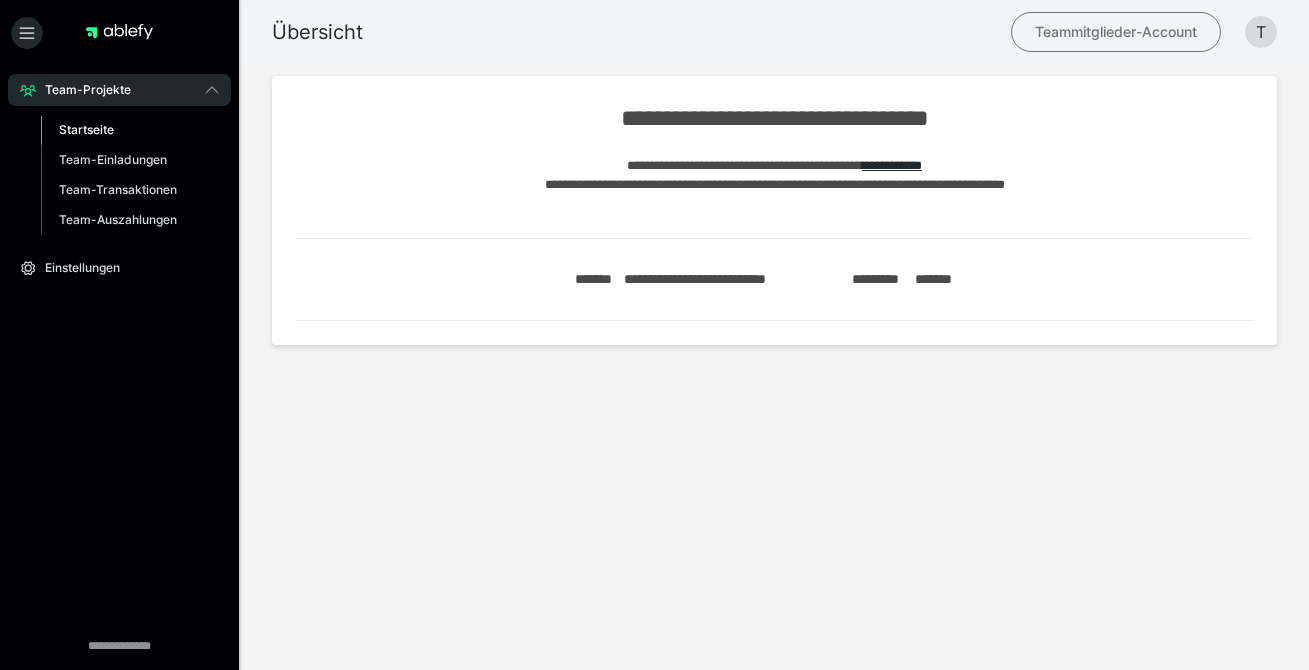 click on "Teammitglieder-Account" at bounding box center (1116, 32) 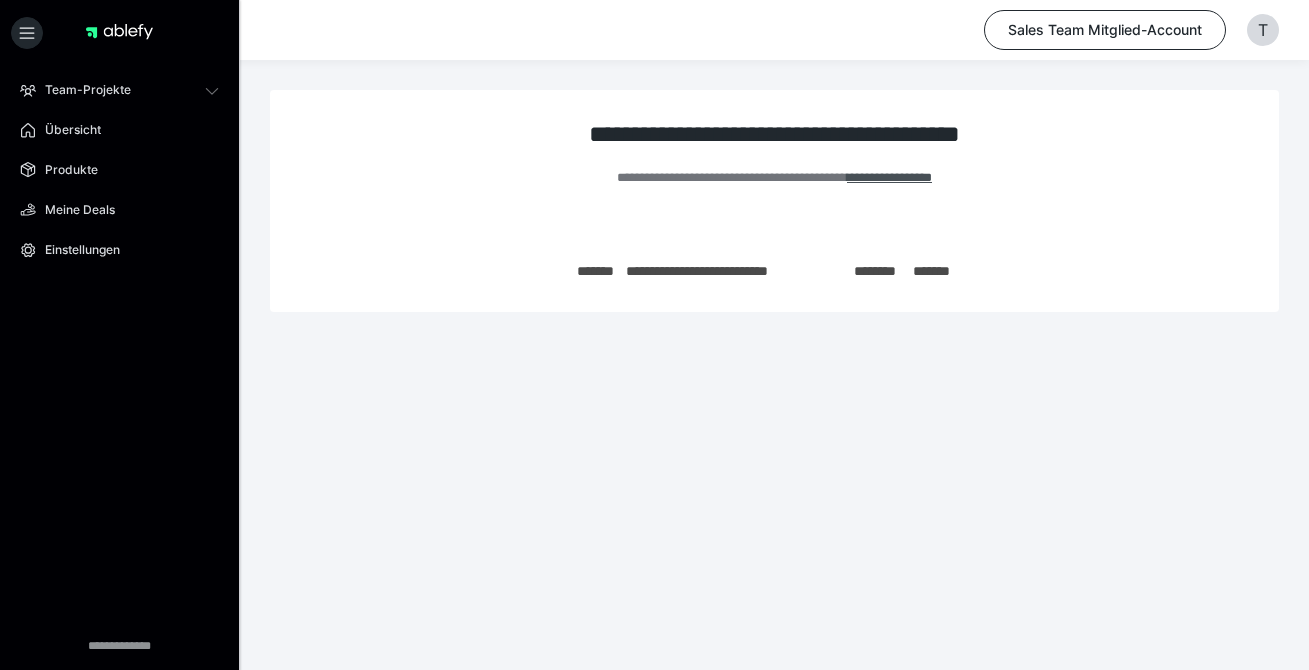 scroll, scrollTop: 0, scrollLeft: 0, axis: both 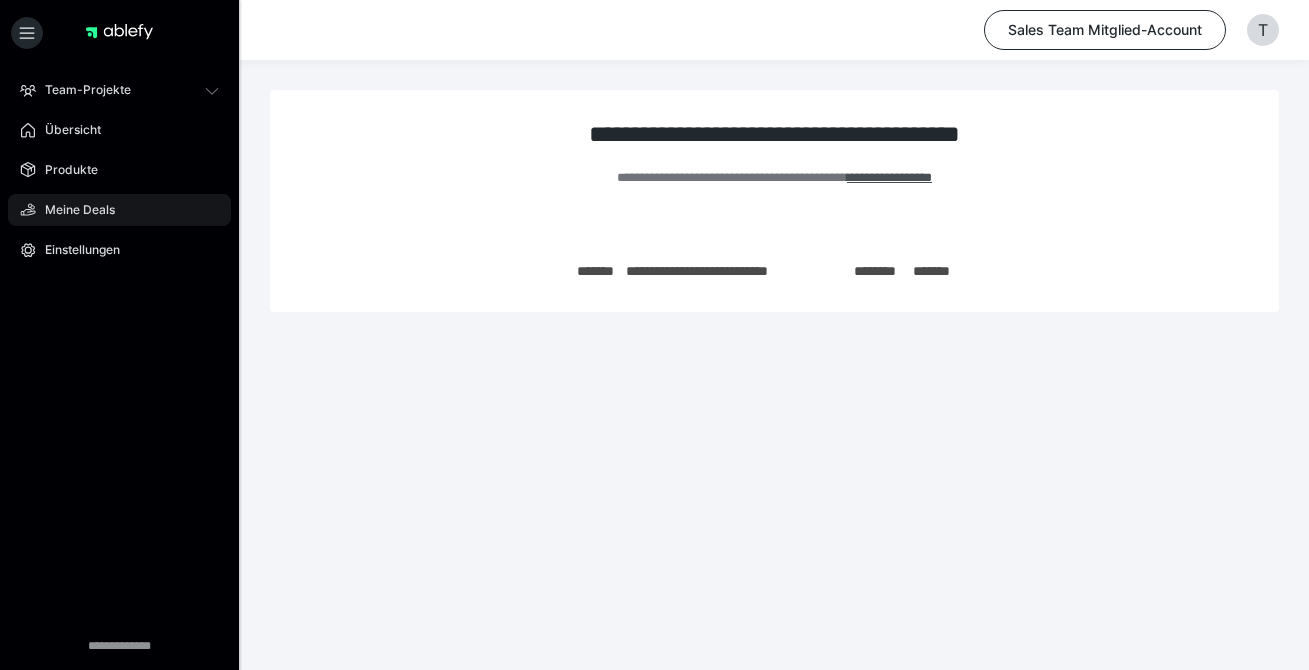 click on "Meine Deals" at bounding box center [119, 210] 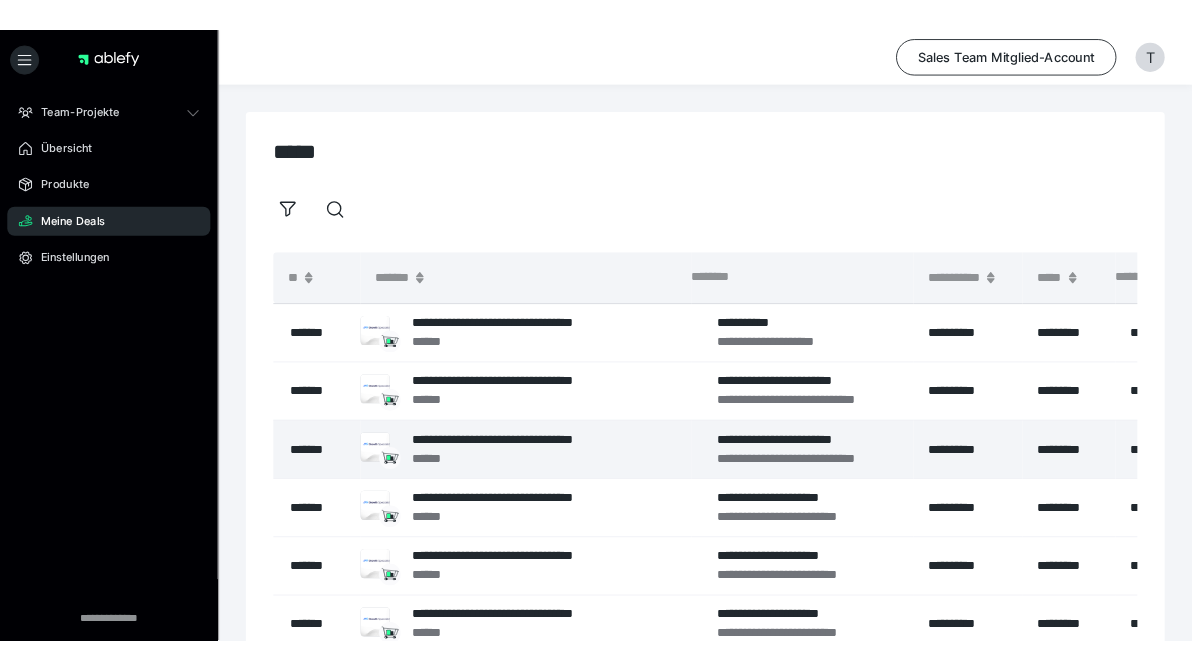 scroll, scrollTop: 0, scrollLeft: 0, axis: both 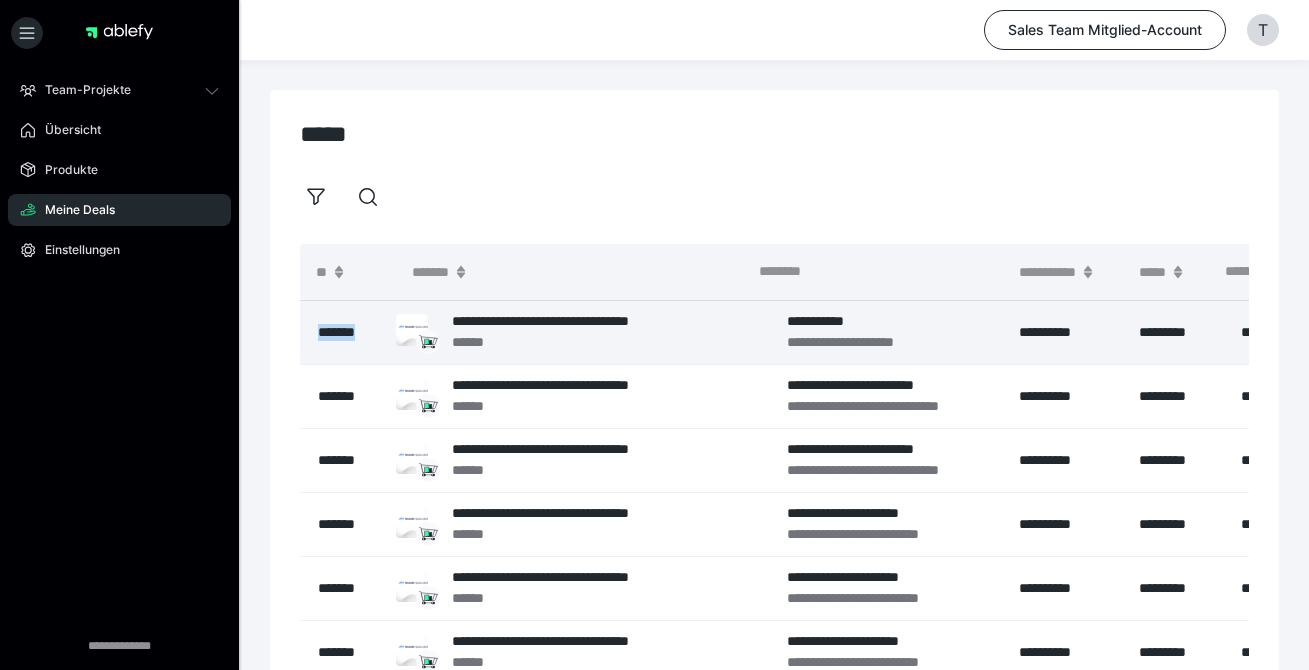 drag, startPoint x: 313, startPoint y: 329, endPoint x: 373, endPoint y: 331, distance: 60.033325 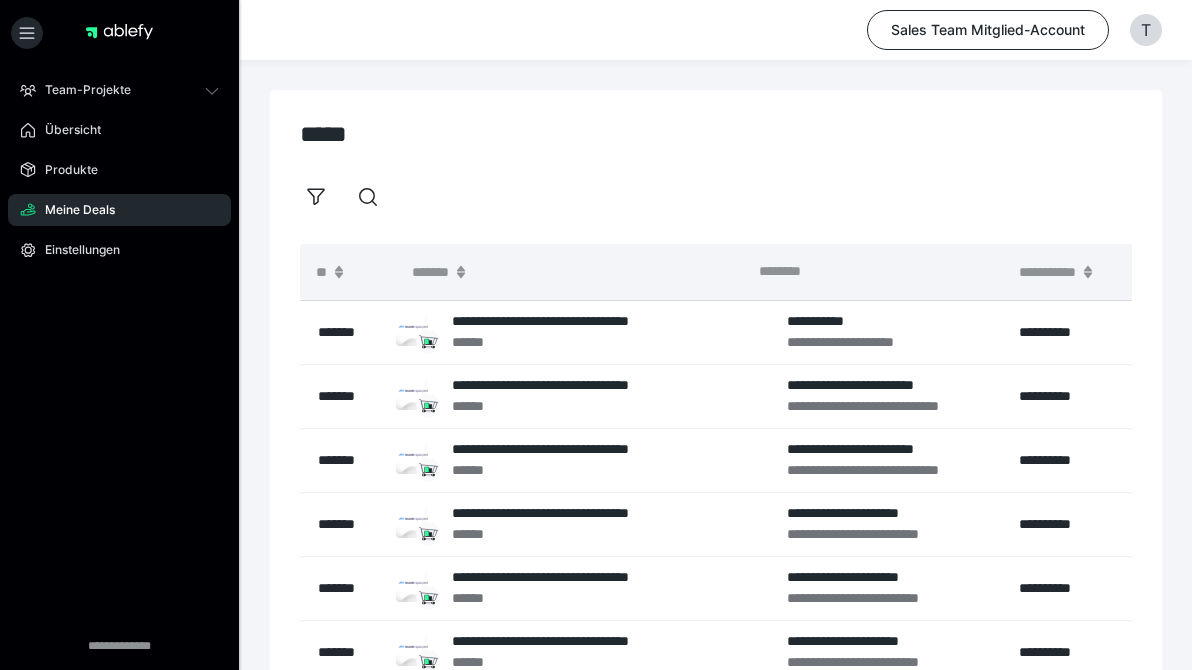 click at bounding box center (716, 196) 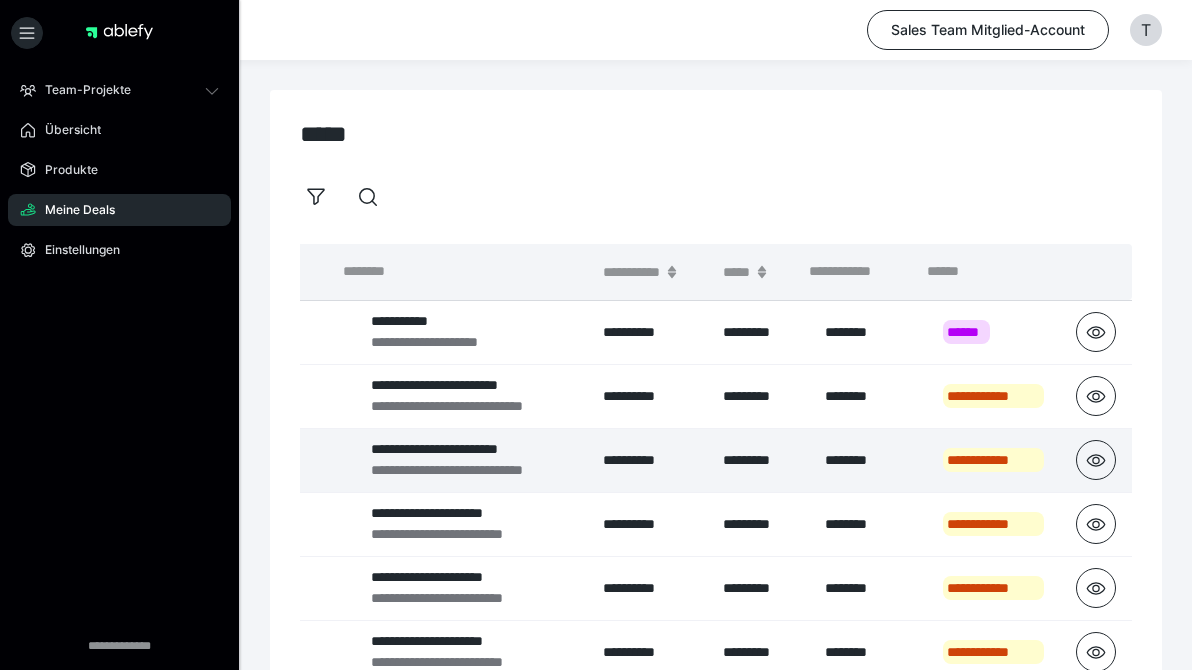 scroll, scrollTop: 0, scrollLeft: 416, axis: horizontal 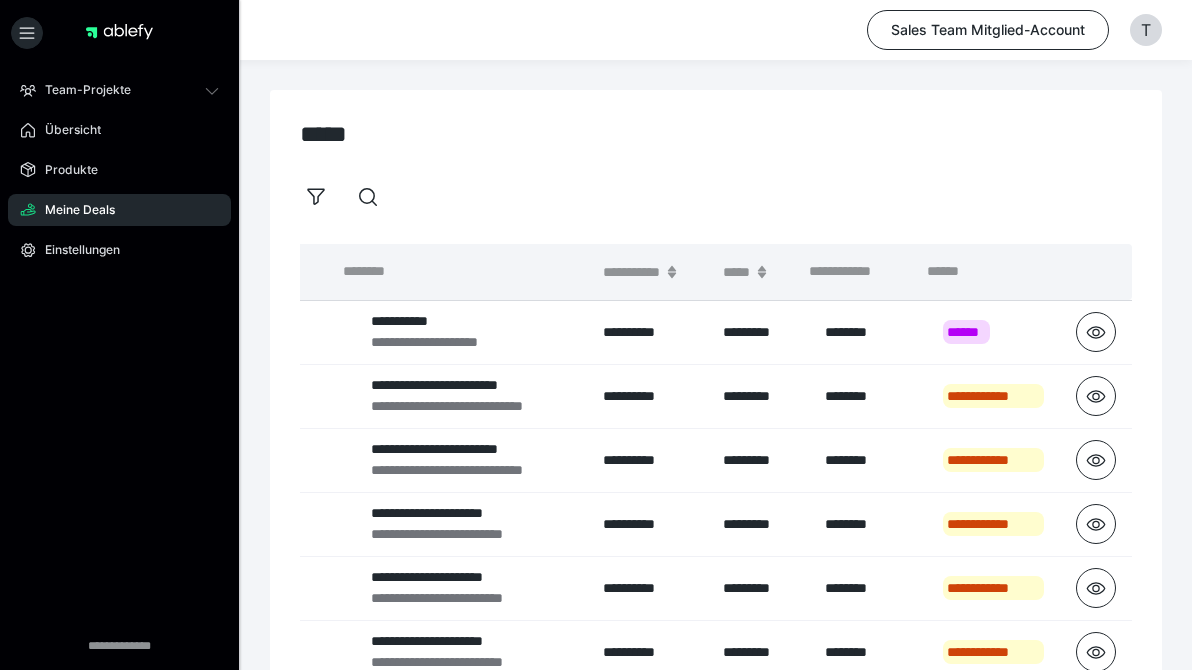 click on "Sales Team Mitglied-Account T" at bounding box center [596, 30] 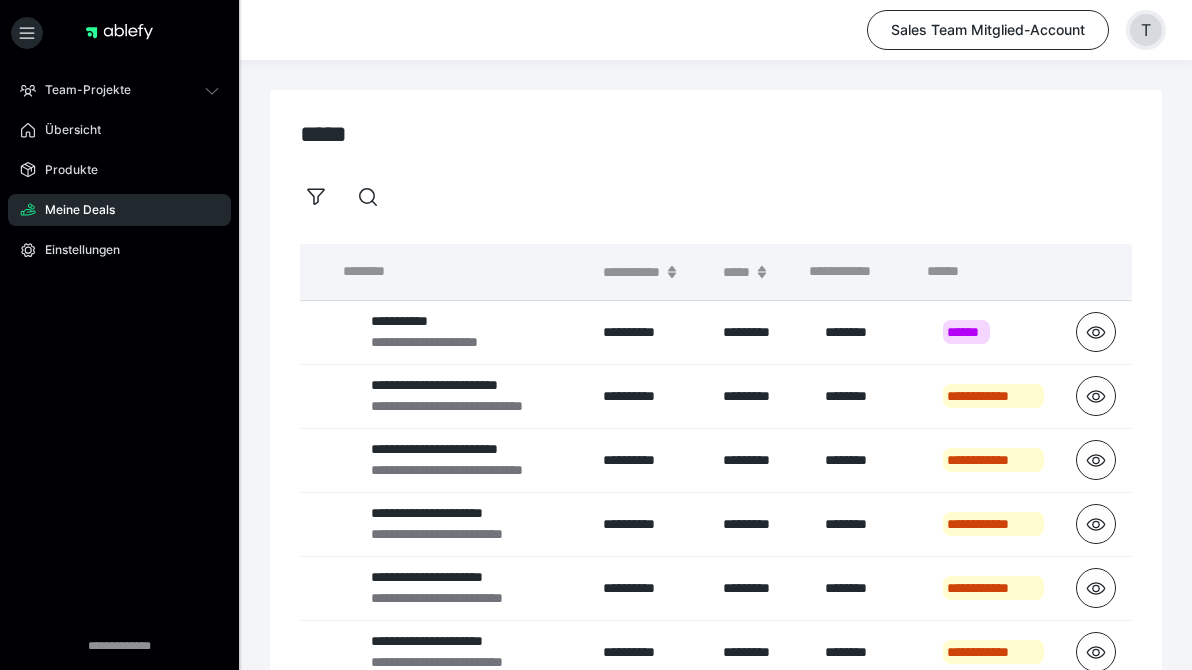 click on "T" at bounding box center (1146, 30) 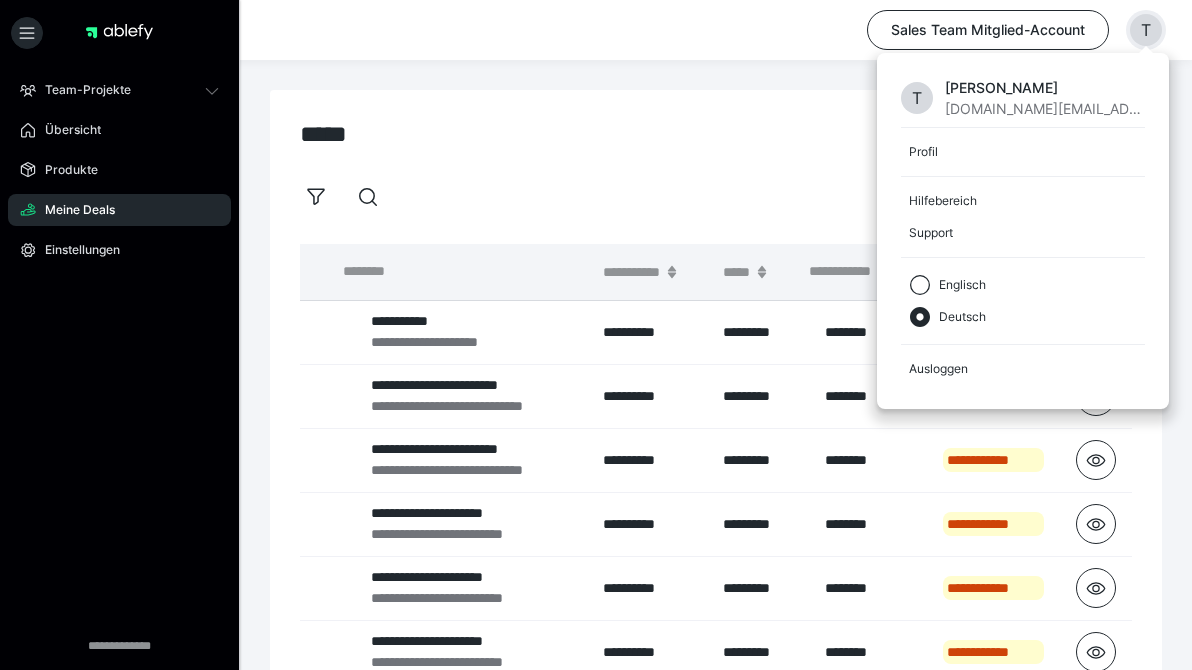 click at bounding box center [716, 196] 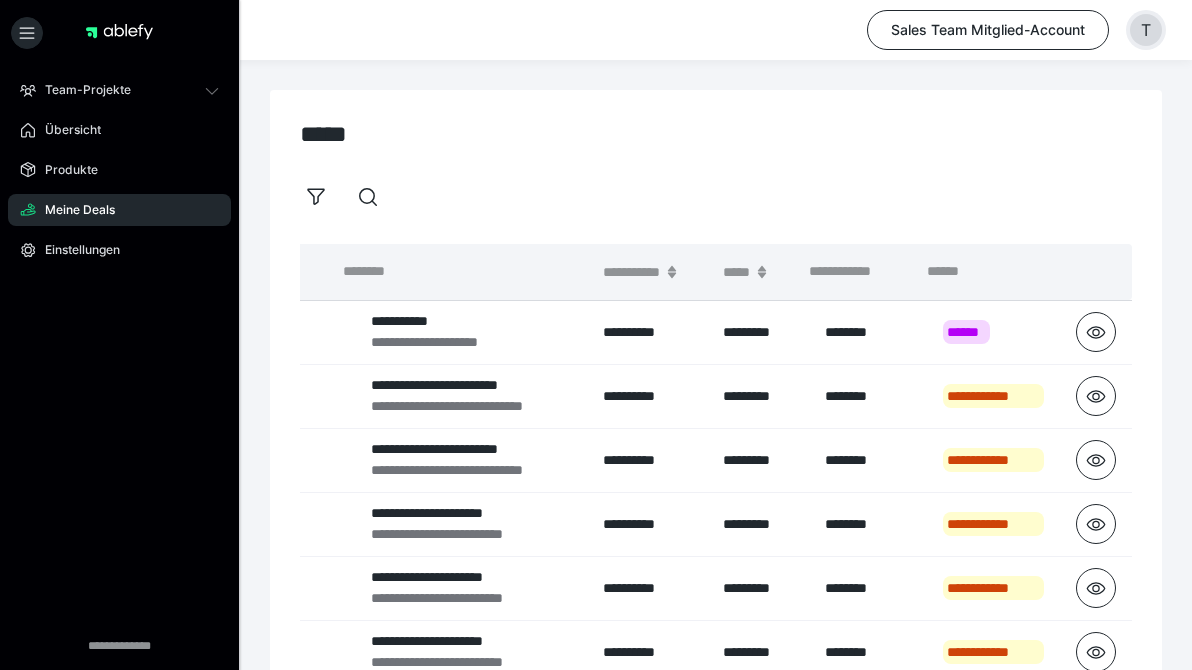 click on "T" at bounding box center [1146, 30] 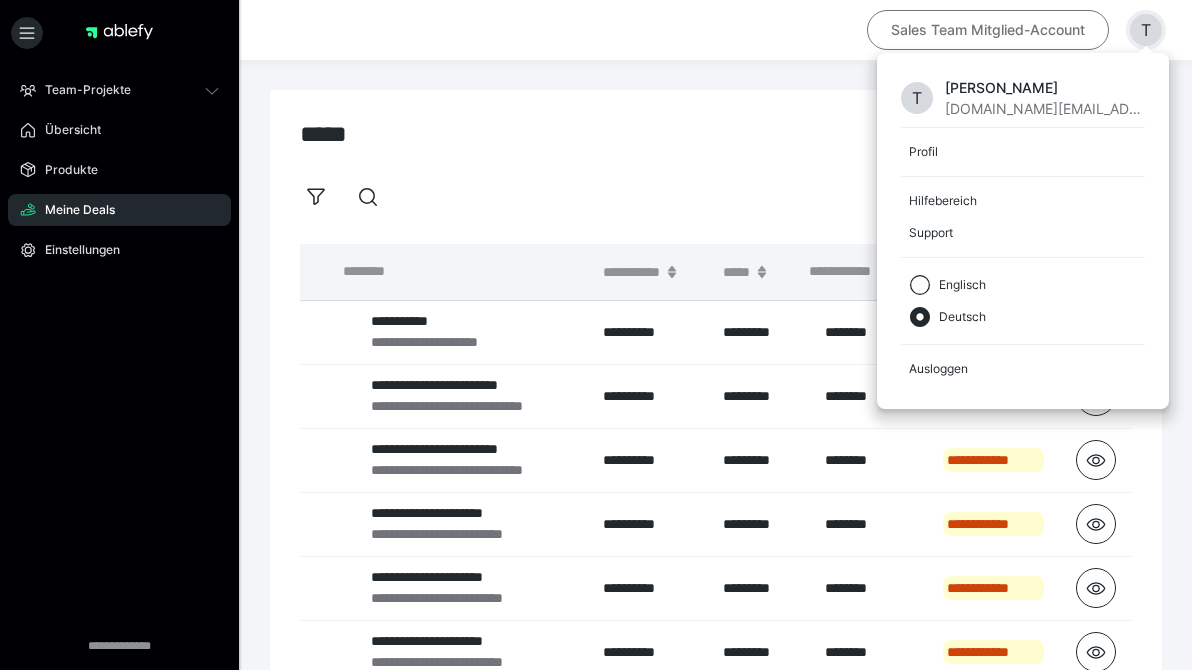 click on "Sales Team Mitglied-Account" at bounding box center (988, 30) 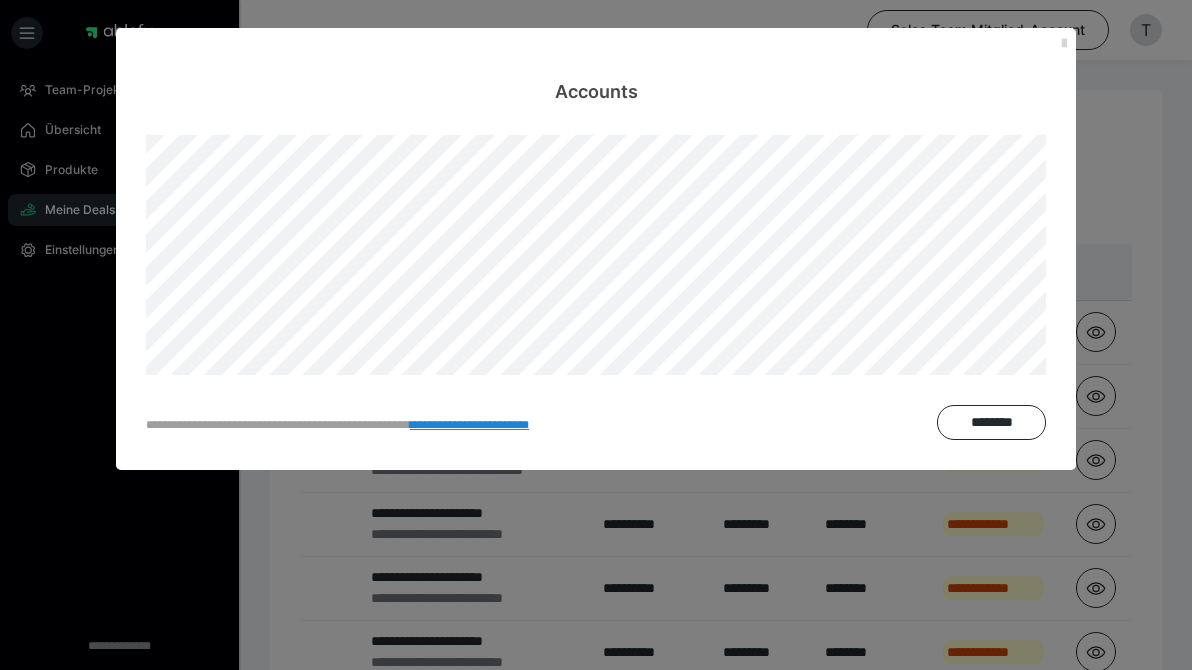 click at bounding box center [1064, 44] 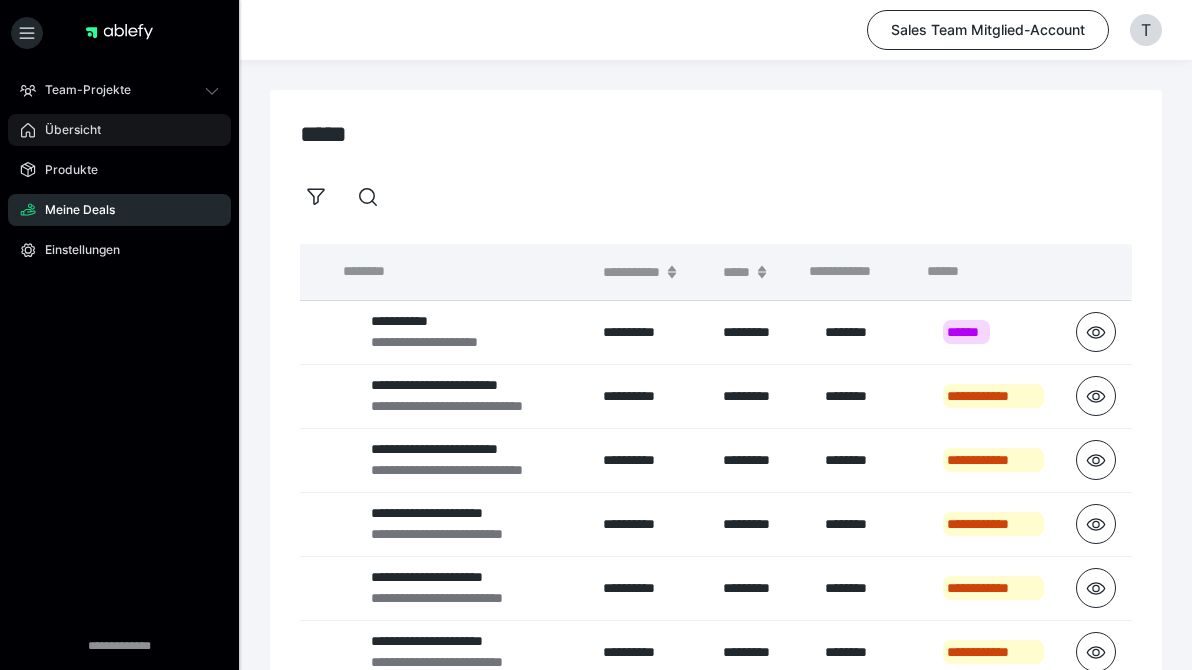 click on "Übersicht" at bounding box center (119, 130) 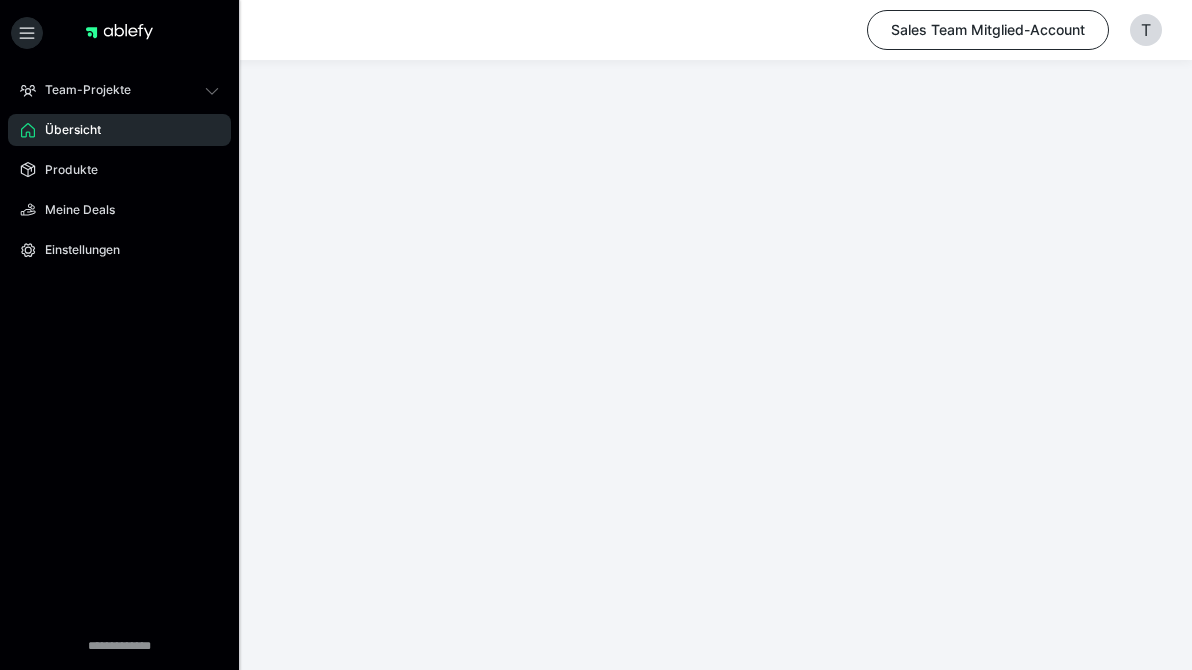 scroll, scrollTop: 0, scrollLeft: 0, axis: both 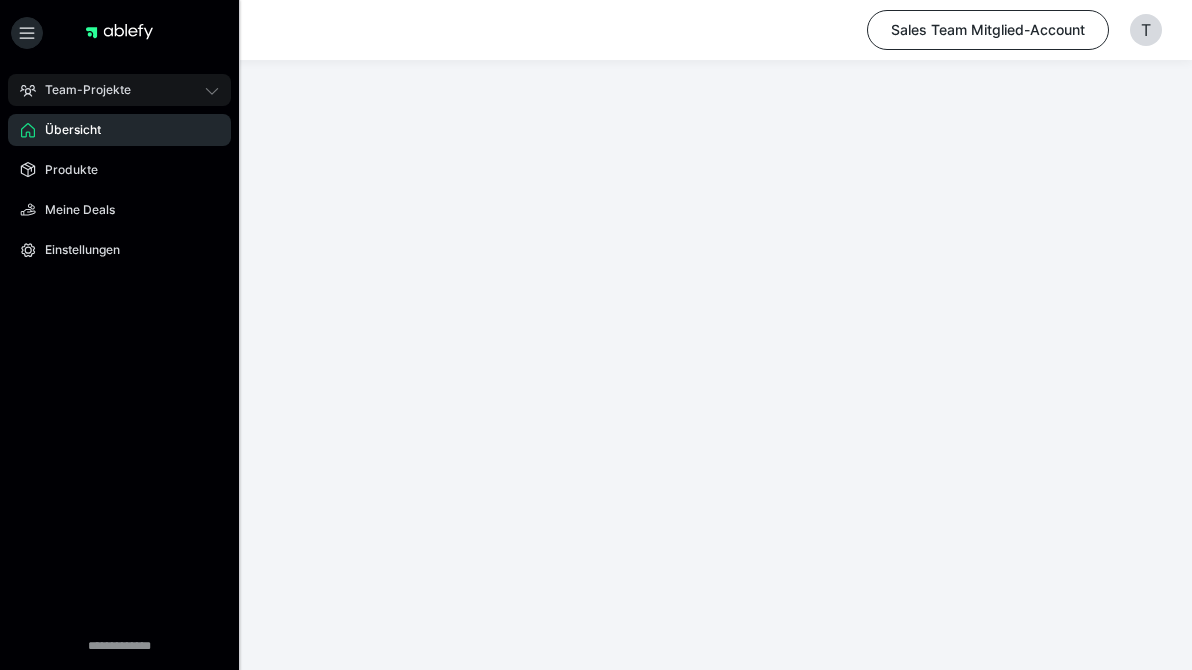 click 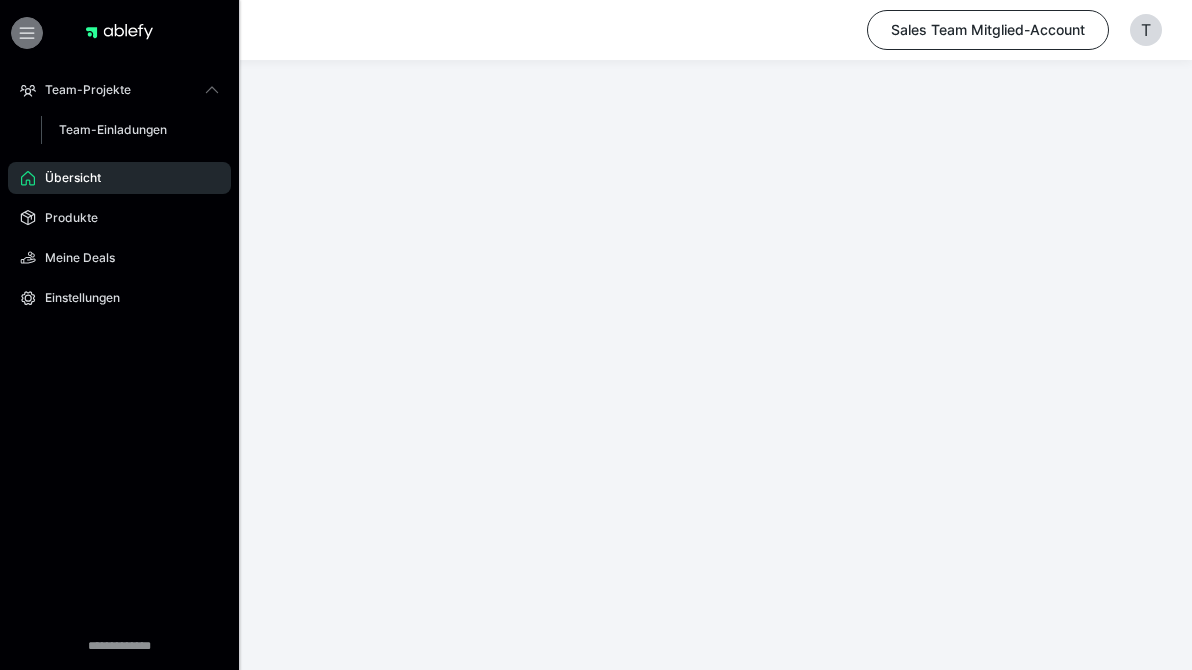 click 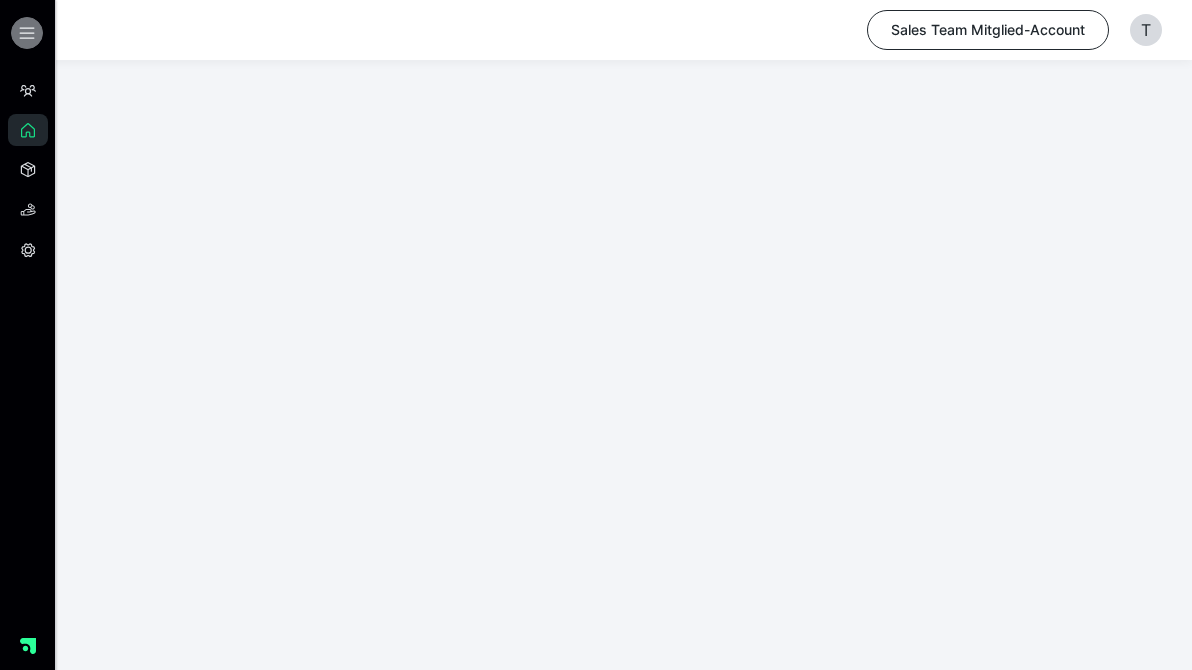 click 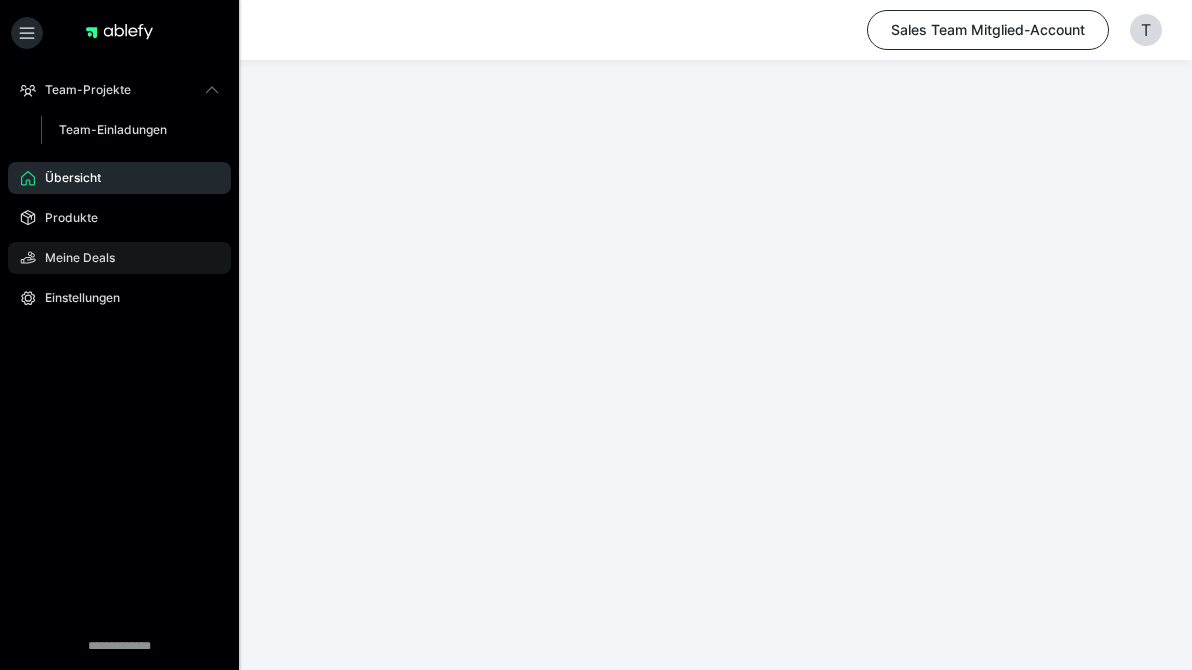 click on "Meine Deals" at bounding box center (119, 258) 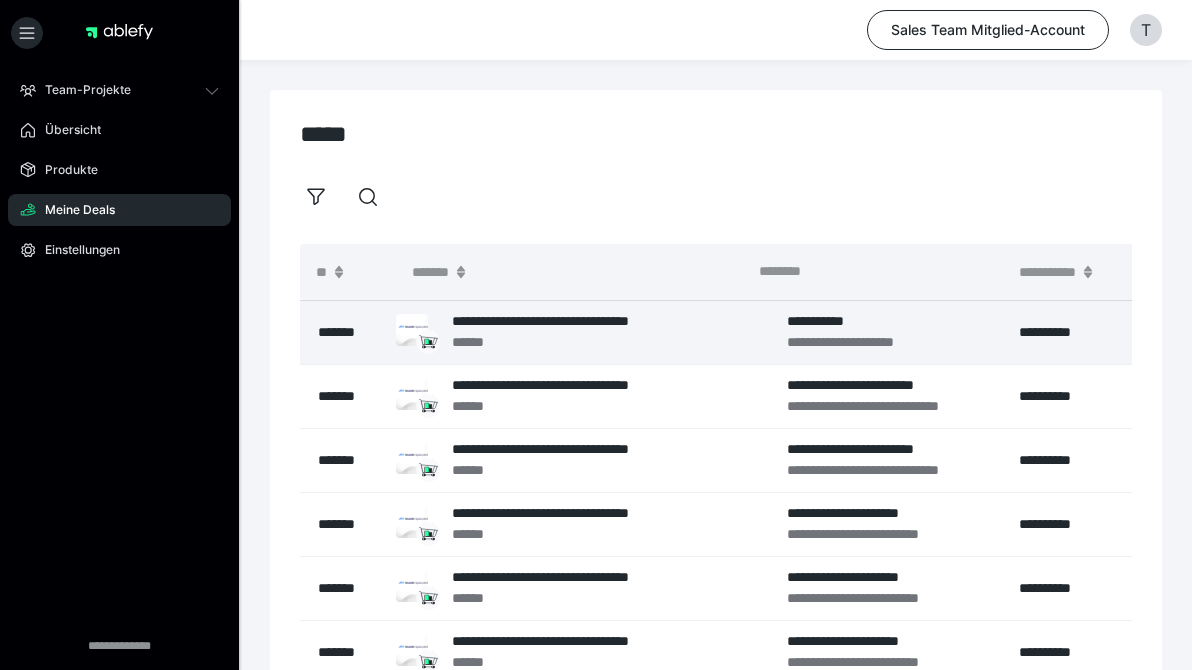 scroll, scrollTop: 0, scrollLeft: 0, axis: both 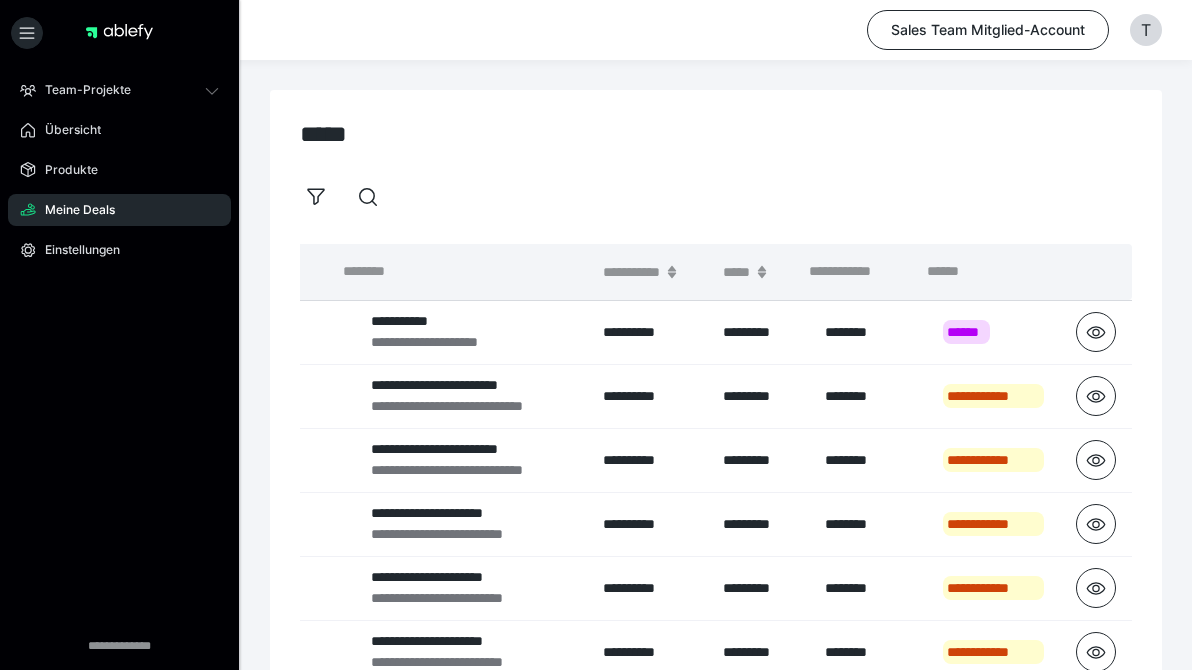 click on "******" at bounding box center [993, 272] 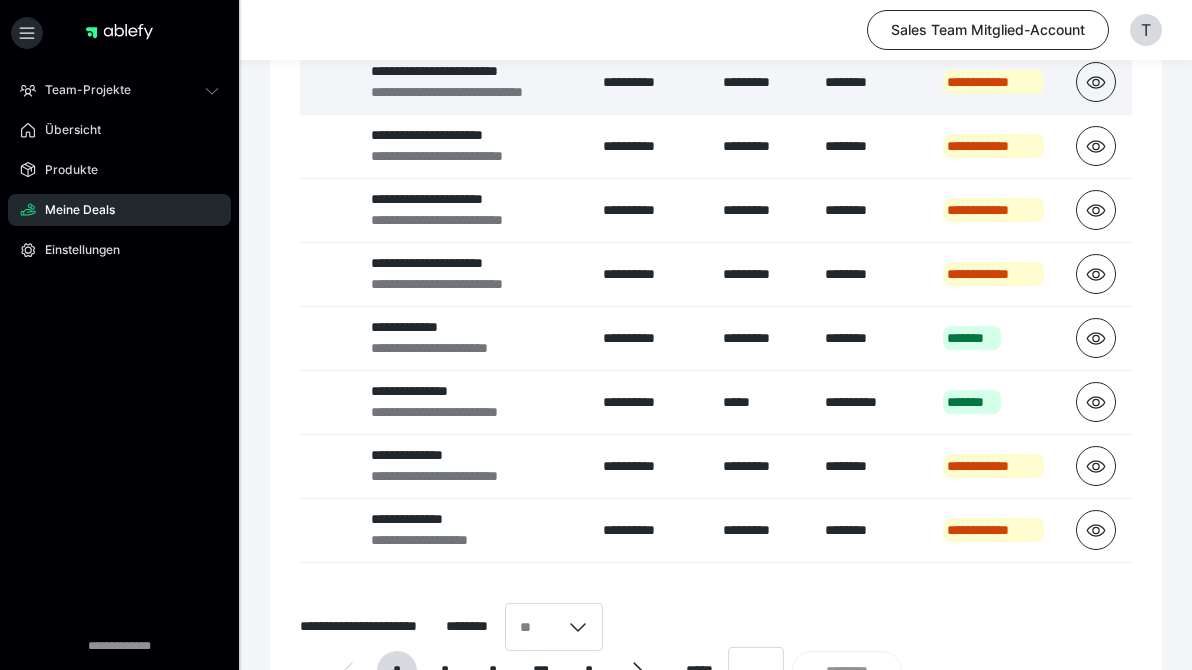 scroll, scrollTop: 380, scrollLeft: 0, axis: vertical 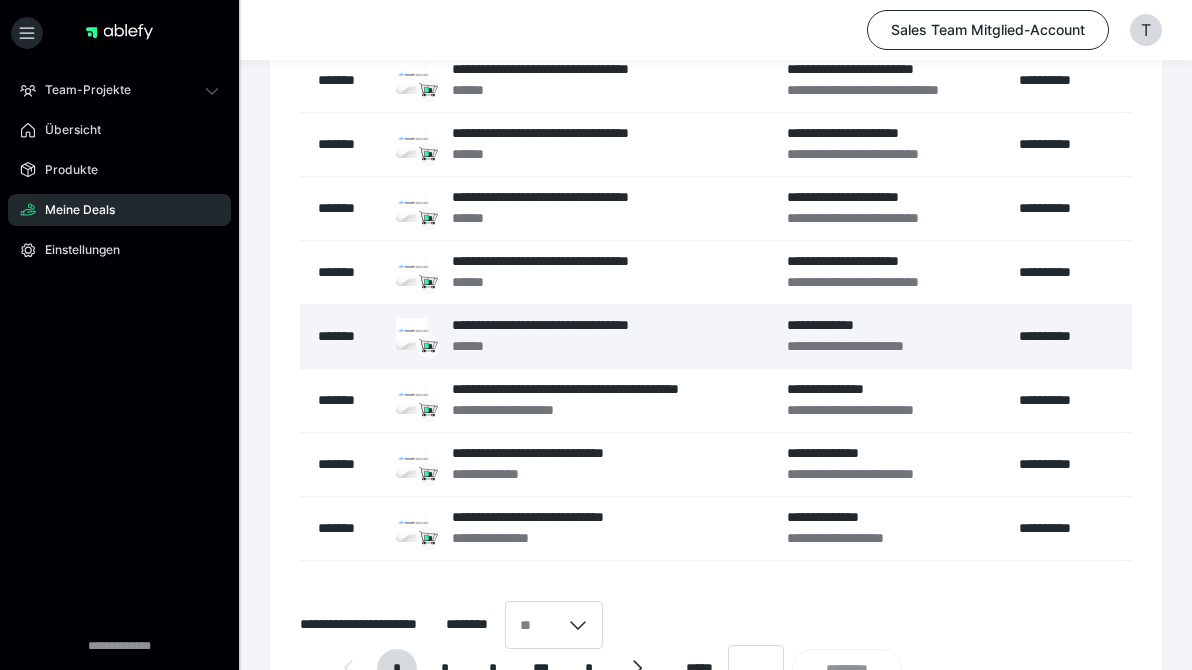 click on "*******" at bounding box center [348, 336] 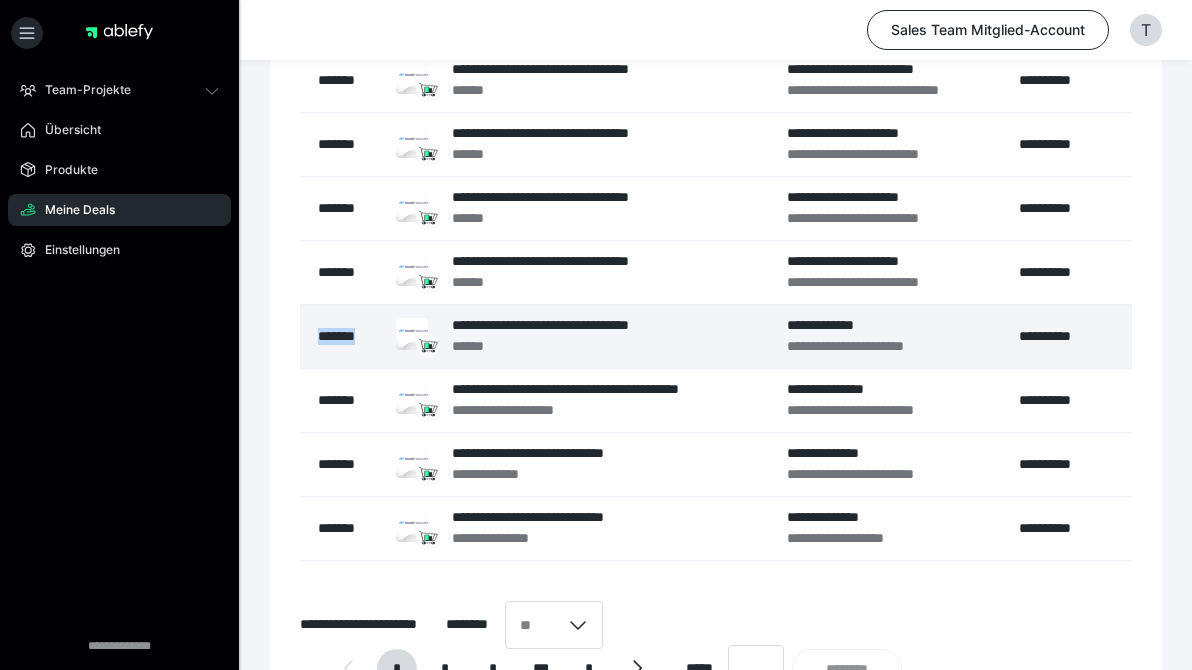 click on "*******" at bounding box center [348, 336] 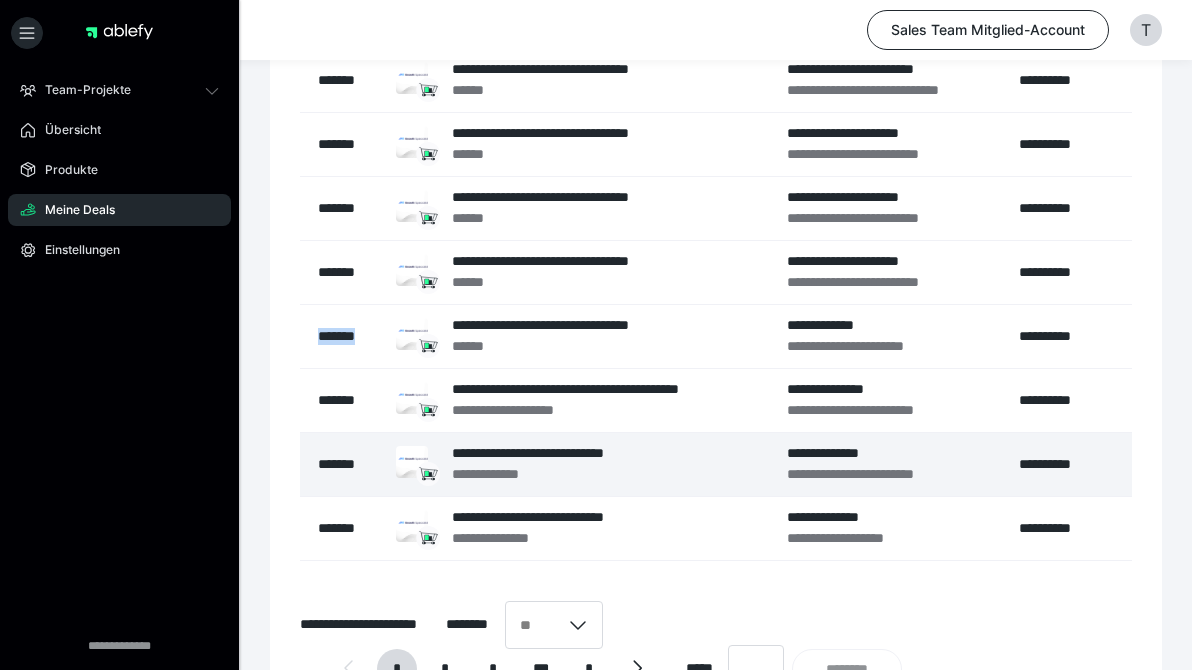 scroll, scrollTop: 0, scrollLeft: 0, axis: both 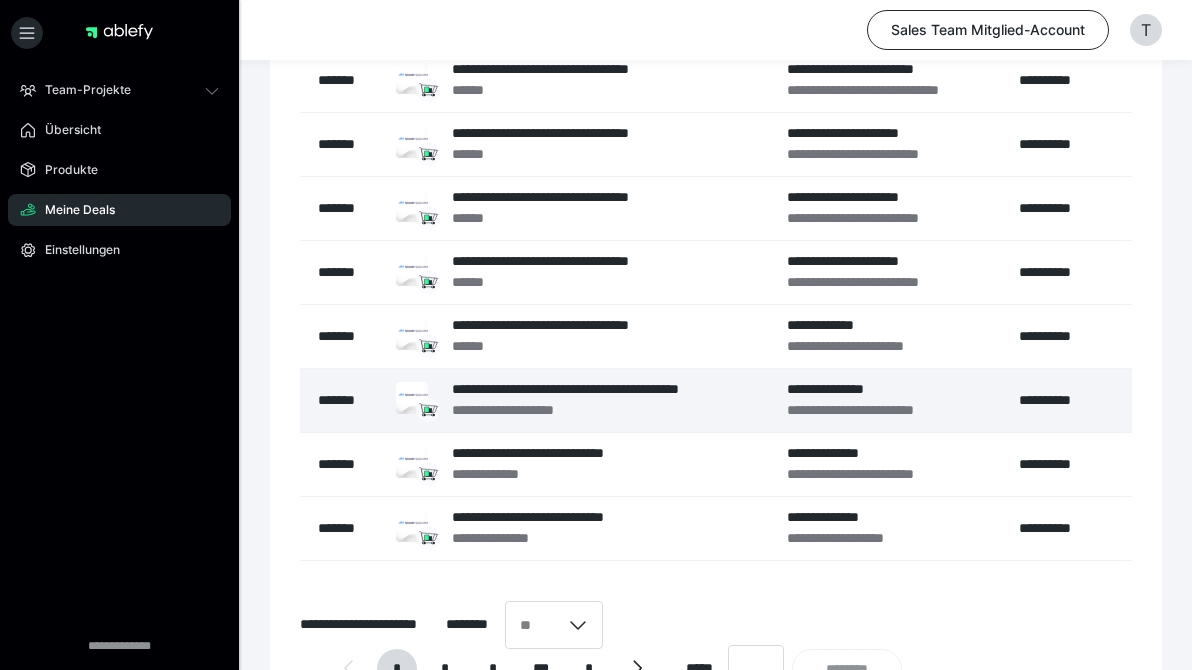 click on "*******" at bounding box center (348, 400) 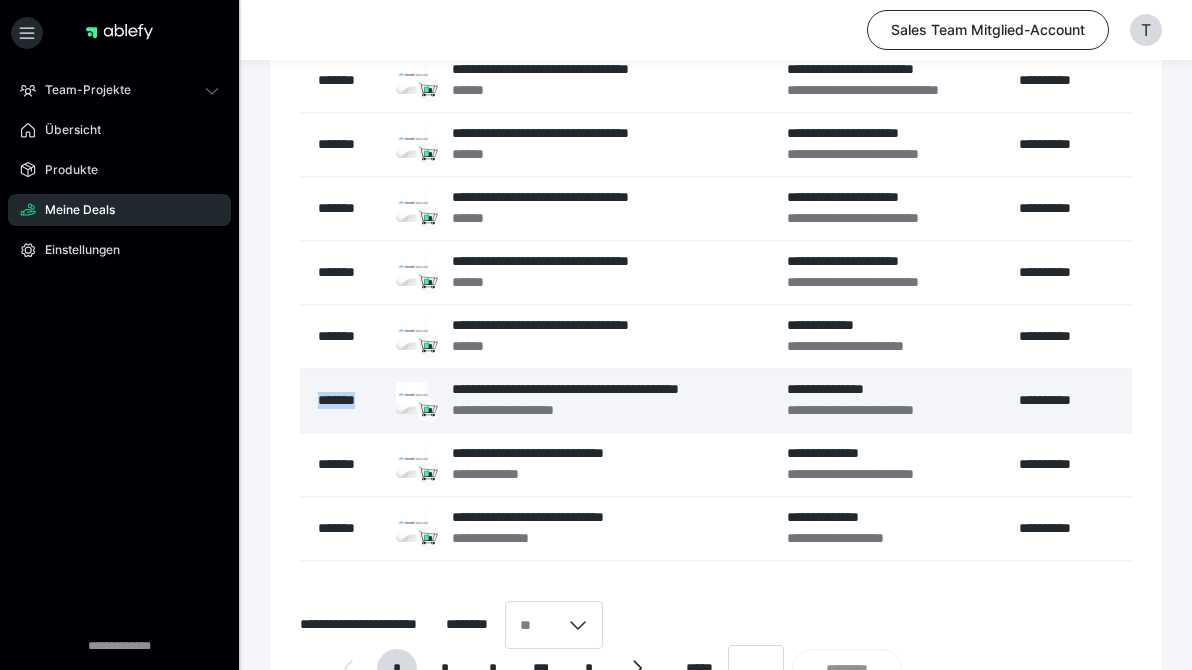 copy on "*******" 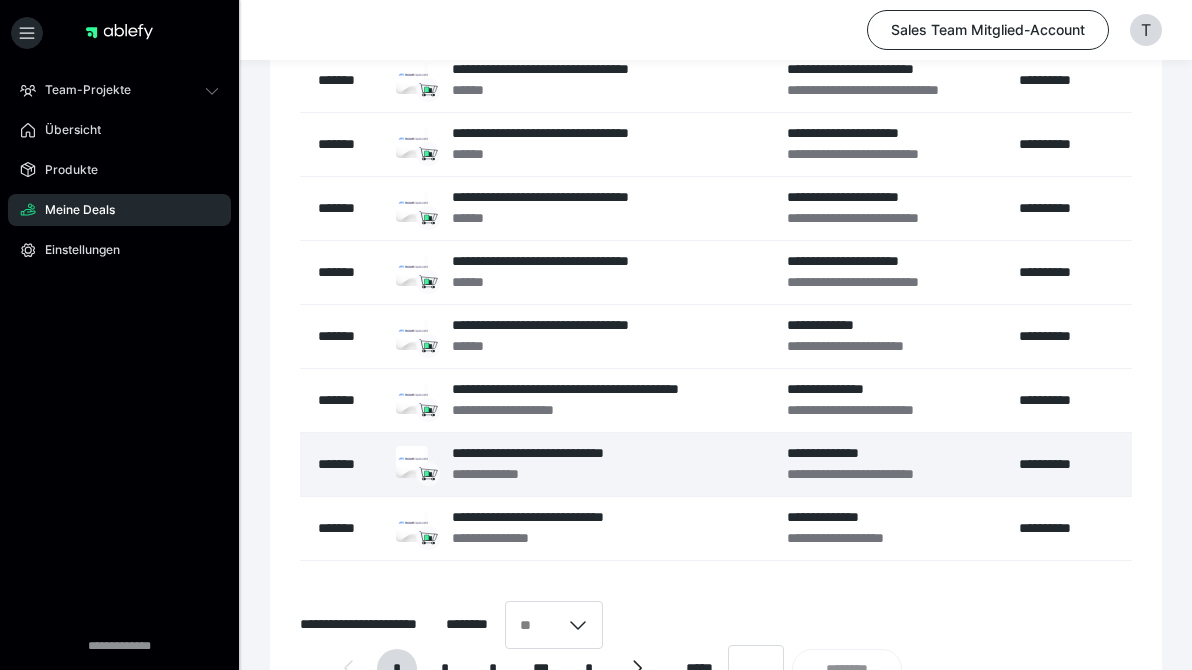 click on "**********" at bounding box center (577, 464) 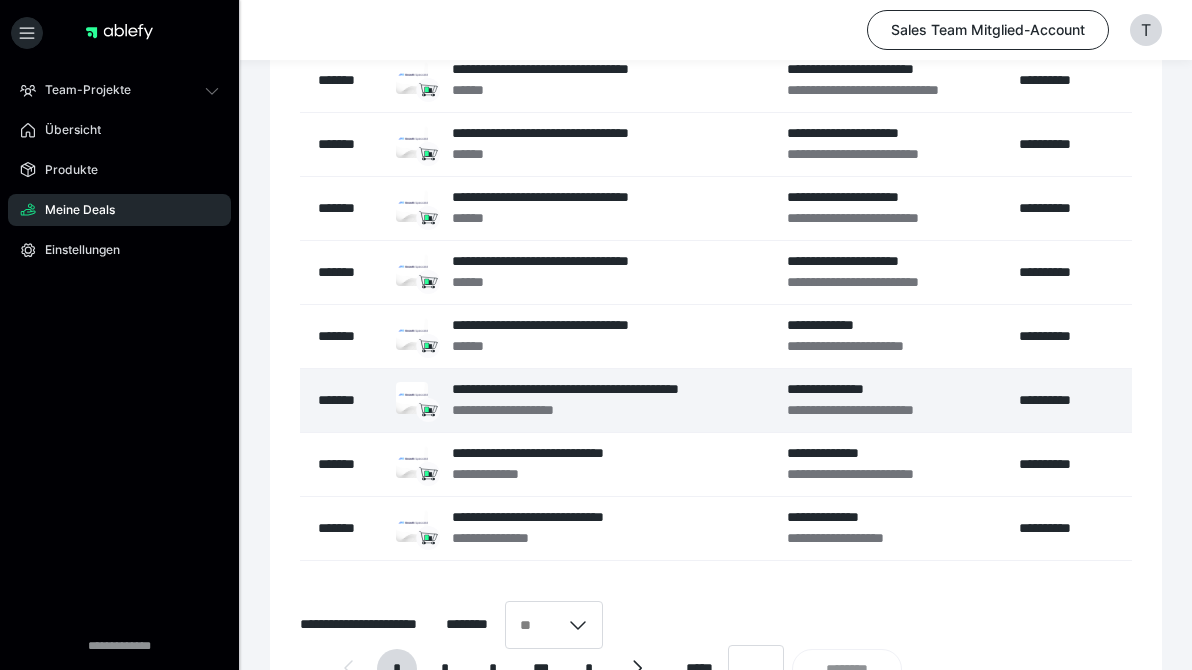 click on "**********" at bounding box center [605, 410] 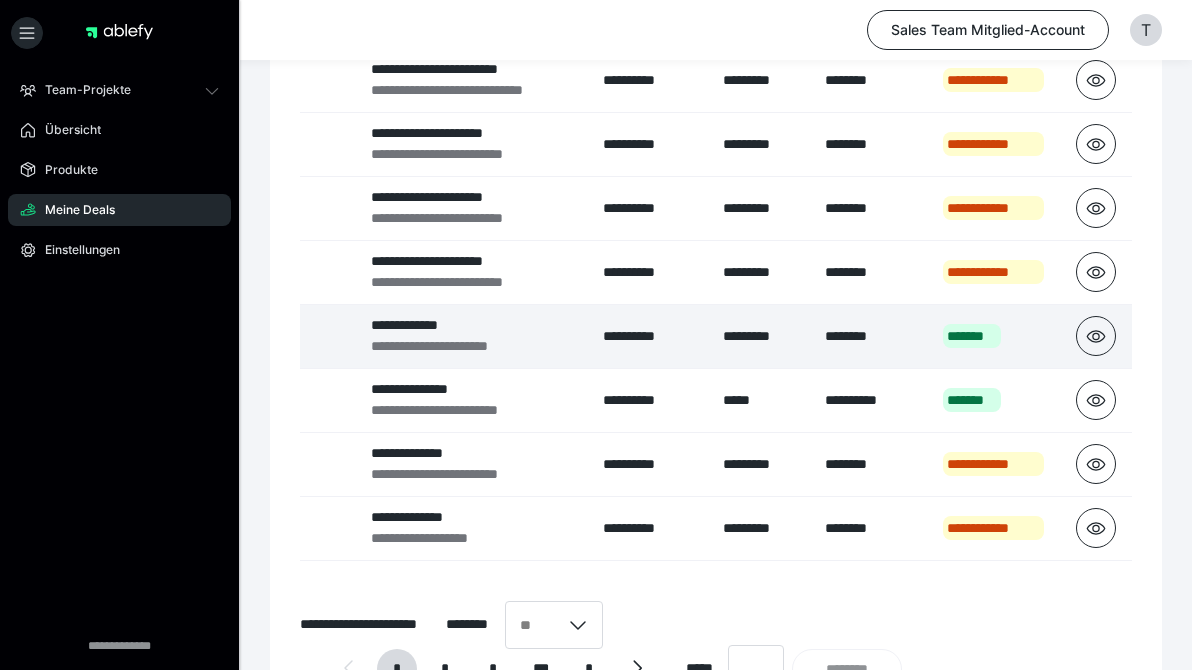 scroll, scrollTop: 0, scrollLeft: 416, axis: horizontal 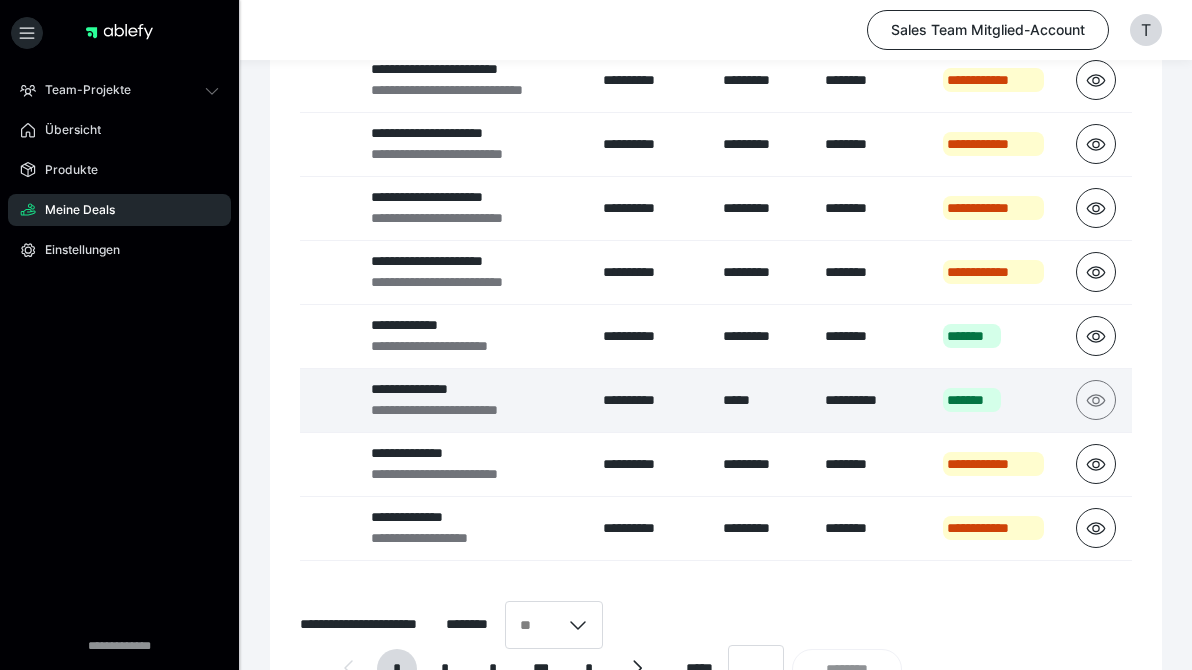 click 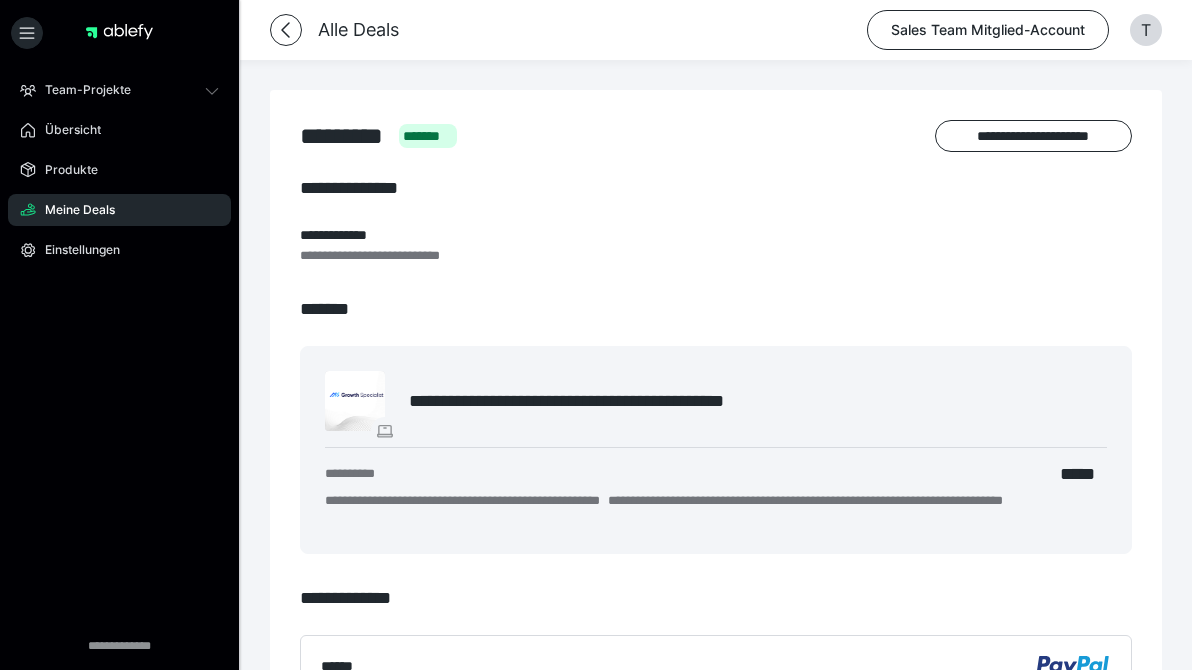scroll, scrollTop: 0, scrollLeft: 0, axis: both 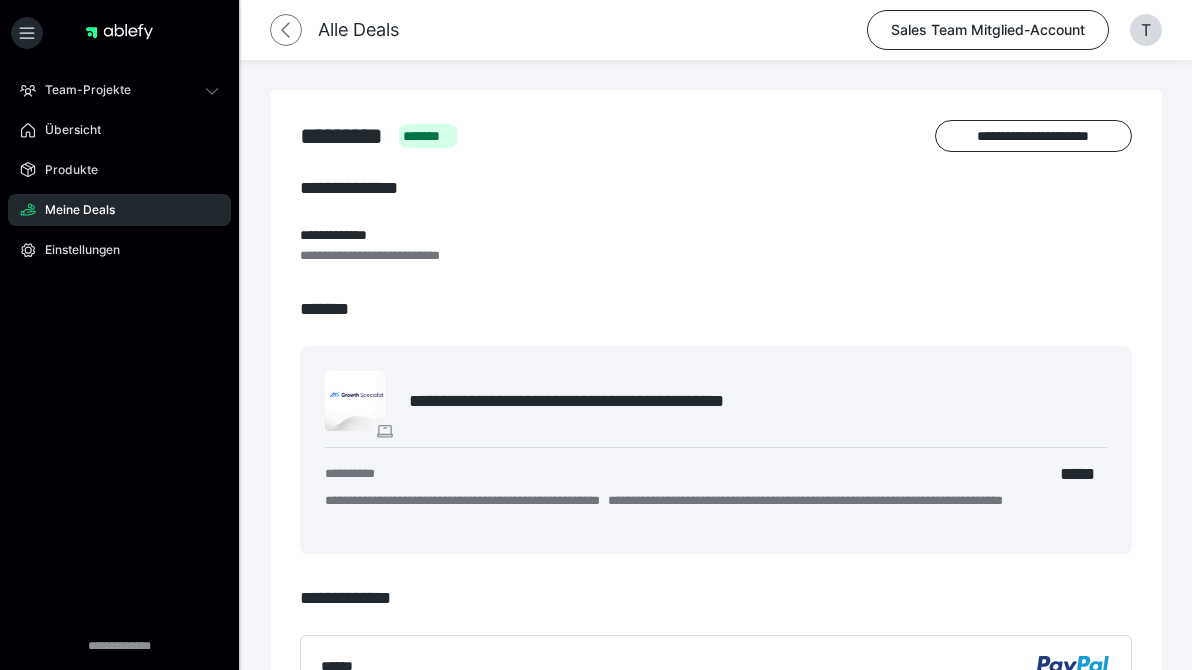 click 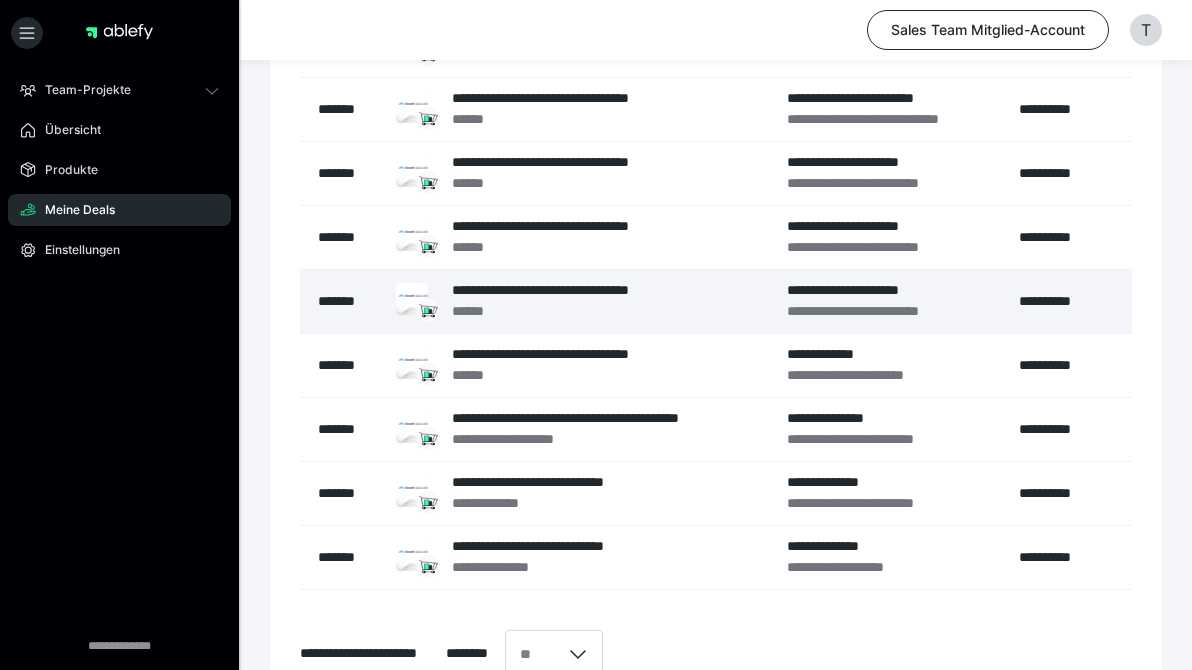 scroll, scrollTop: 343, scrollLeft: 0, axis: vertical 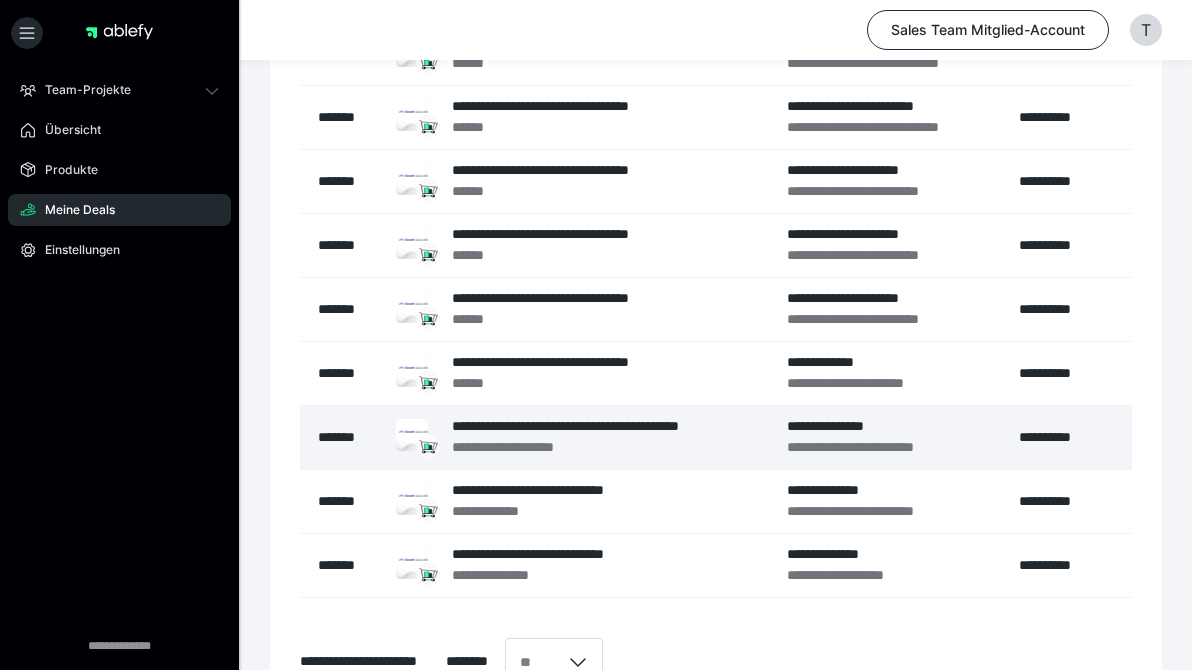 click on "*******" at bounding box center (348, 437) 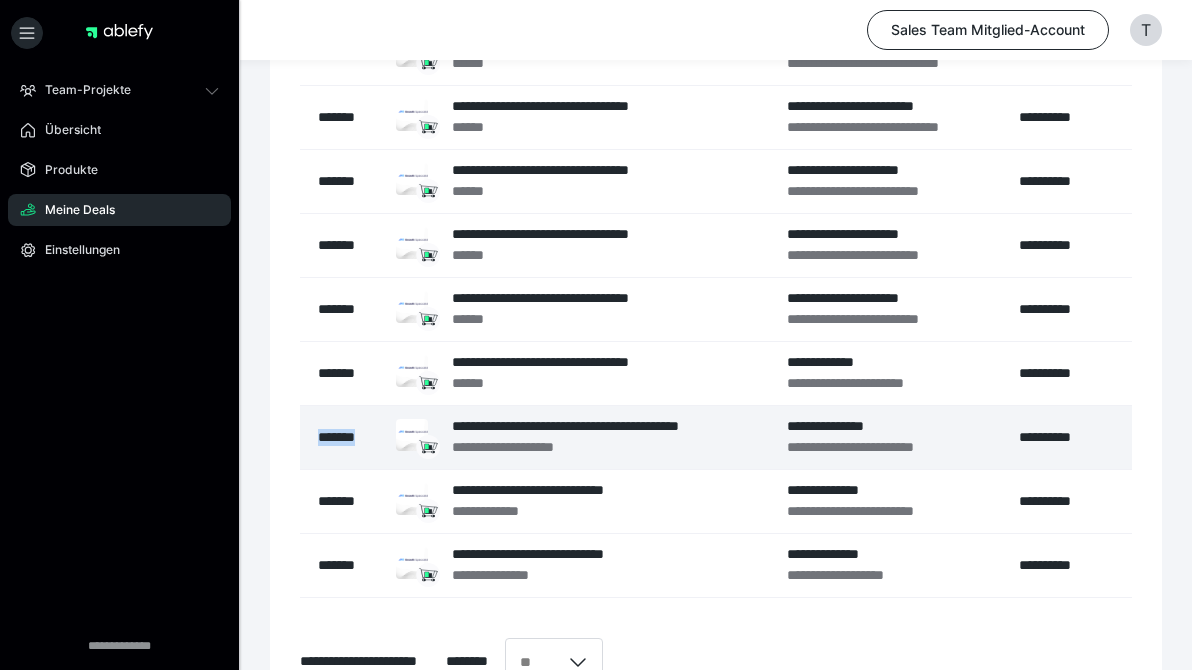 click on "*******" at bounding box center (348, 437) 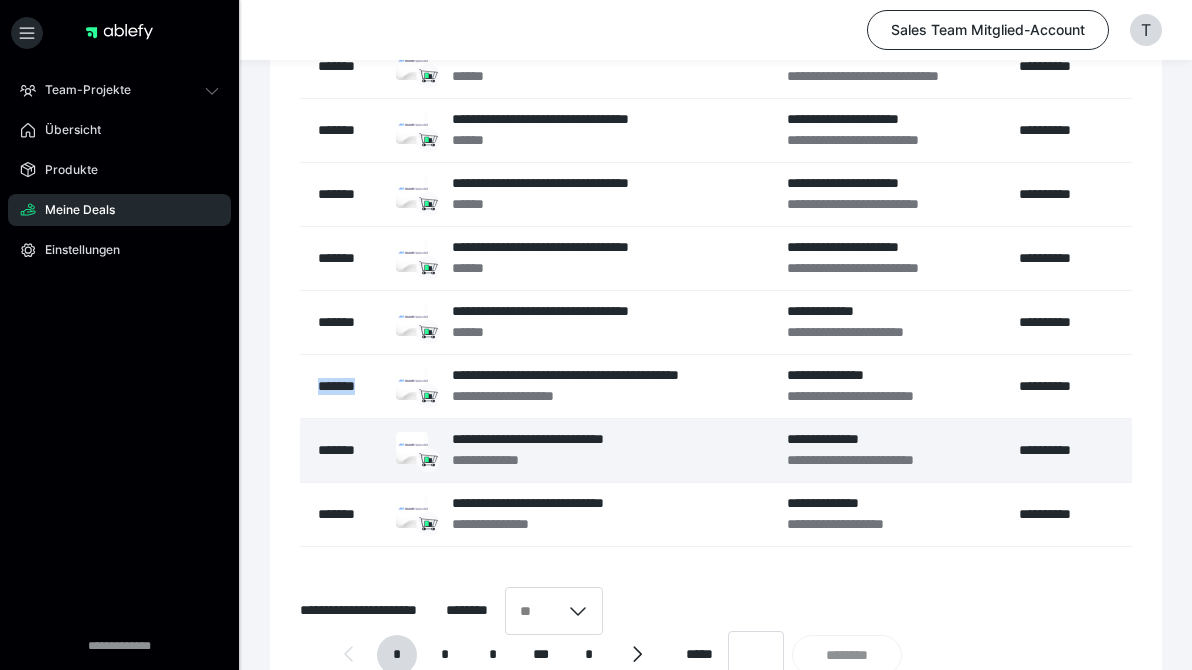 scroll, scrollTop: 396, scrollLeft: 0, axis: vertical 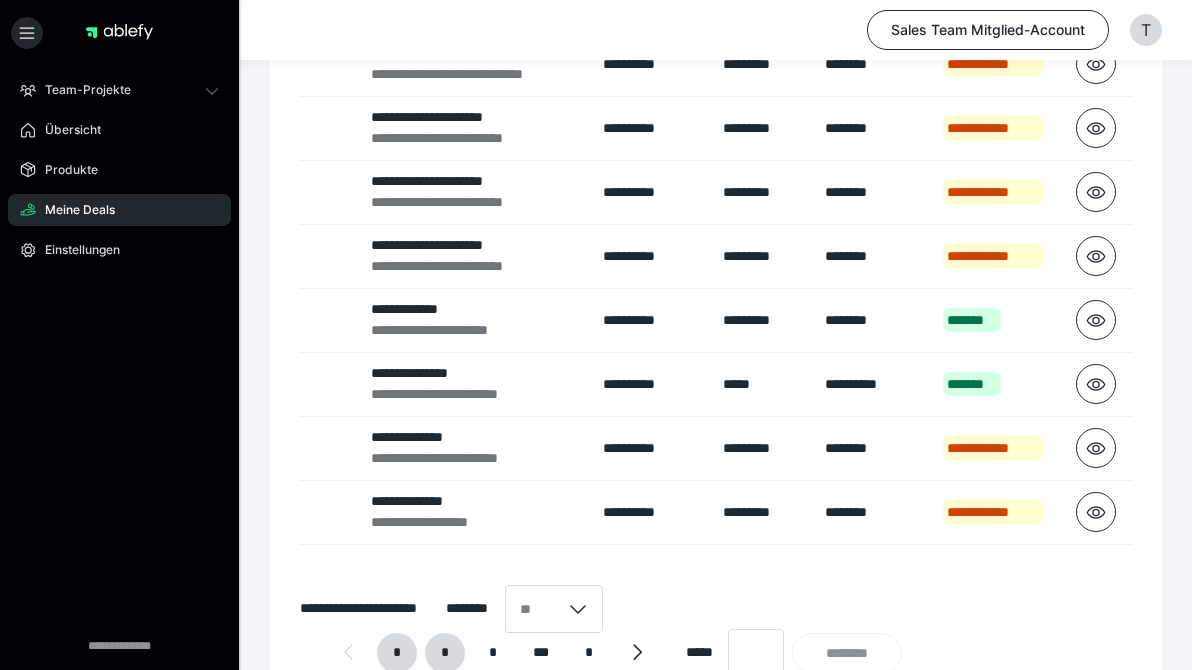 click on "*" at bounding box center [445, 653] 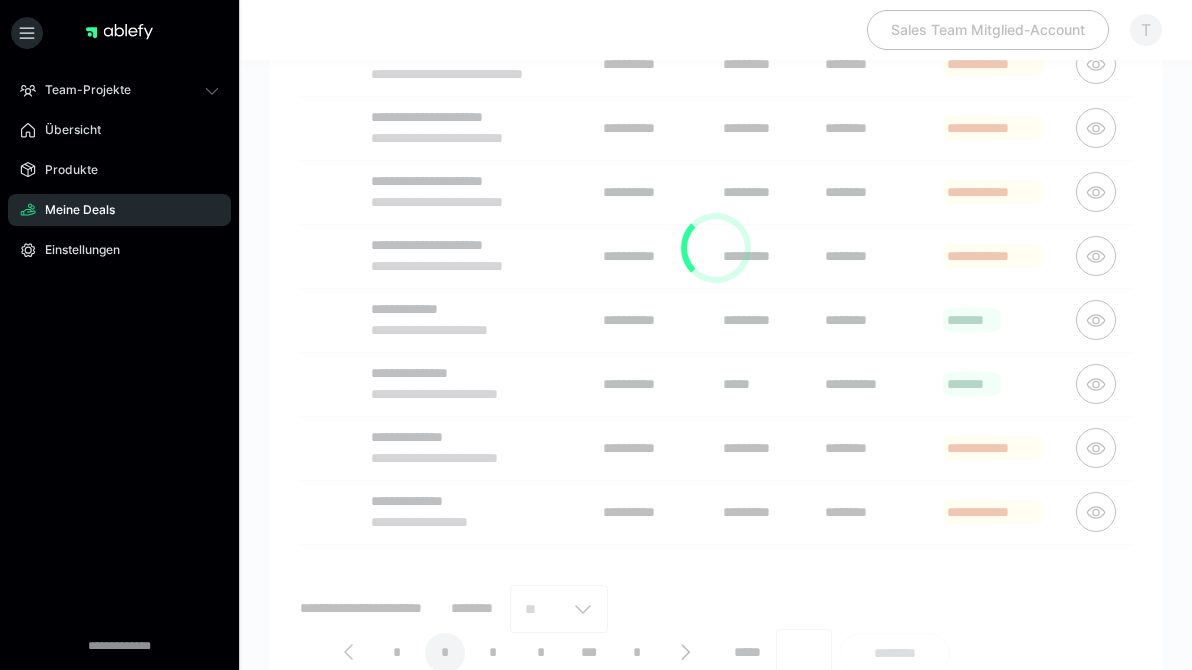 scroll, scrollTop: 0, scrollLeft: 408, axis: horizontal 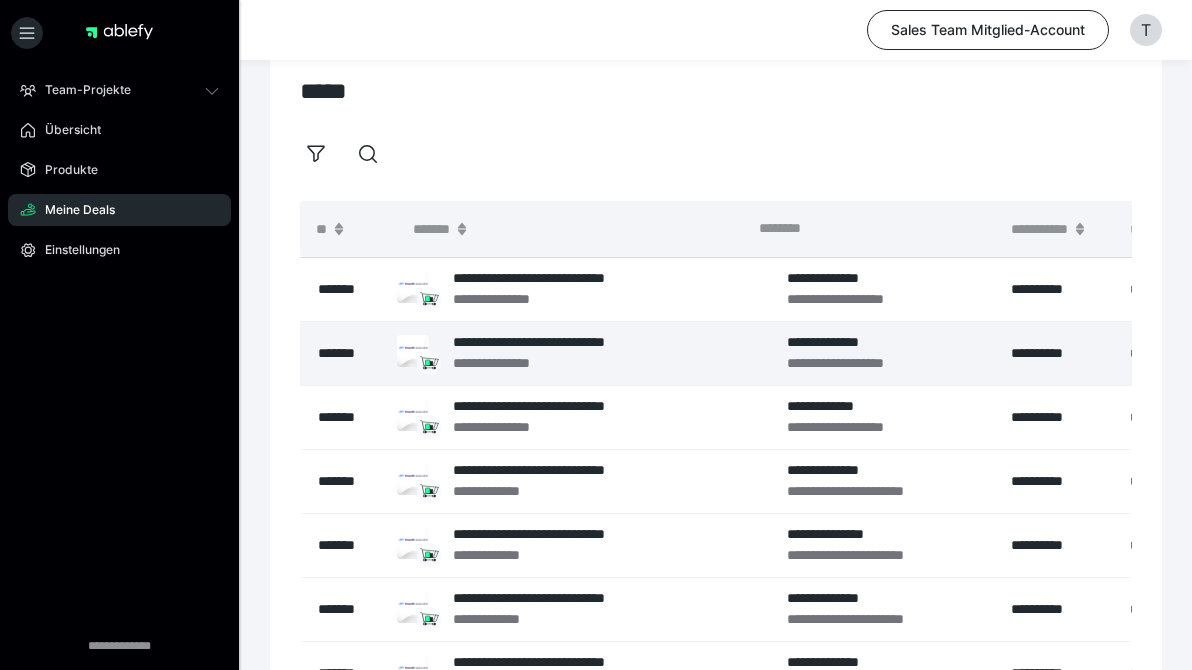 click on "*******" at bounding box center [348, 353] 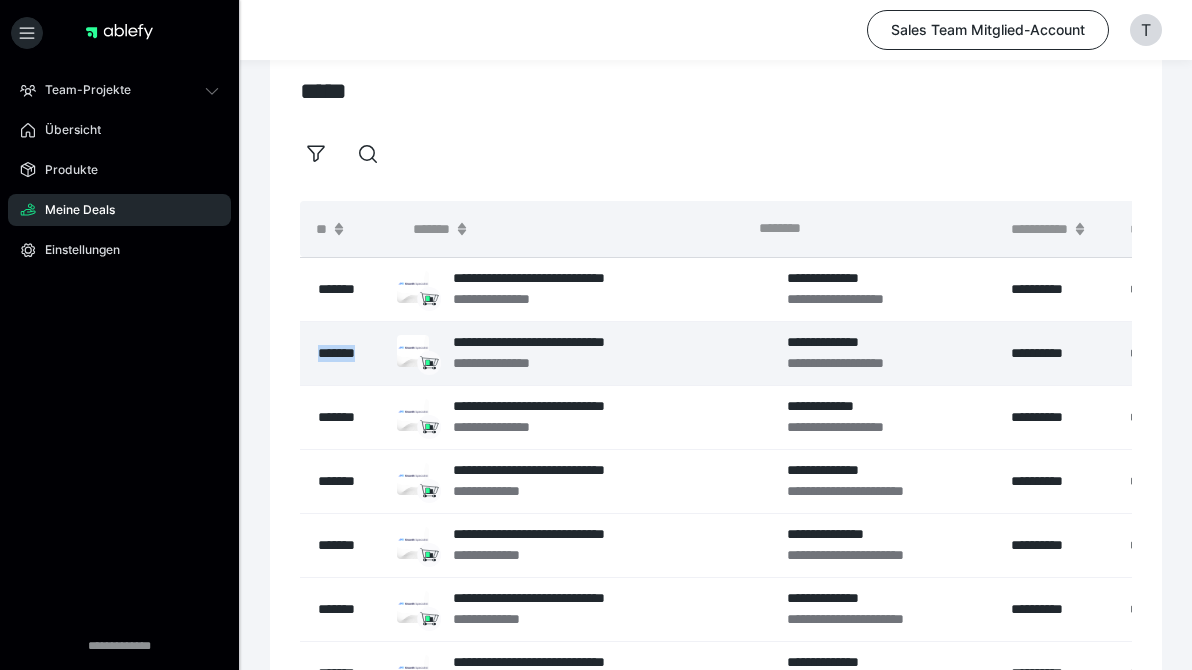 click on "*******" at bounding box center [348, 353] 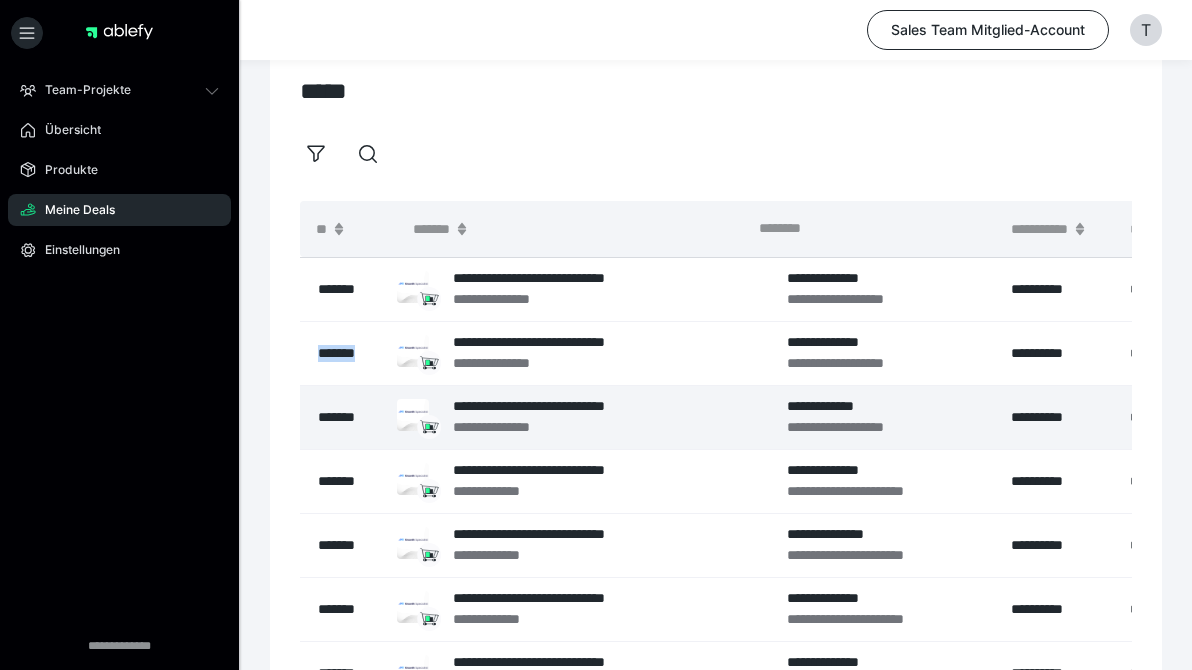 scroll, scrollTop: 0, scrollLeft: 0, axis: both 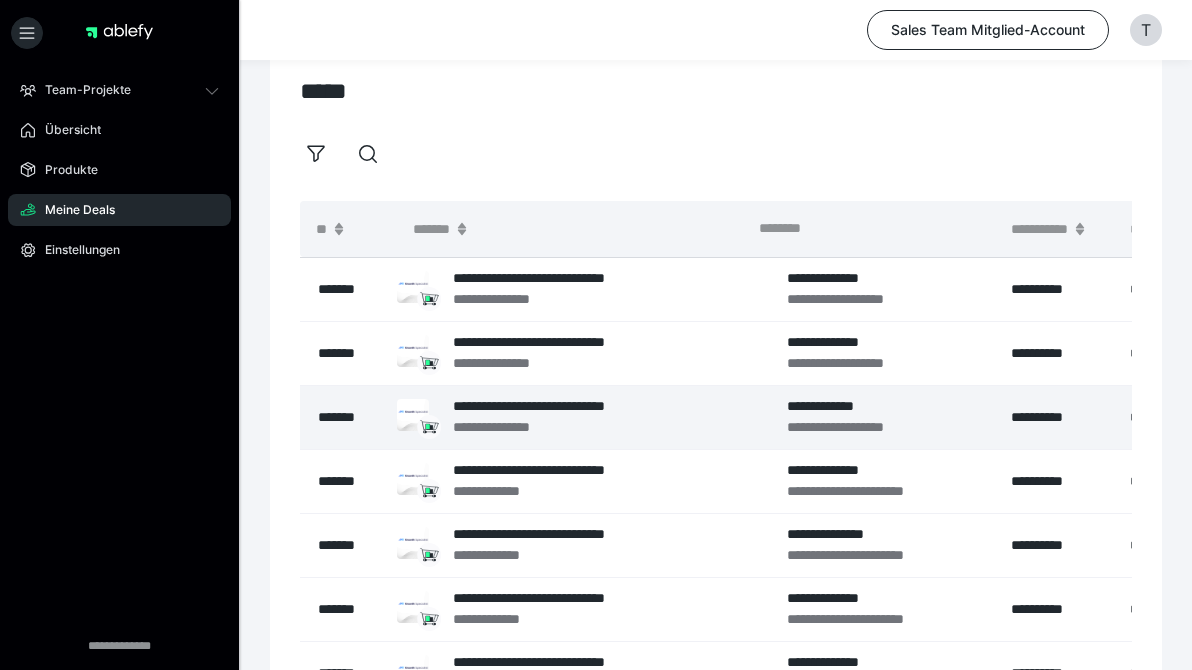 click on "*******" at bounding box center (348, 417) 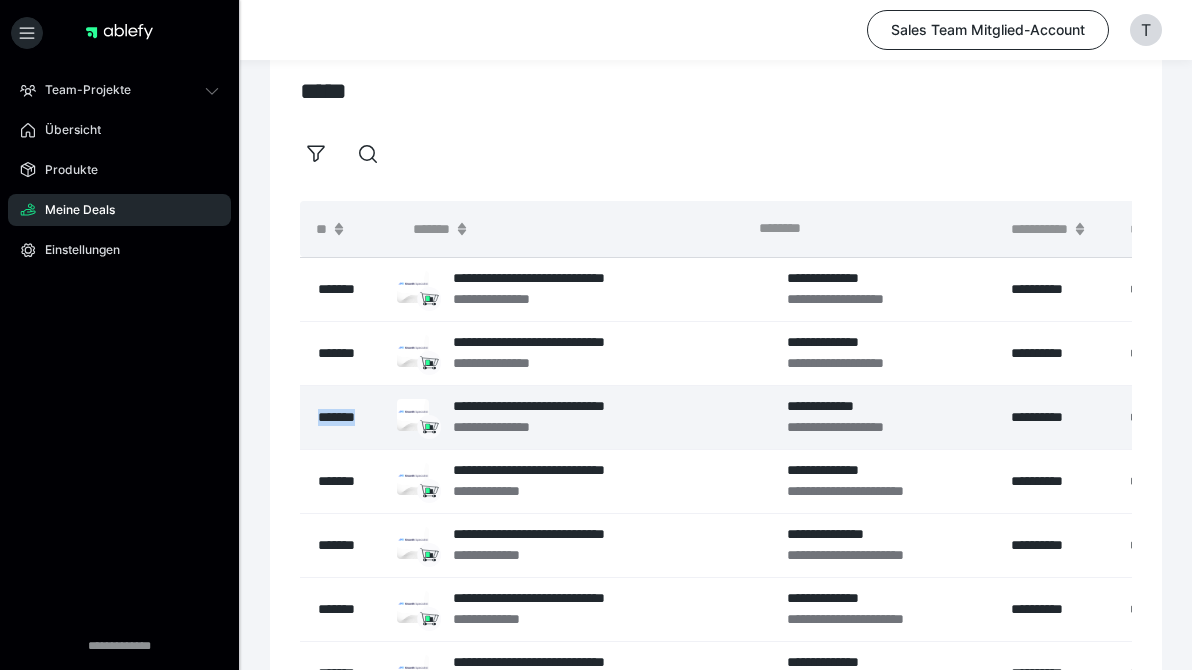 click on "*******" at bounding box center [348, 417] 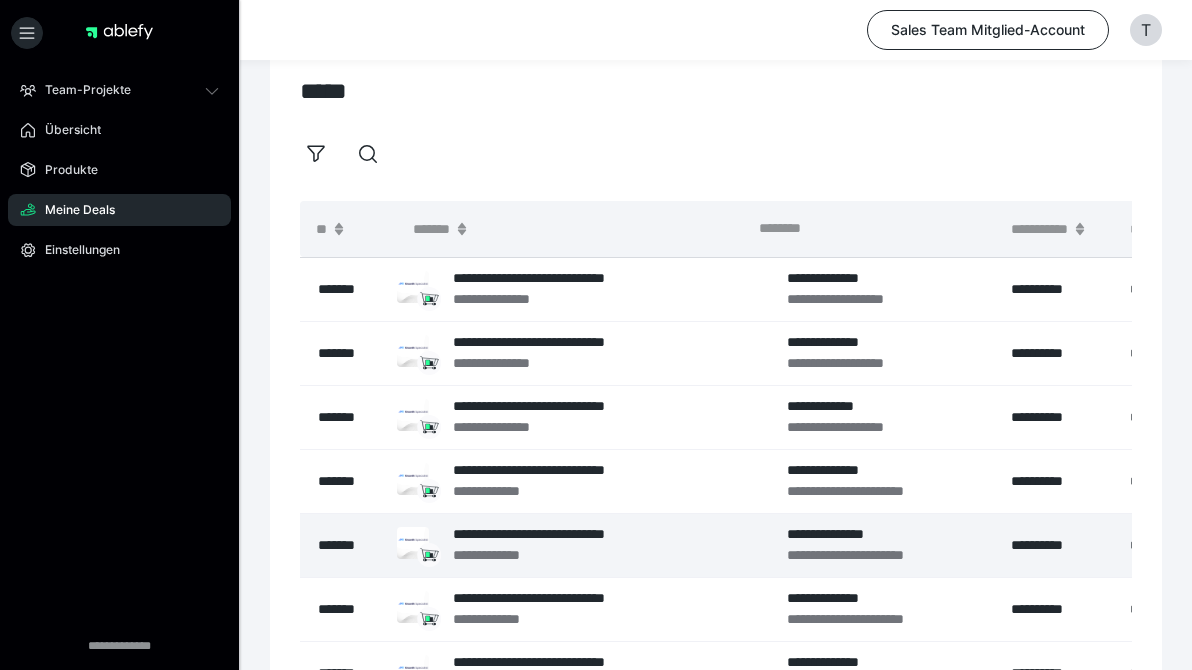 click on "**********" at bounding box center (578, 545) 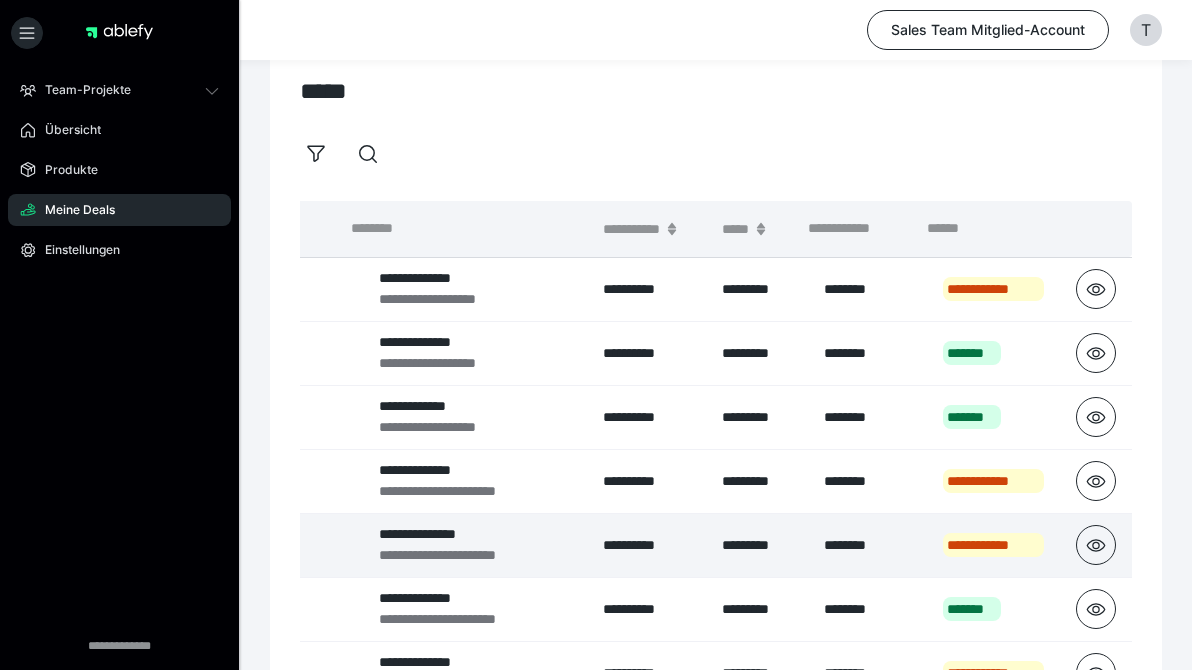 scroll, scrollTop: 0, scrollLeft: 408, axis: horizontal 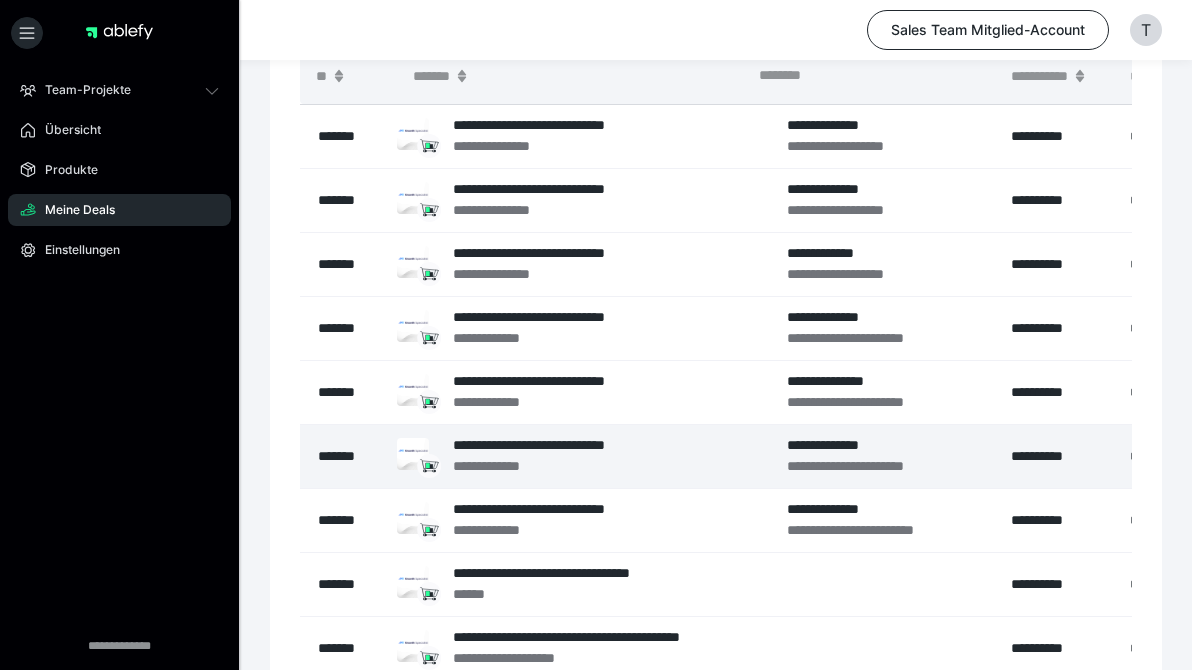 click on "*******" at bounding box center (348, 456) 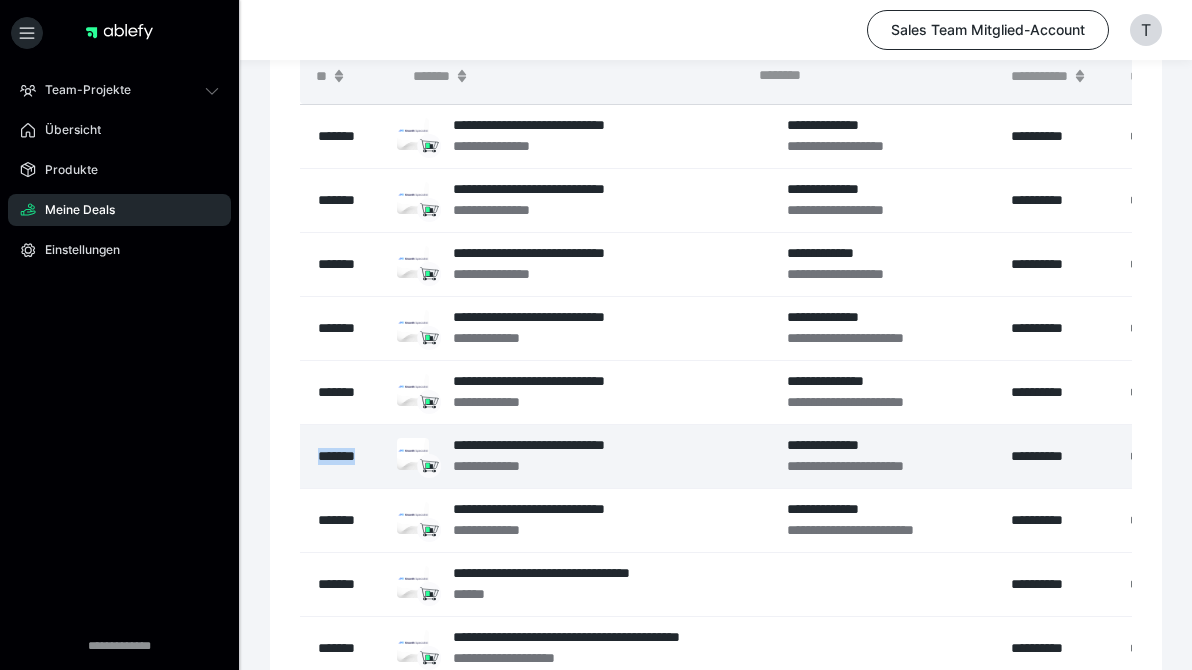 click on "*******" at bounding box center [348, 456] 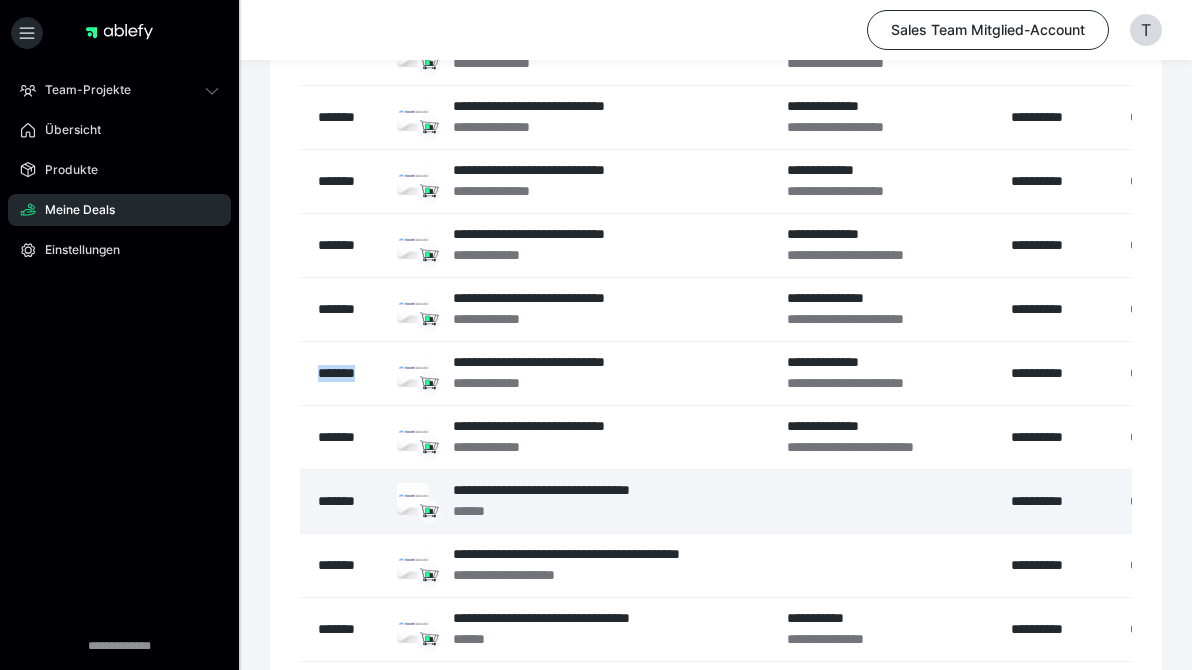 scroll, scrollTop: 343, scrollLeft: 0, axis: vertical 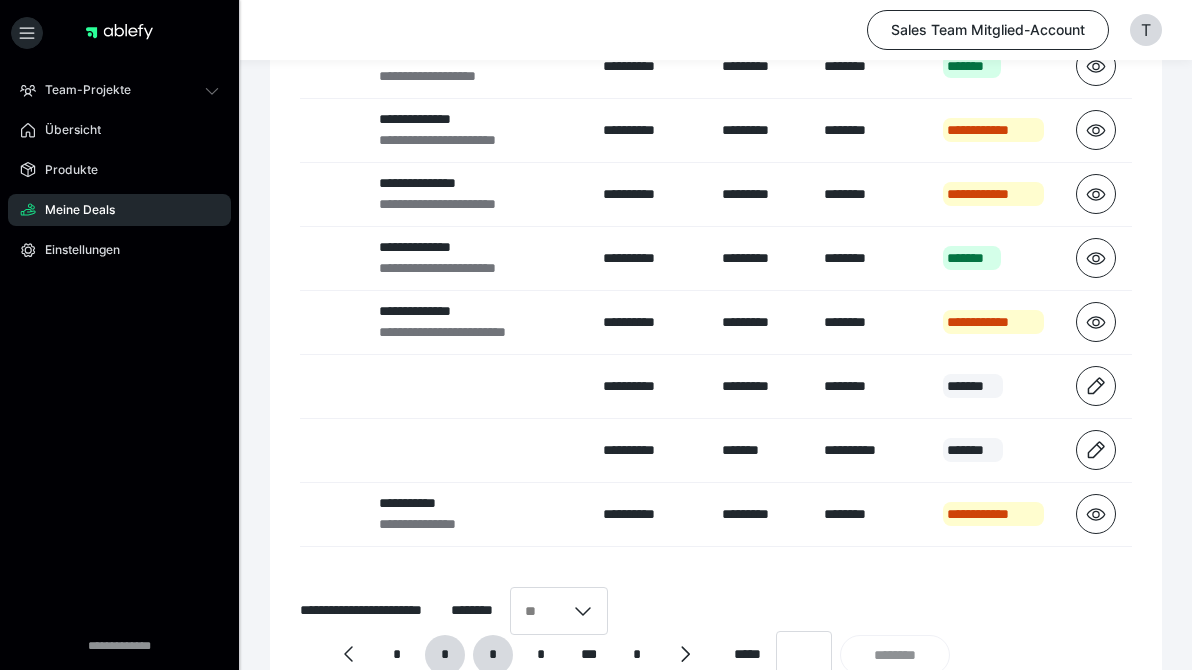 click on "*" at bounding box center [493, 655] 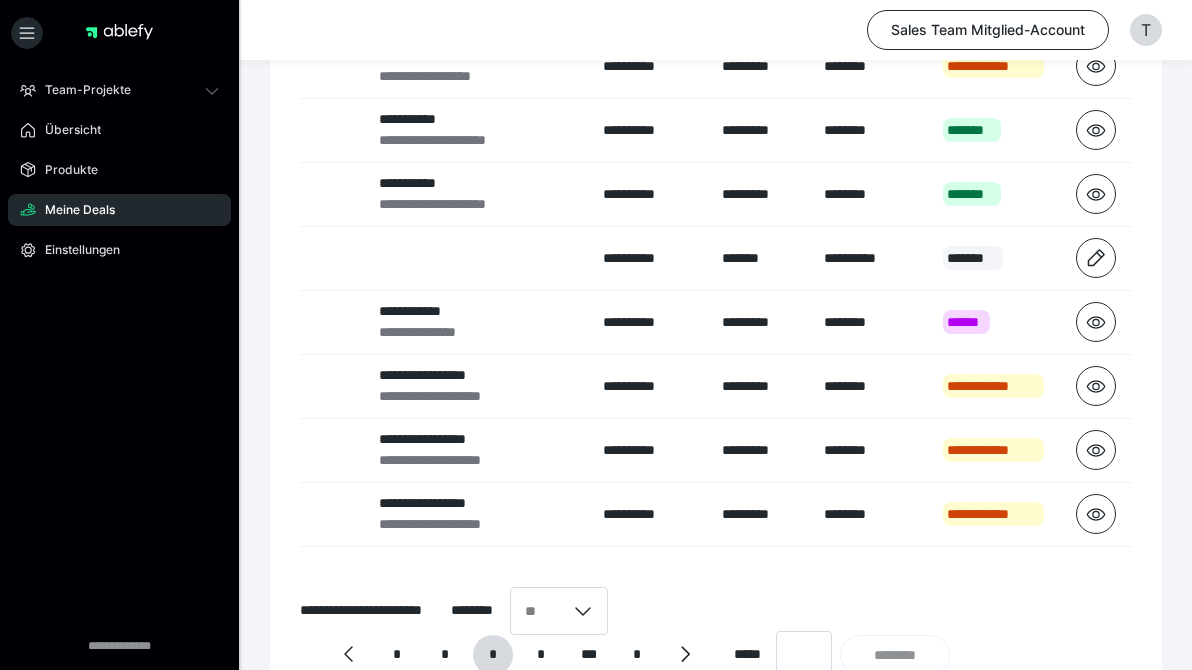 scroll, scrollTop: 0, scrollLeft: 372, axis: horizontal 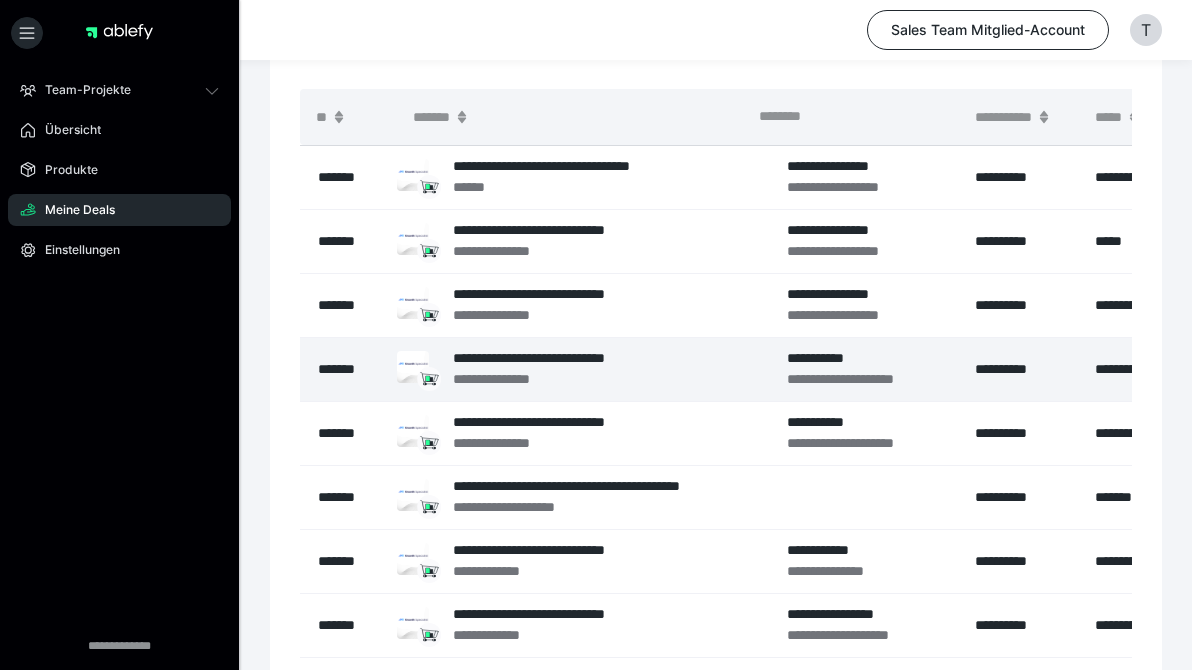 click on "*******" at bounding box center (348, 369) 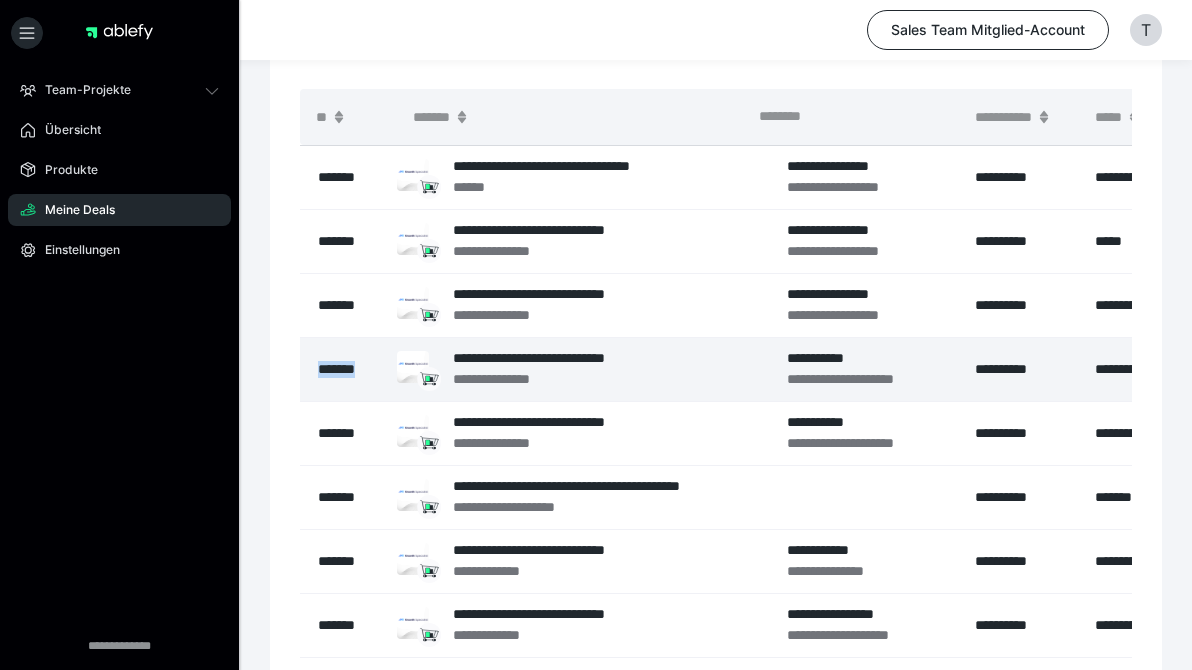 click on "*******" at bounding box center [348, 369] 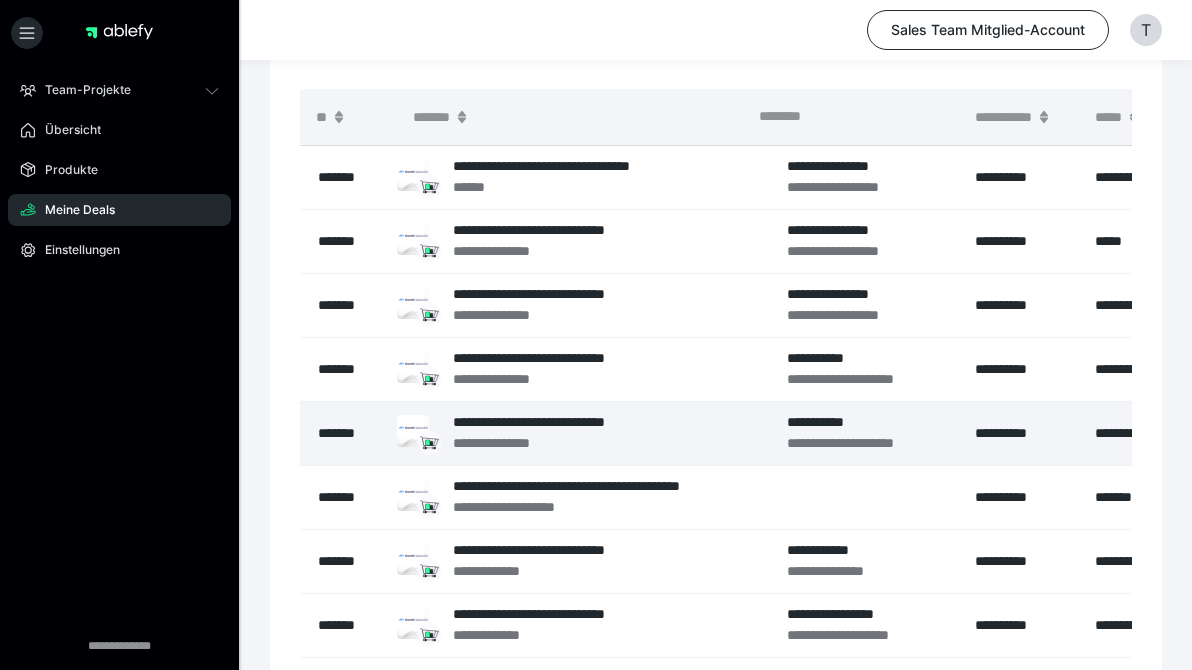click on "*******" at bounding box center (348, 433) 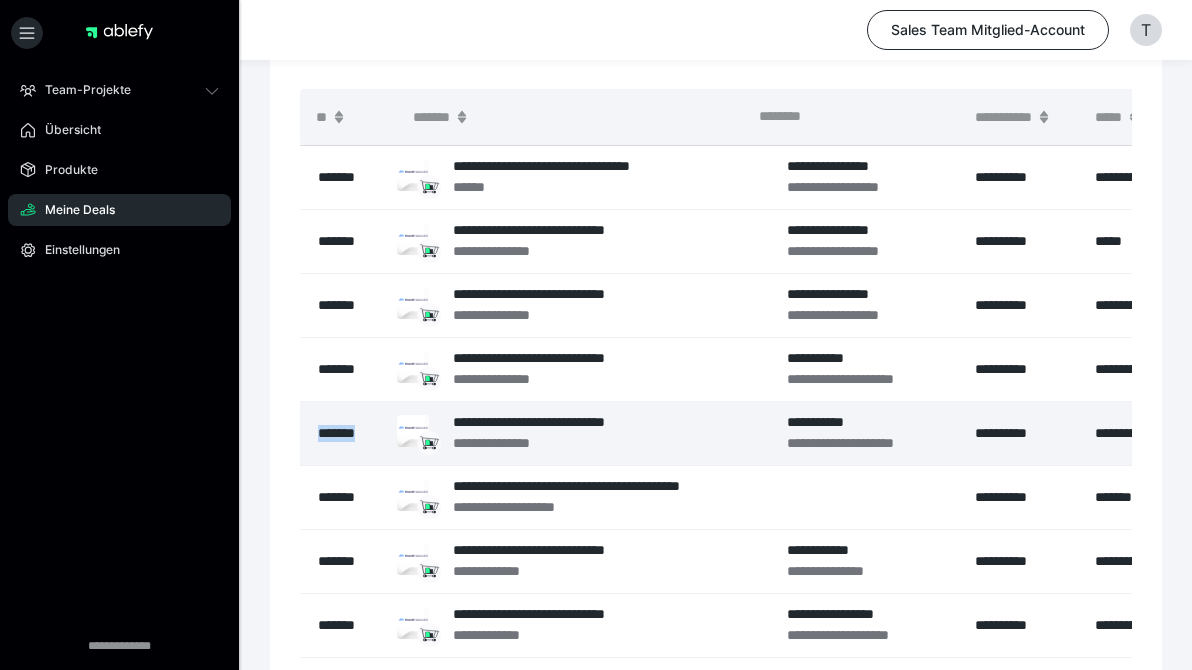 click on "*******" at bounding box center [348, 433] 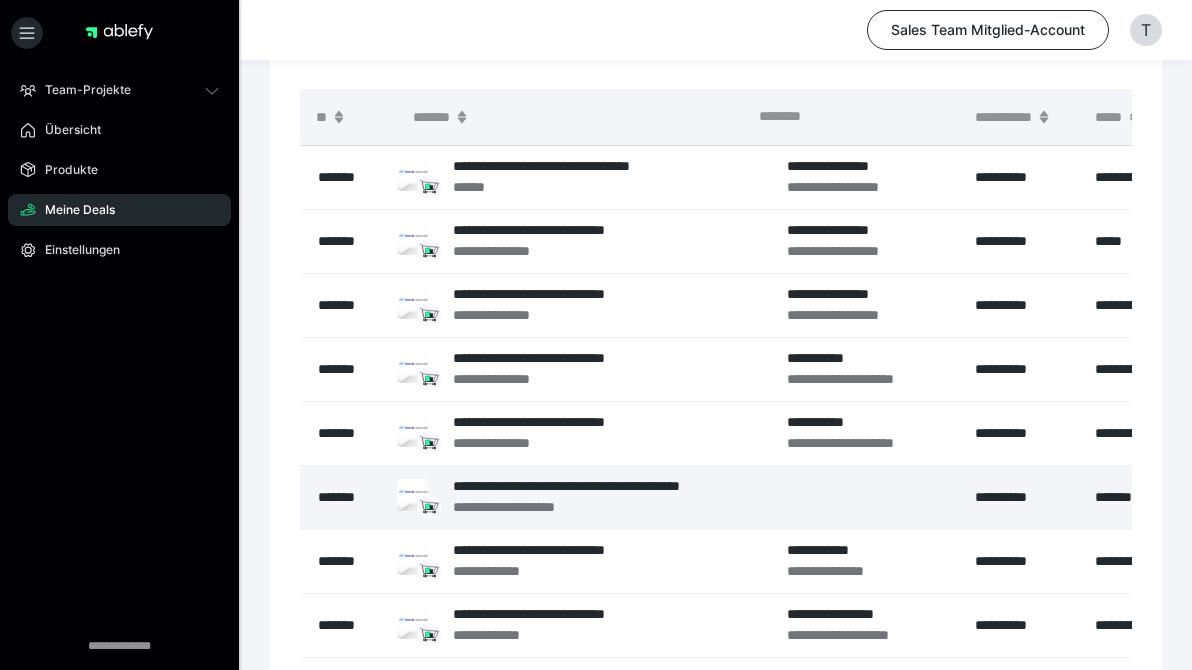 click at bounding box center (859, 497) 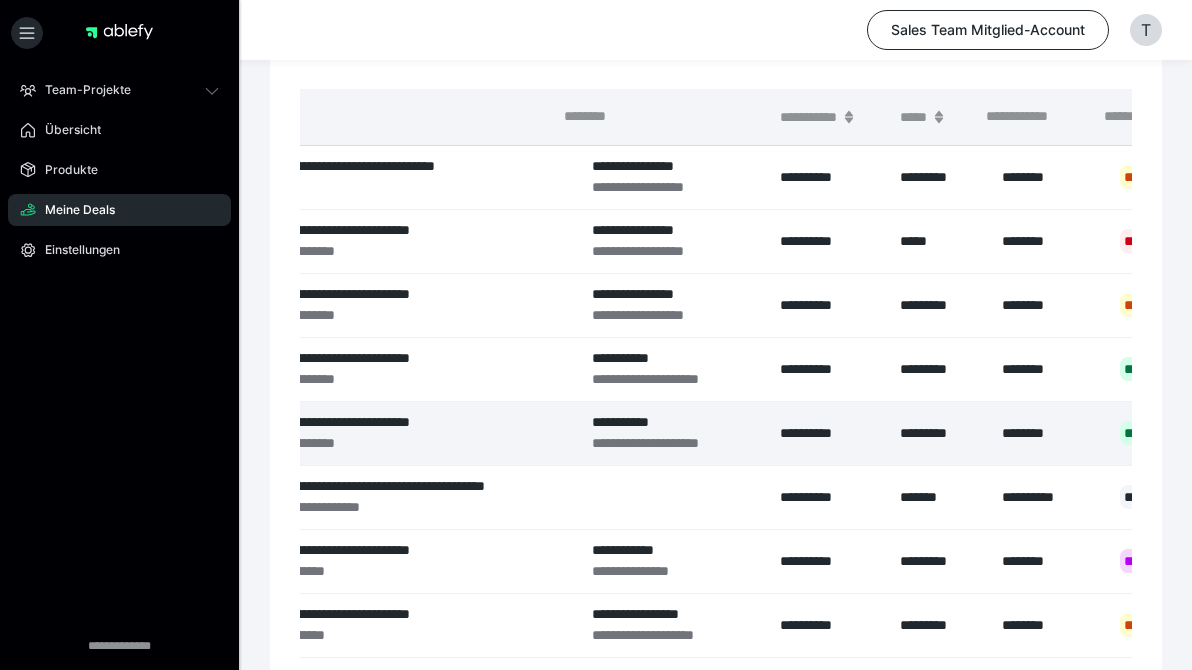 scroll, scrollTop: 0, scrollLeft: 378, axis: horizontal 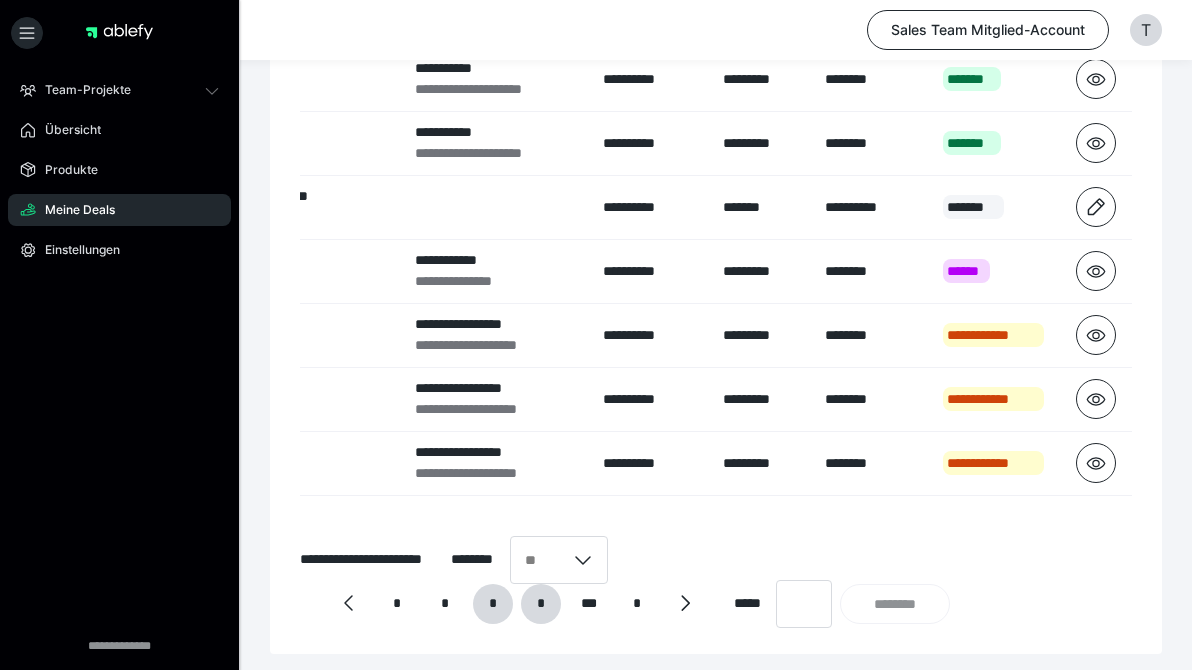 click on "*" at bounding box center (541, 604) 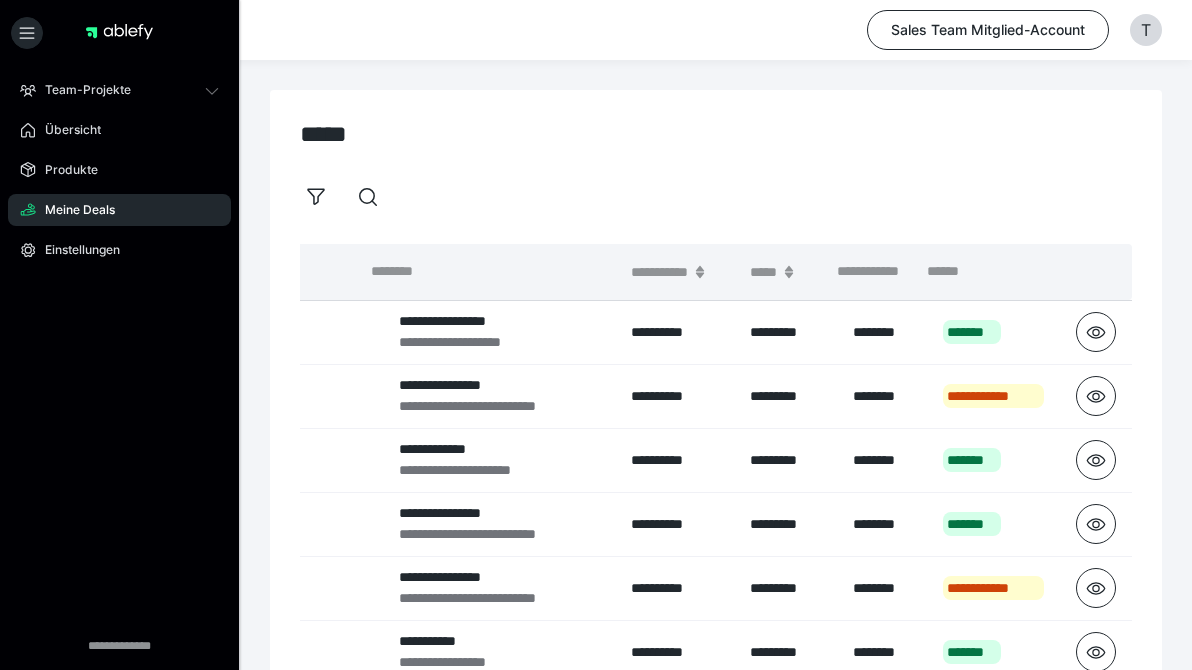 scroll, scrollTop: 0, scrollLeft: 0, axis: both 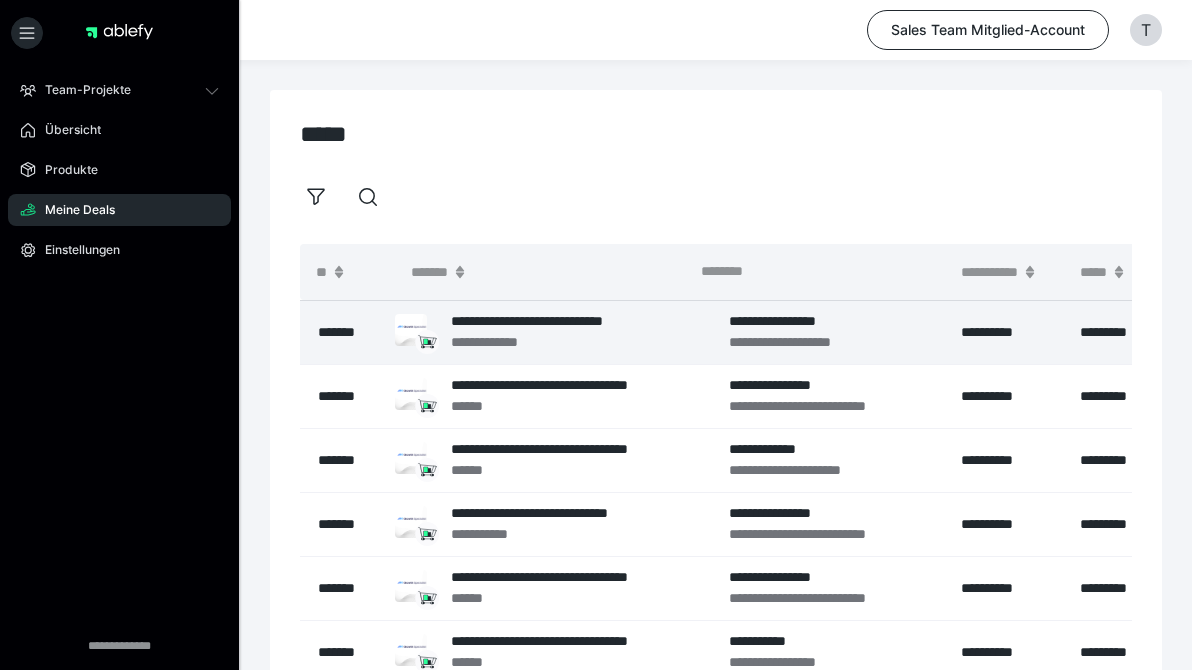 click on "*******" at bounding box center (347, 332) 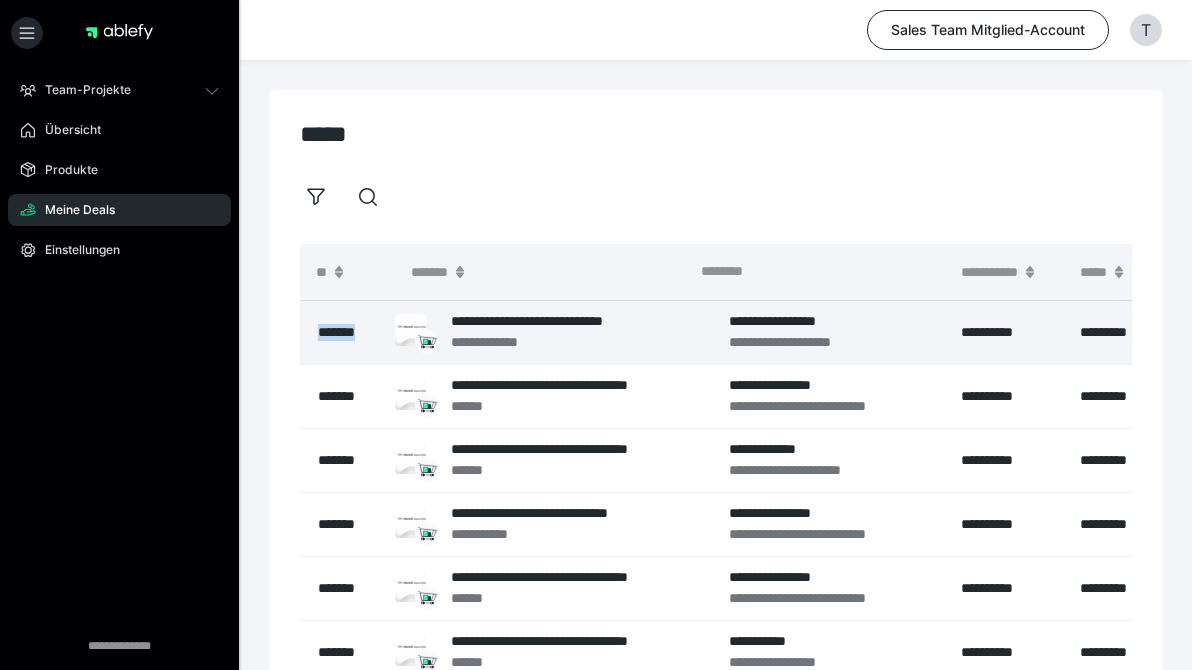 click on "*******" at bounding box center (347, 332) 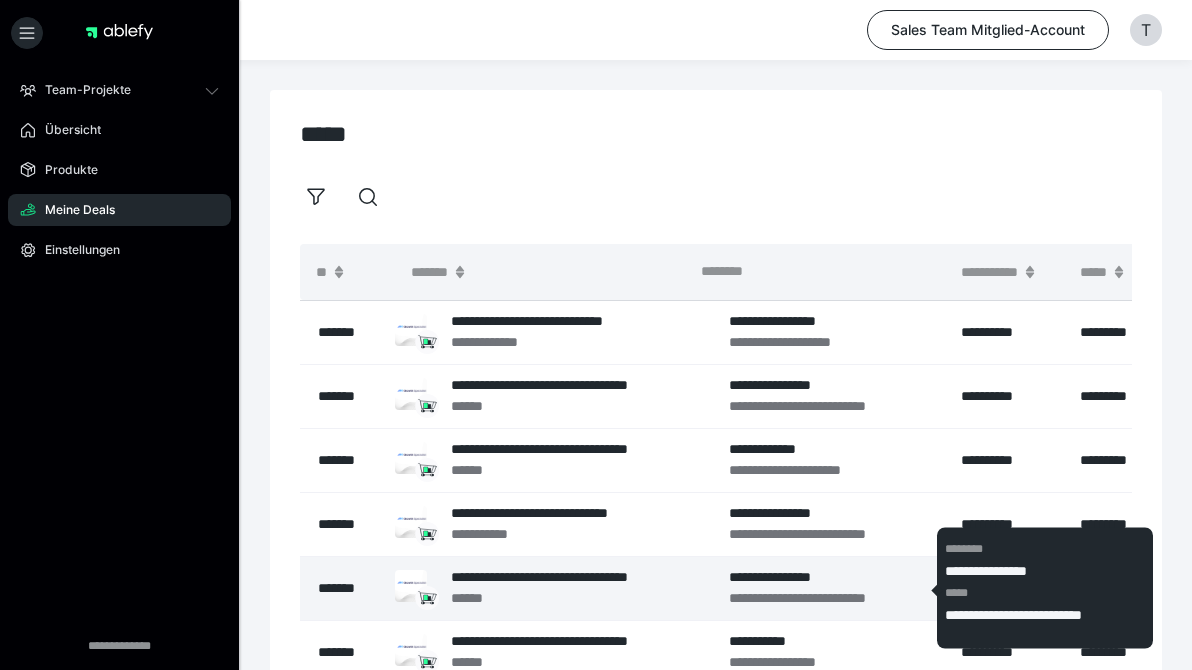 click on "**********" at bounding box center [829, 577] 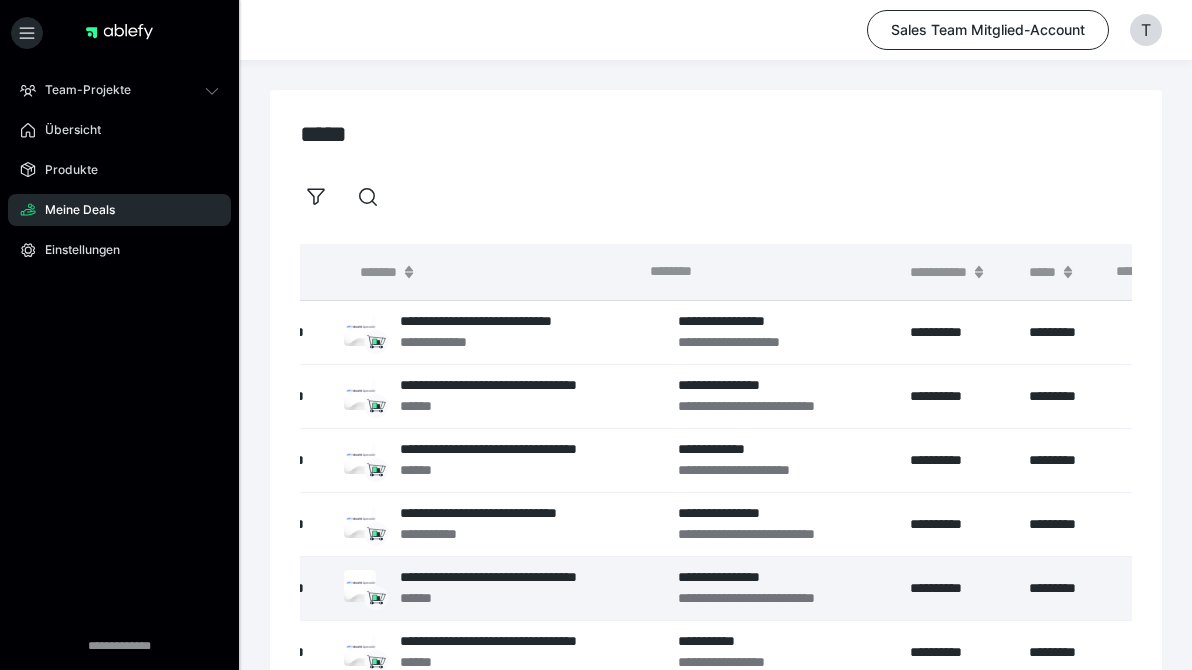 scroll, scrollTop: 0, scrollLeft: 0, axis: both 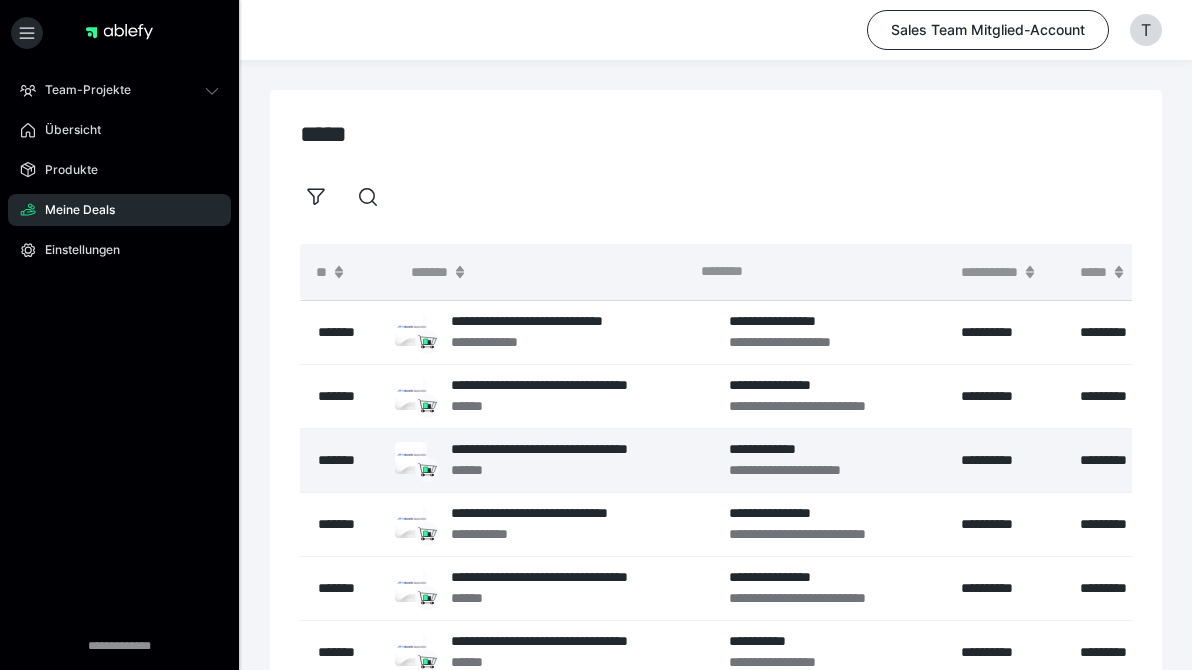 click on "*******" at bounding box center [347, 460] 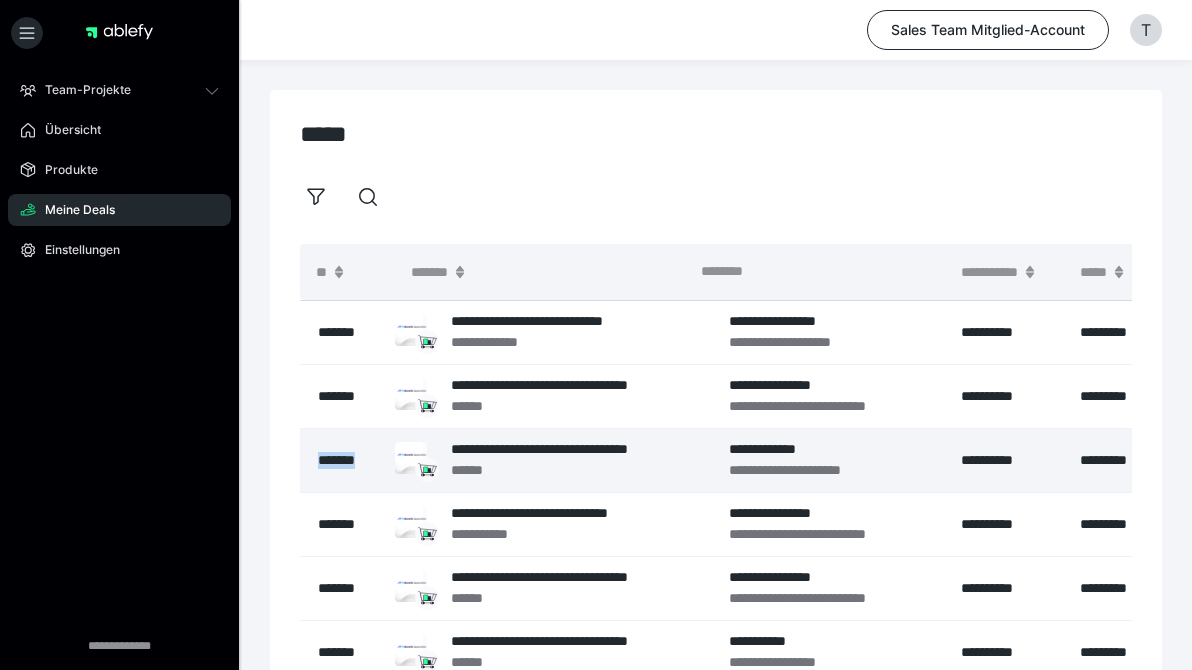 click on "*******" at bounding box center (347, 460) 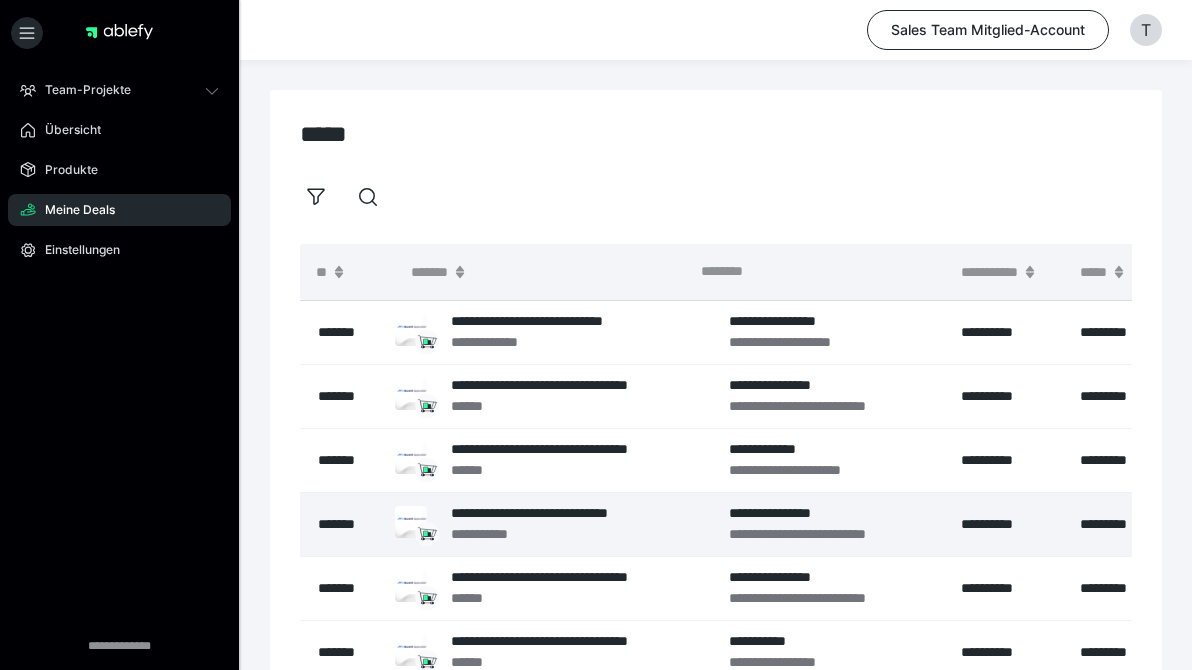 click on "*******" at bounding box center (347, 524) 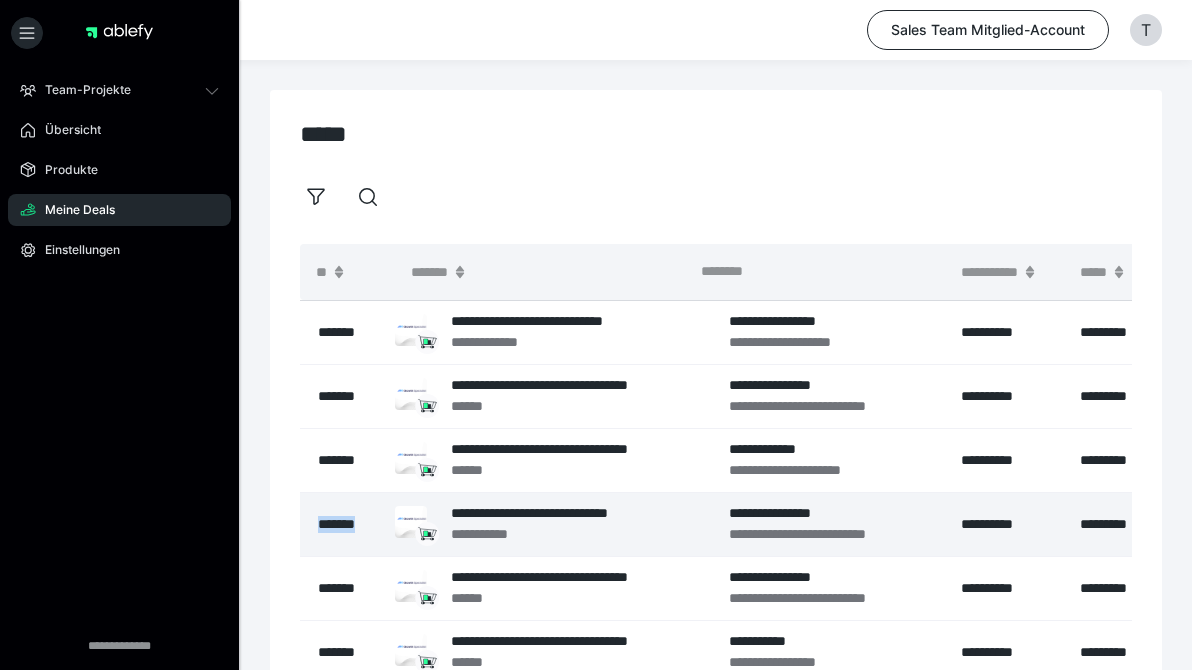 click on "*******" at bounding box center [347, 524] 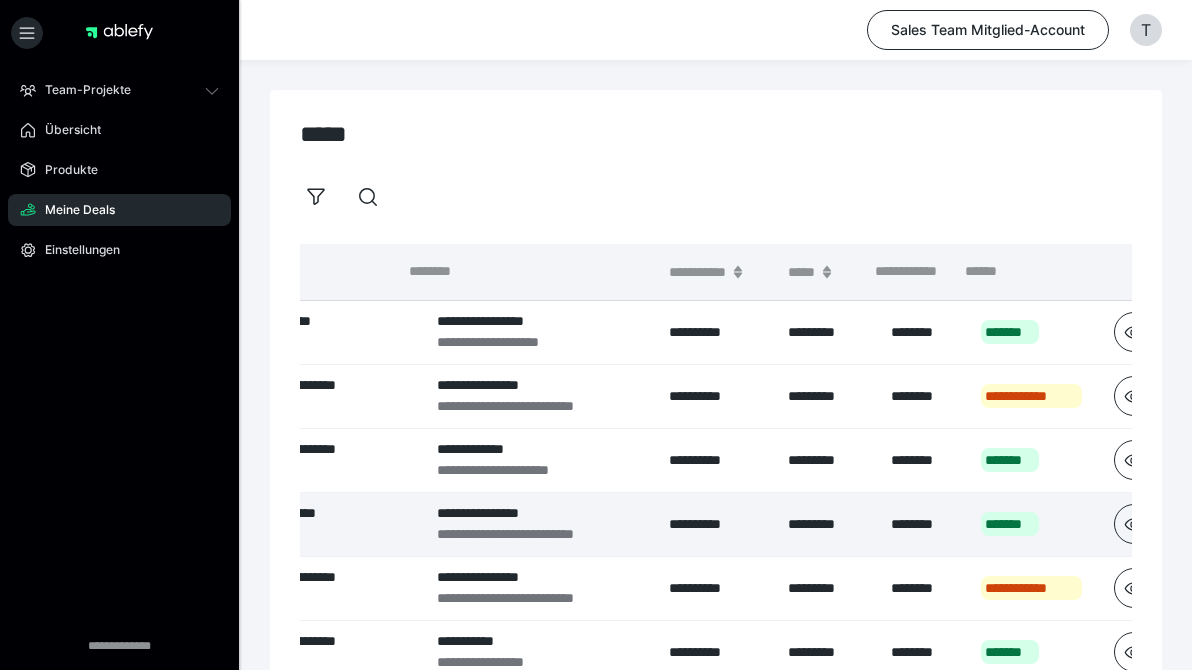 scroll, scrollTop: 0, scrollLeft: 294, axis: horizontal 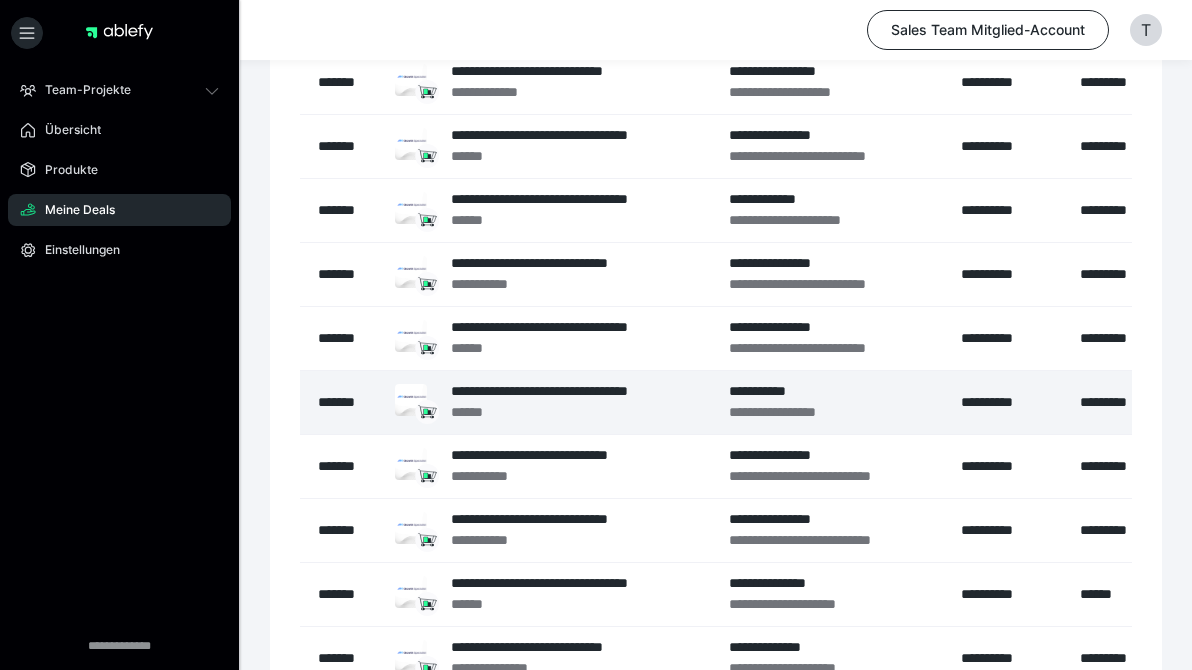 click on "*******" at bounding box center (347, 402) 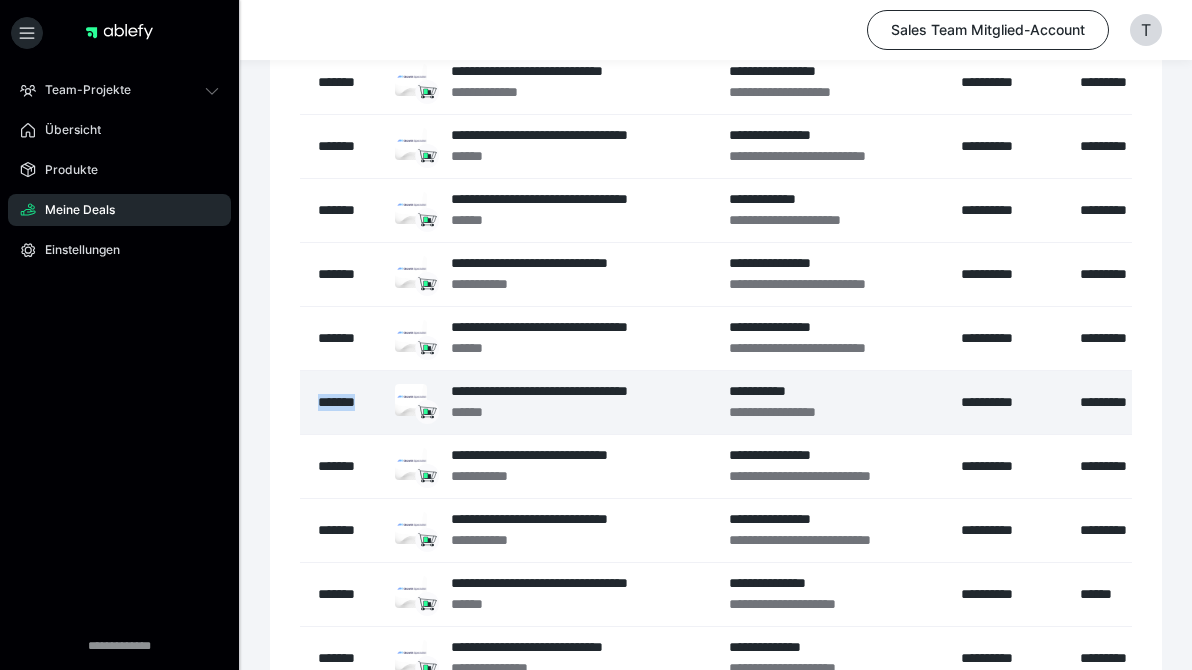 click on "*******" at bounding box center (347, 402) 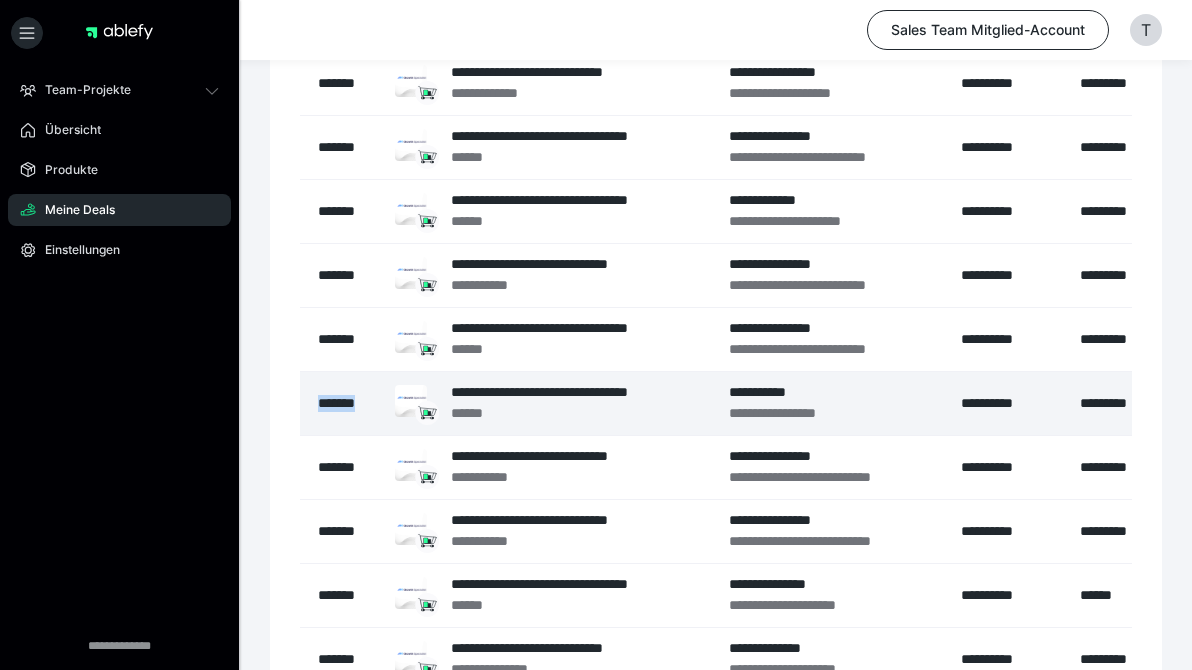 scroll, scrollTop: 238, scrollLeft: 0, axis: vertical 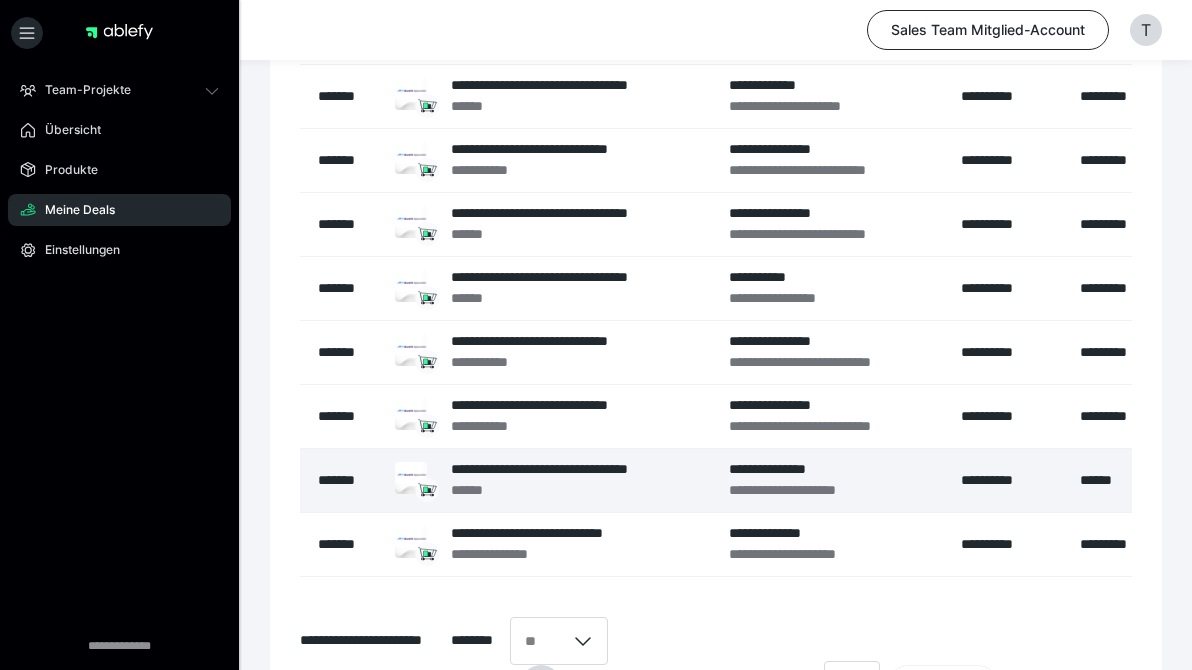 click on "*******" at bounding box center [347, 480] 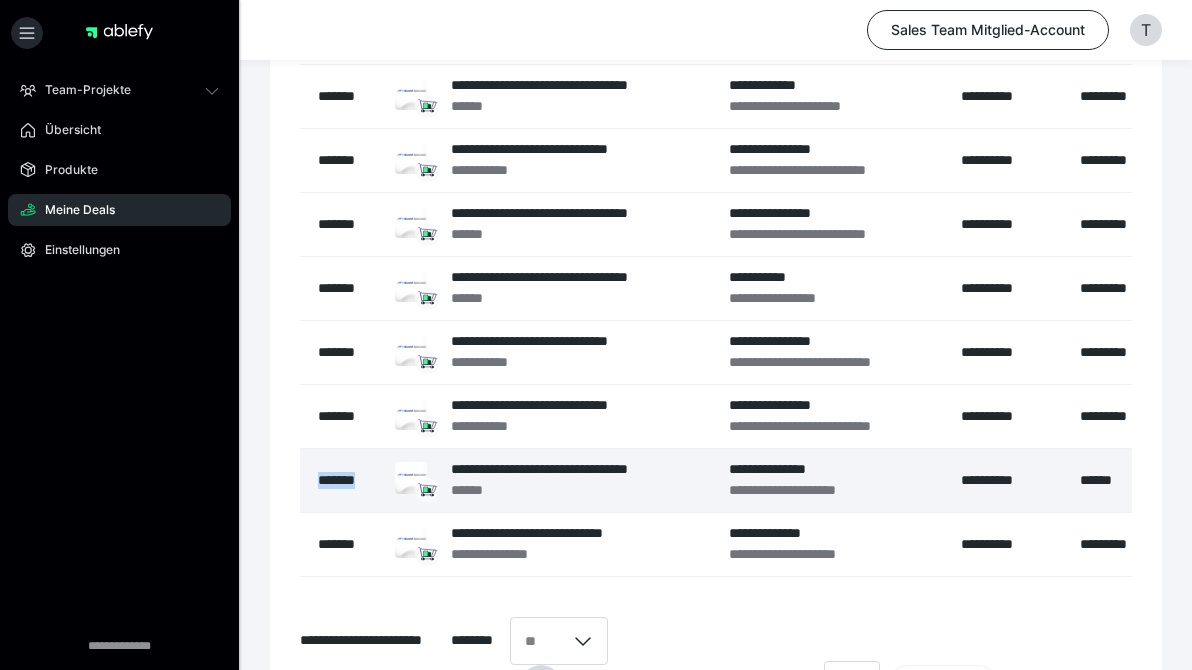 click on "*******" at bounding box center (347, 480) 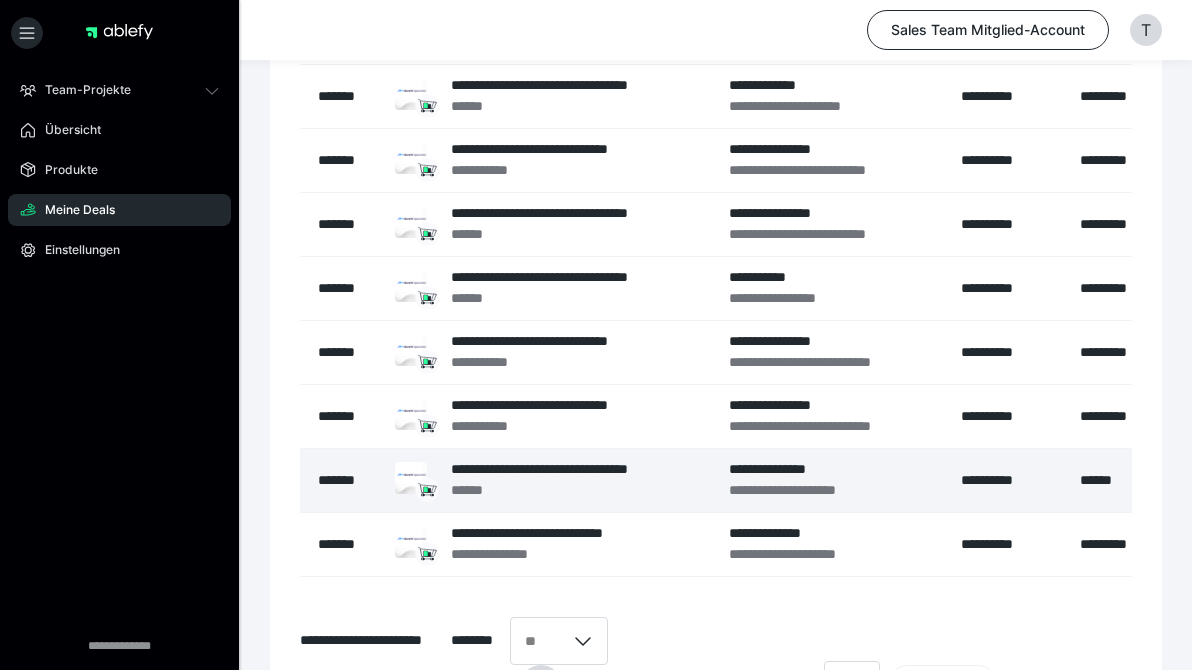 click on "*******" at bounding box center [347, 480] 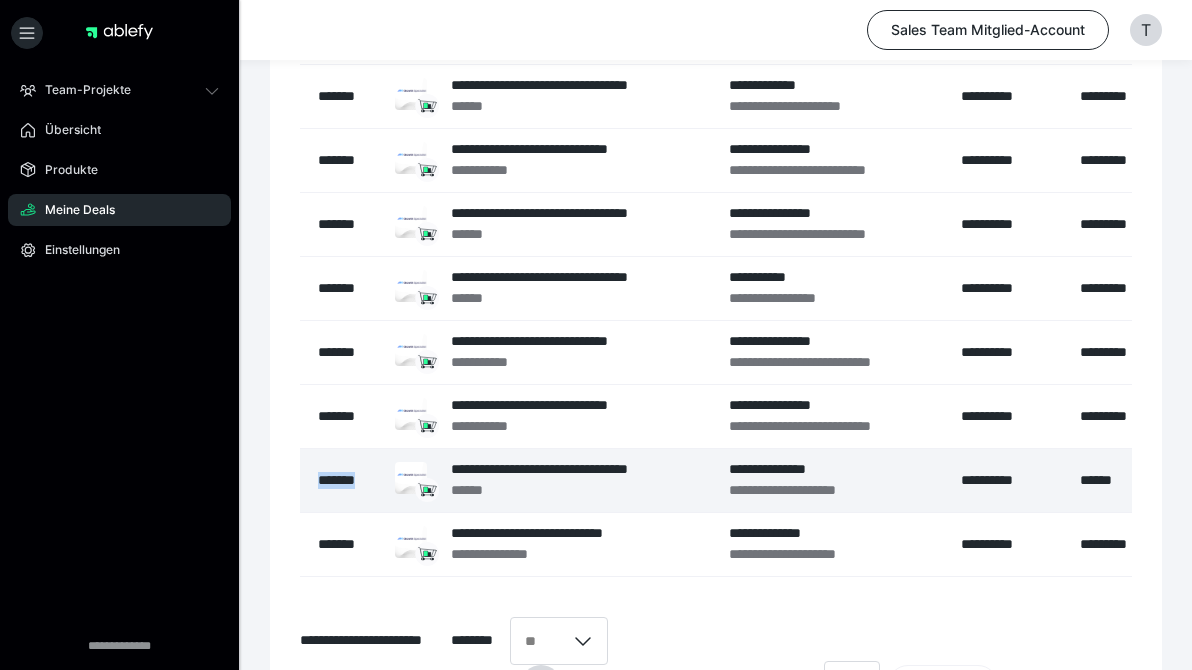 click on "*******" at bounding box center (347, 480) 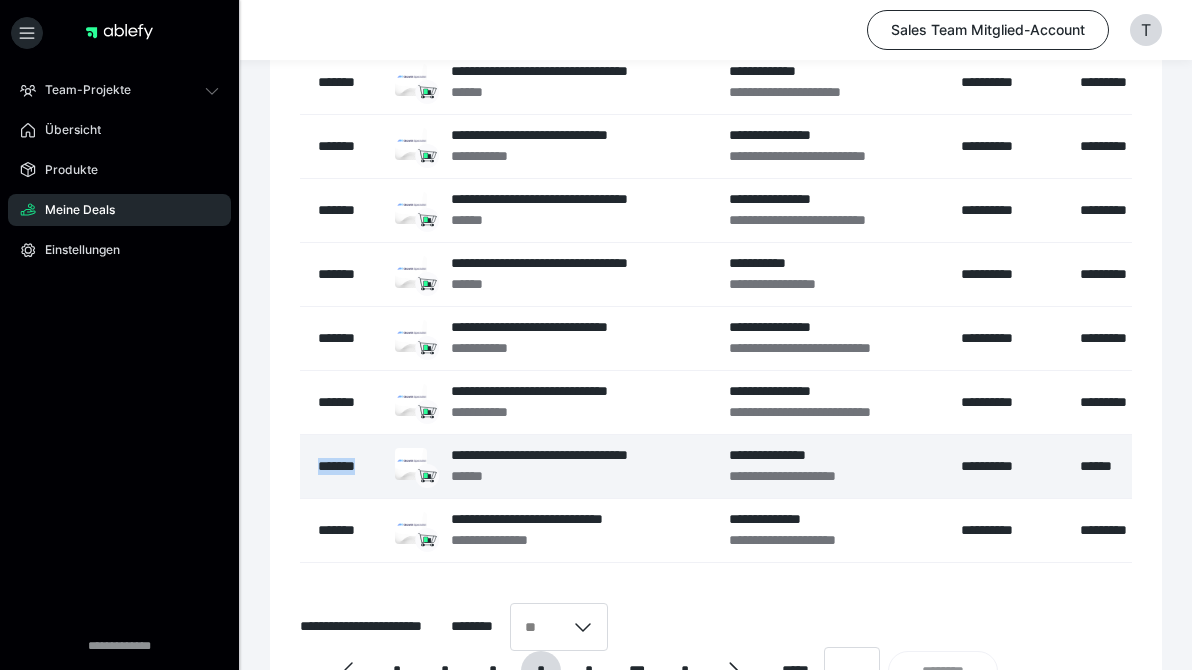 scroll, scrollTop: 378, scrollLeft: 0, axis: vertical 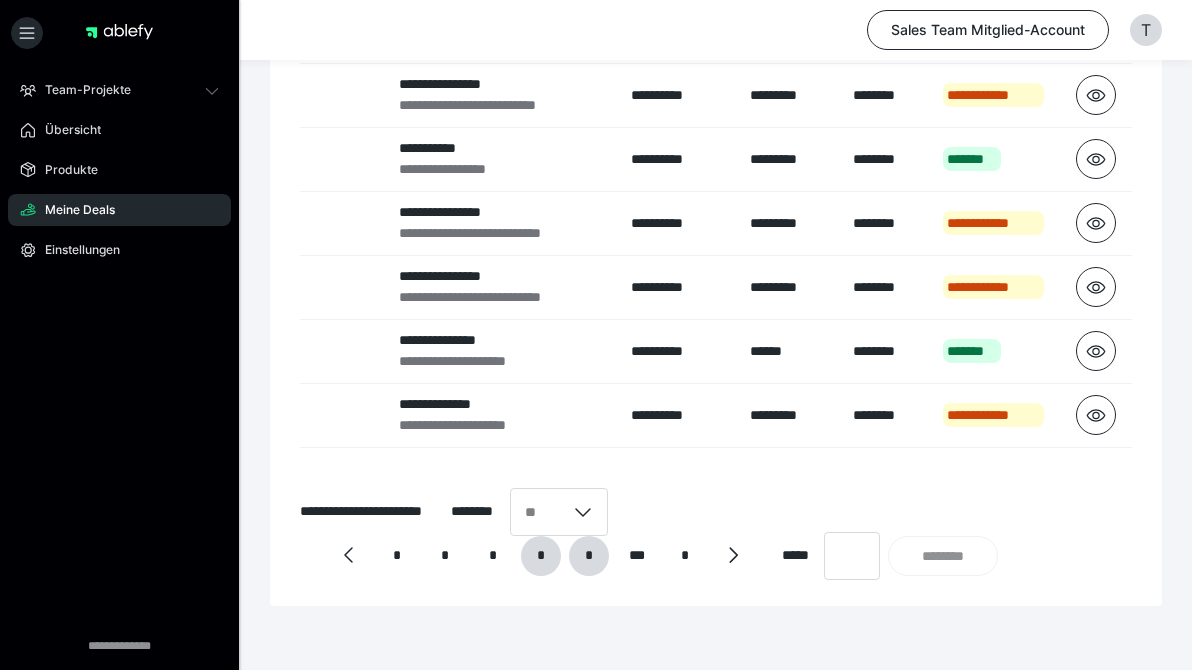 click on "*" at bounding box center (589, 556) 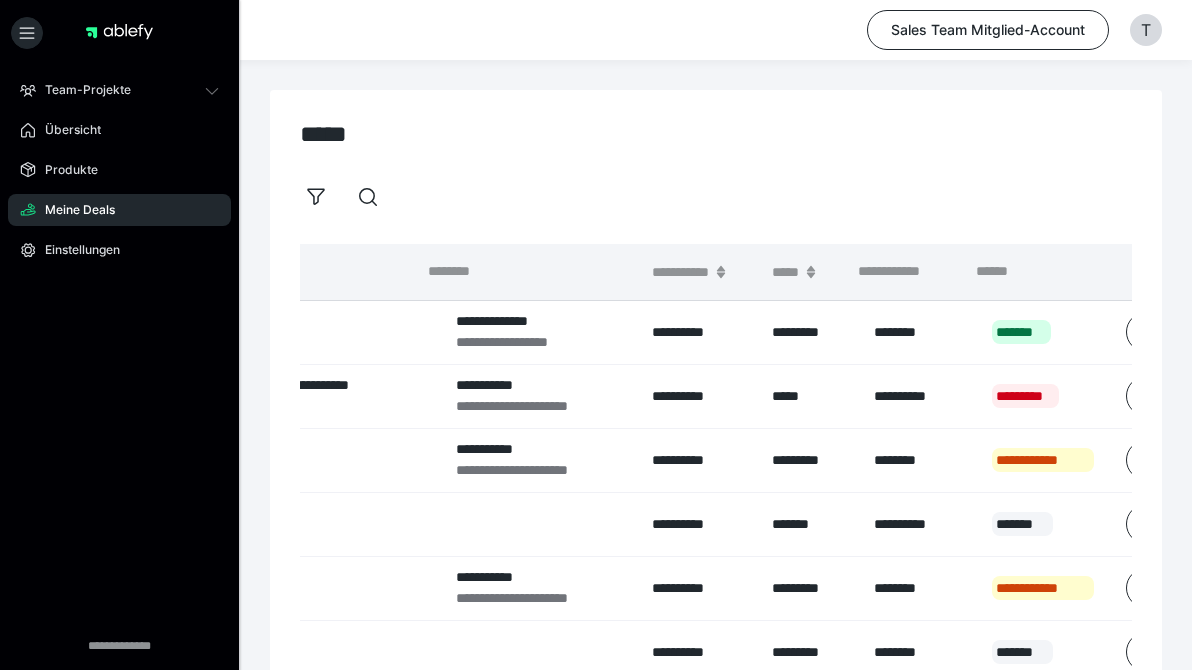 scroll, scrollTop: 0, scrollLeft: 0, axis: both 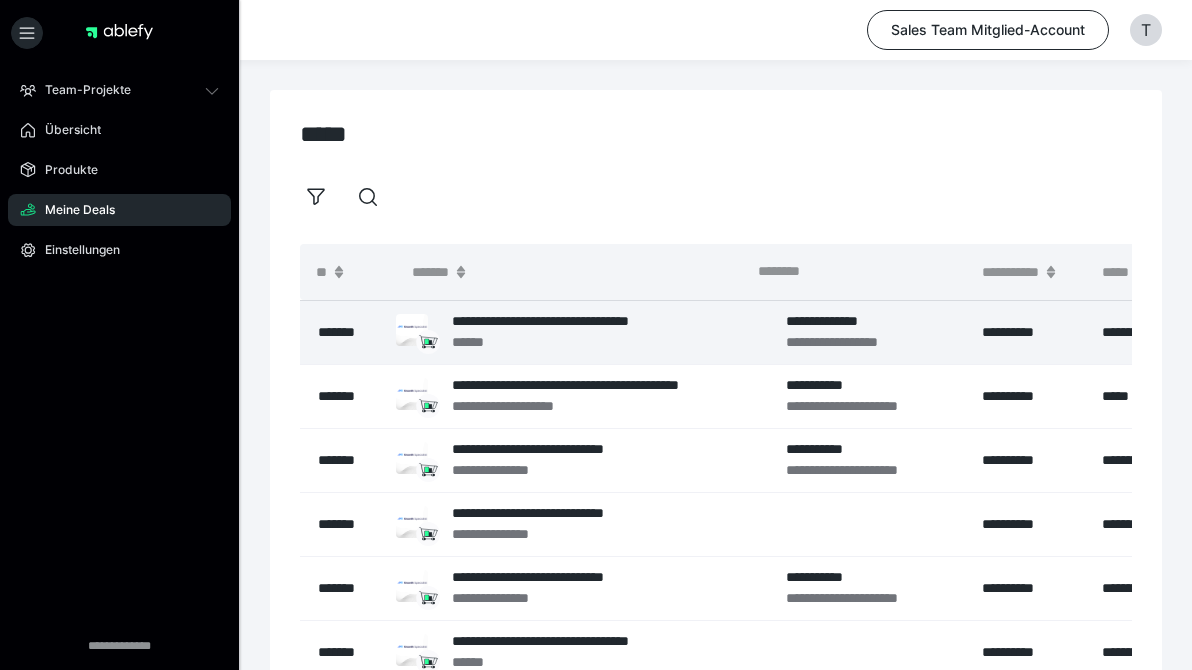 click on "*******" at bounding box center (348, 332) 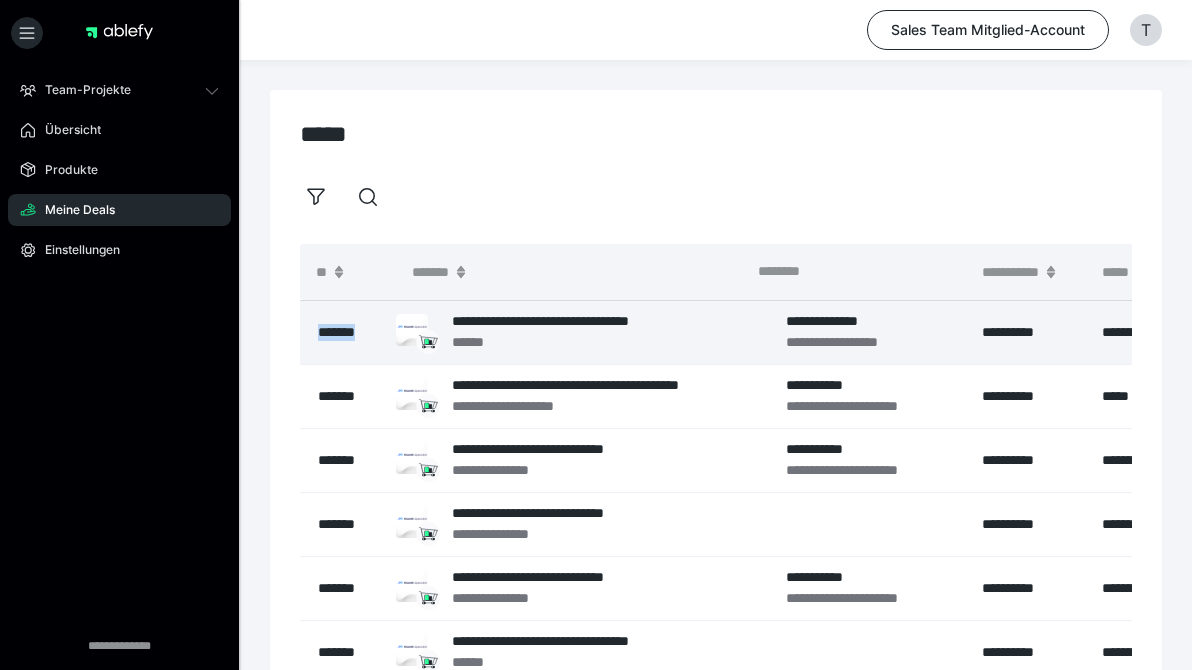 click on "*******" at bounding box center [348, 332] 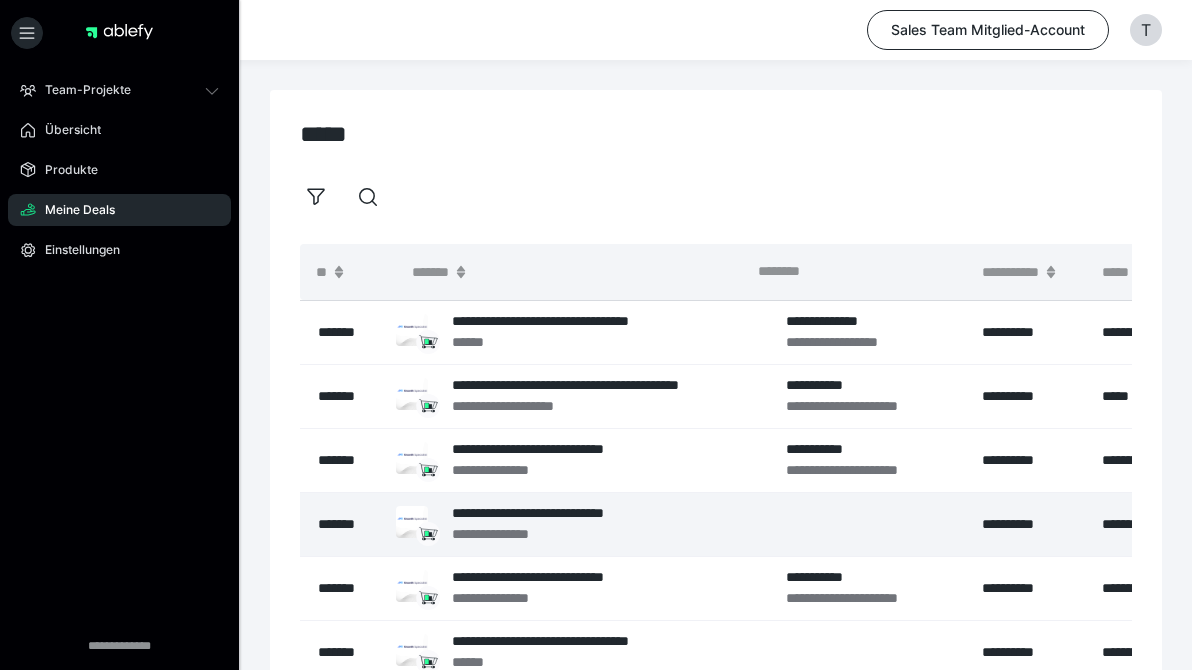 click at bounding box center (862, 524) 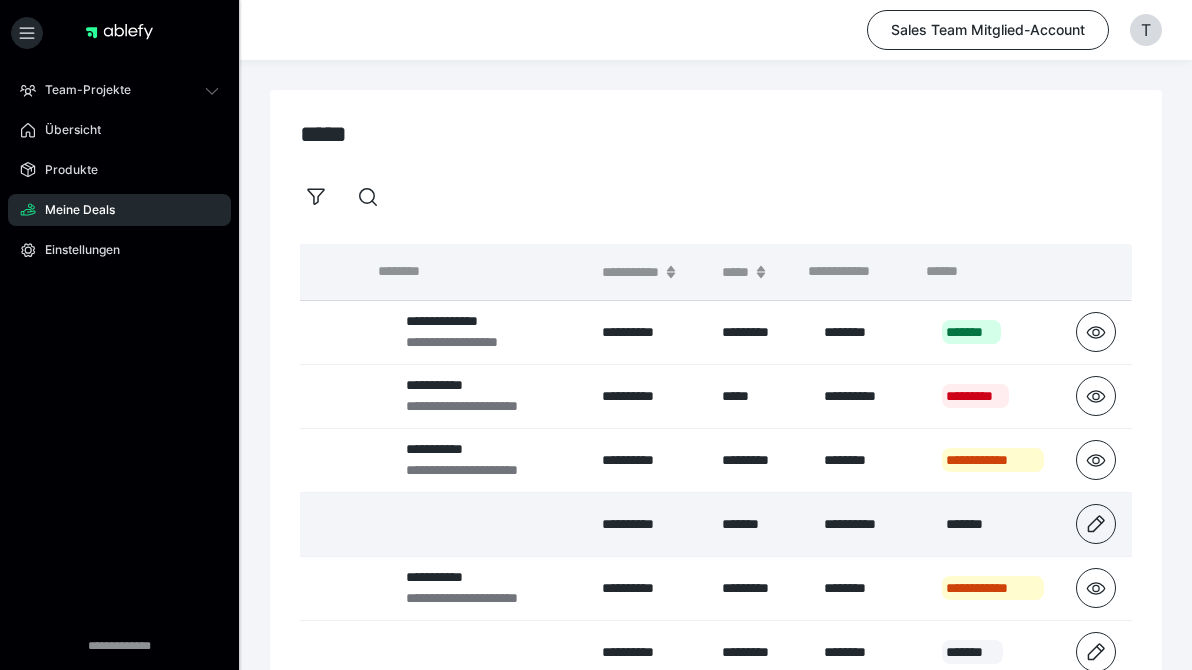 scroll, scrollTop: 0, scrollLeft: 380, axis: horizontal 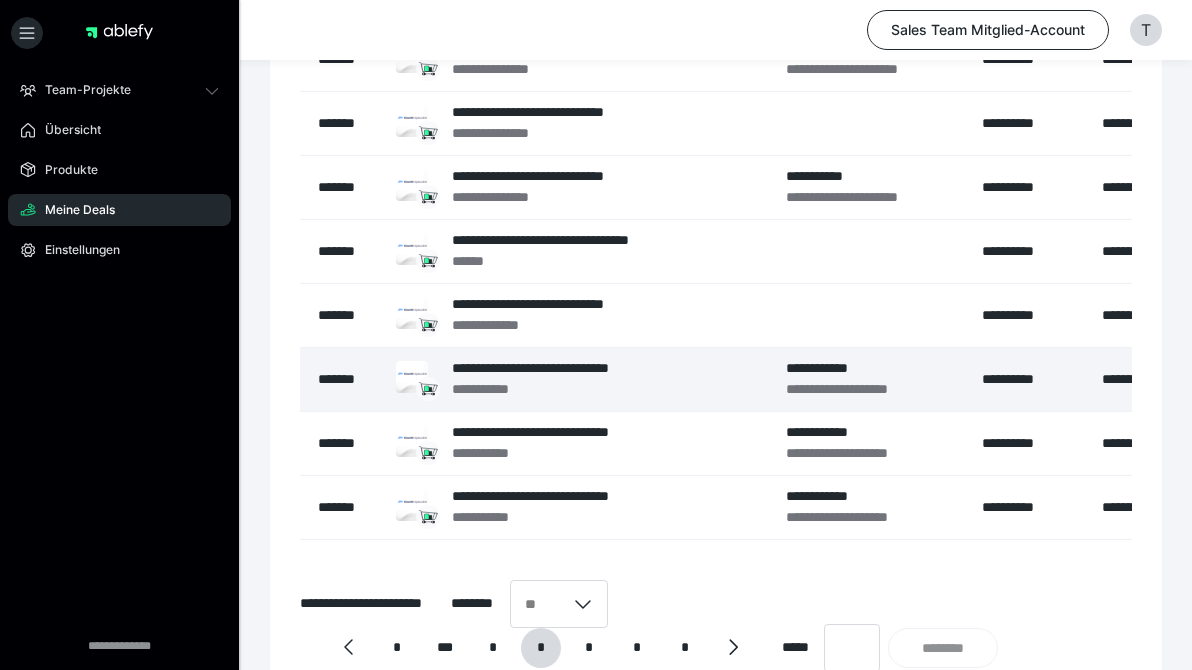 click on "*******" at bounding box center [348, 379] 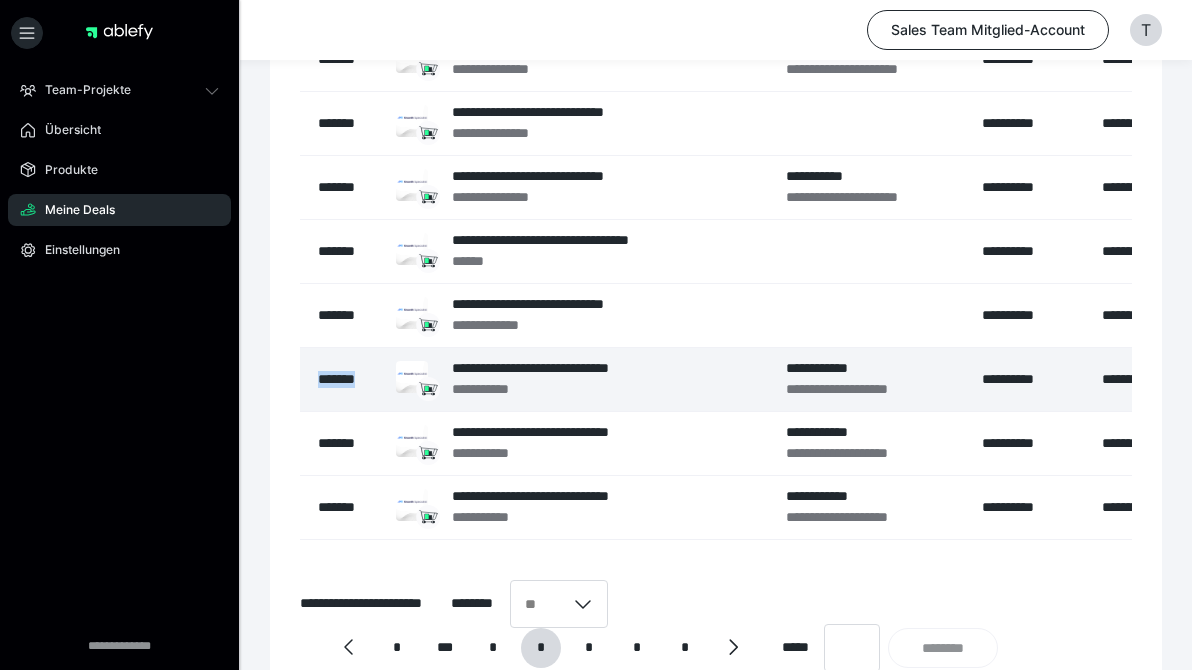 click on "*******" at bounding box center [348, 379] 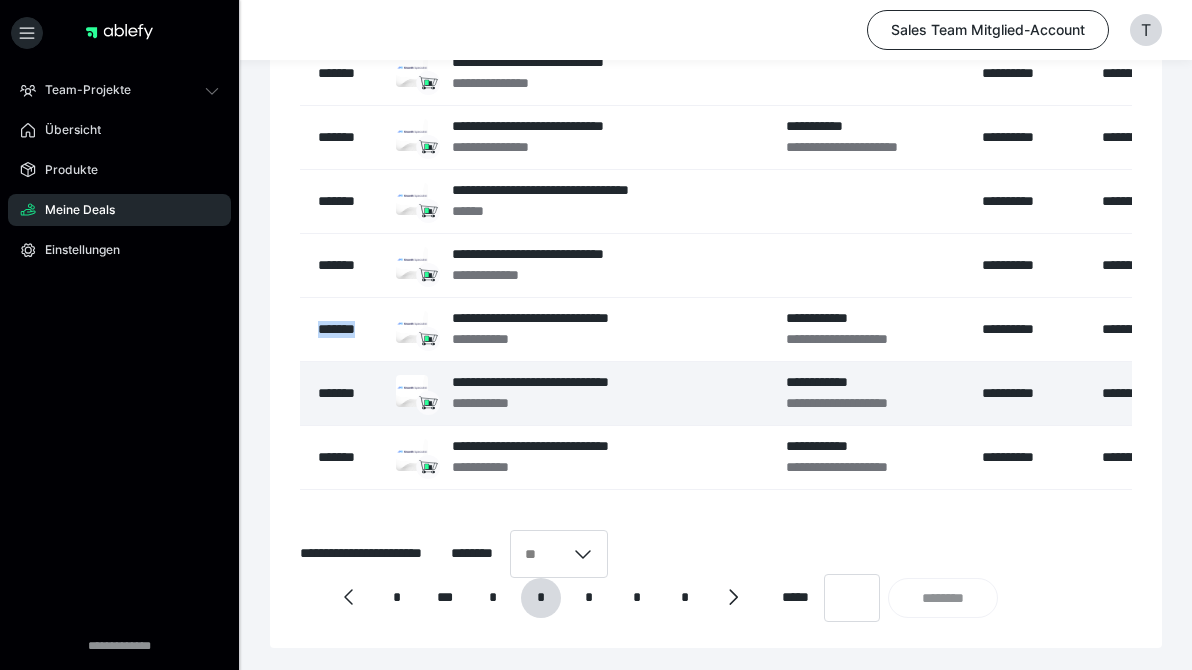 scroll, scrollTop: 464, scrollLeft: 0, axis: vertical 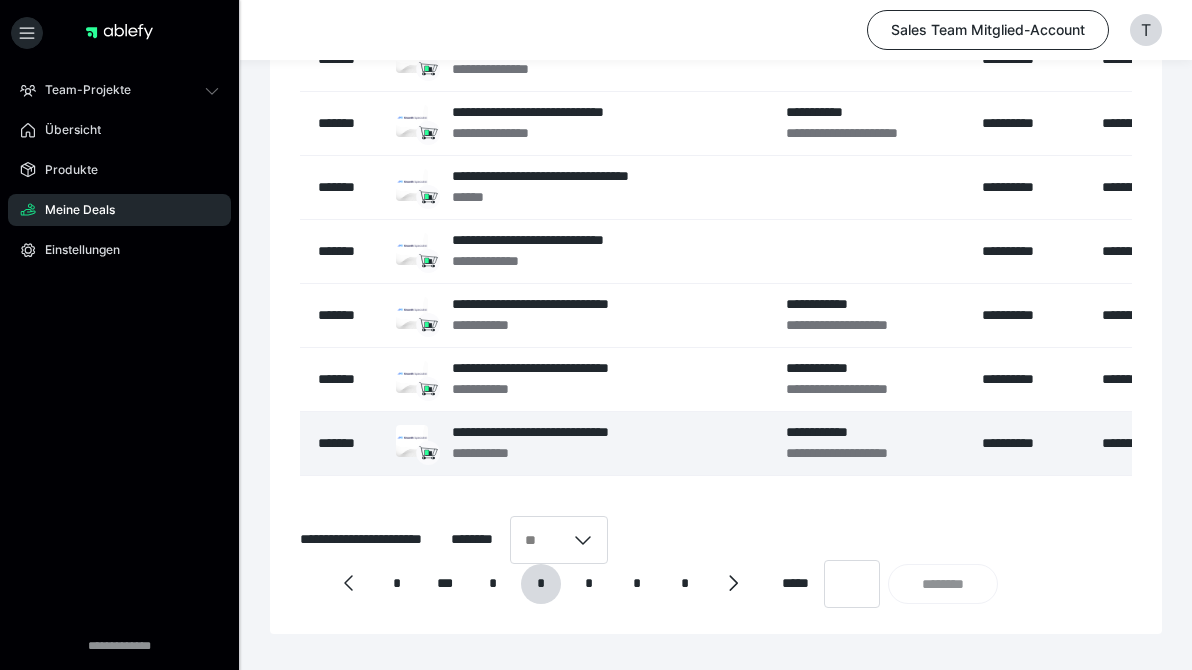 click on "*******" at bounding box center (348, 443) 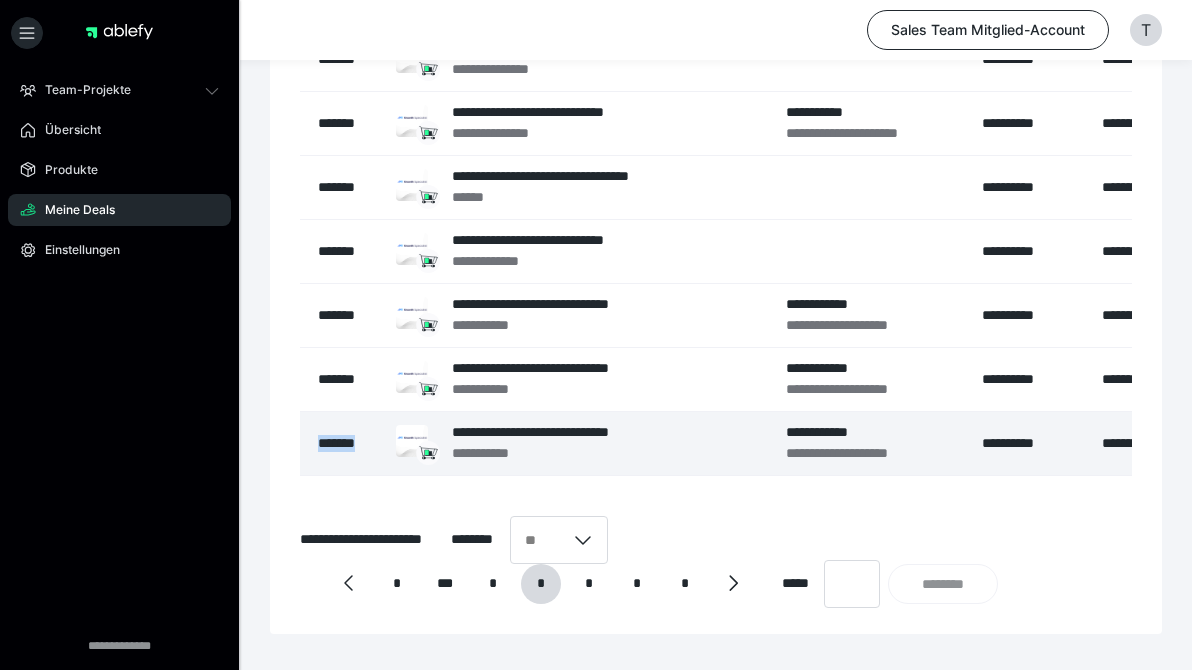 click on "*******" at bounding box center (348, 443) 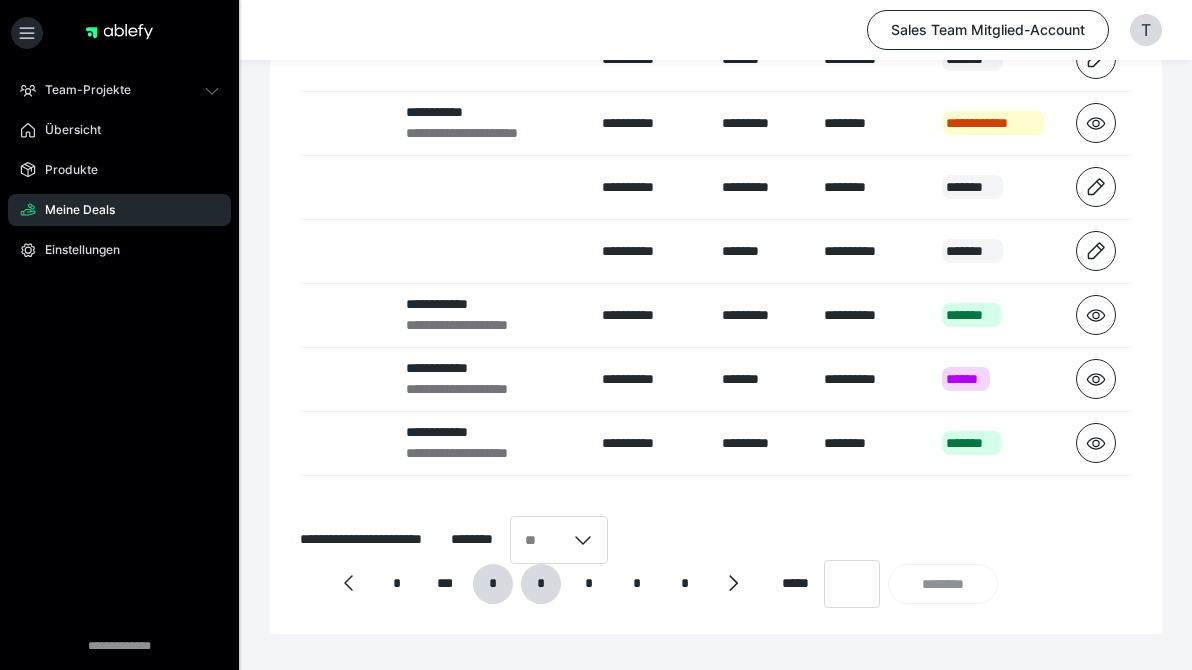 scroll, scrollTop: 0, scrollLeft: 380, axis: horizontal 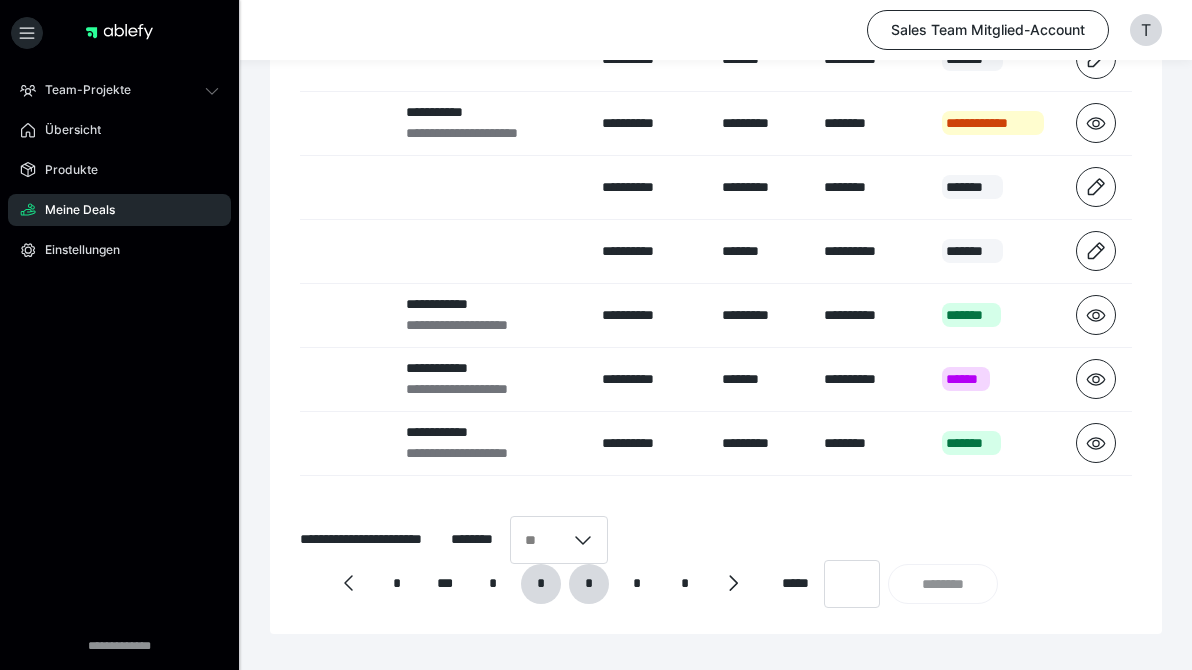 click on "*" at bounding box center [589, 584] 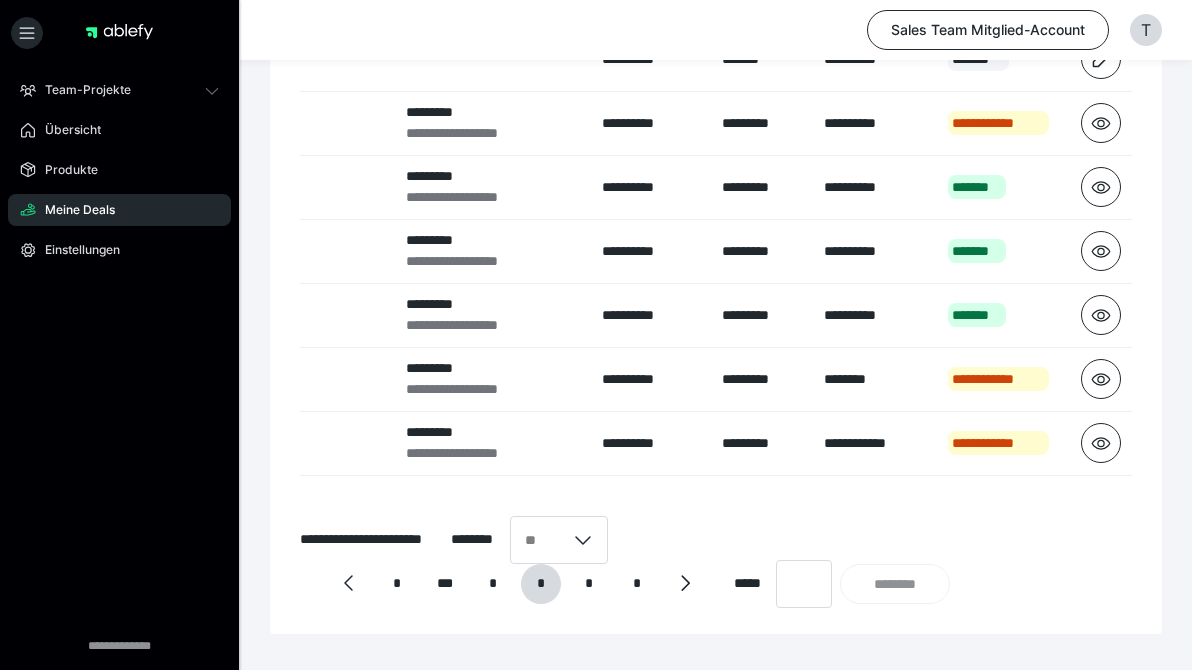 scroll, scrollTop: 0, scrollLeft: 369, axis: horizontal 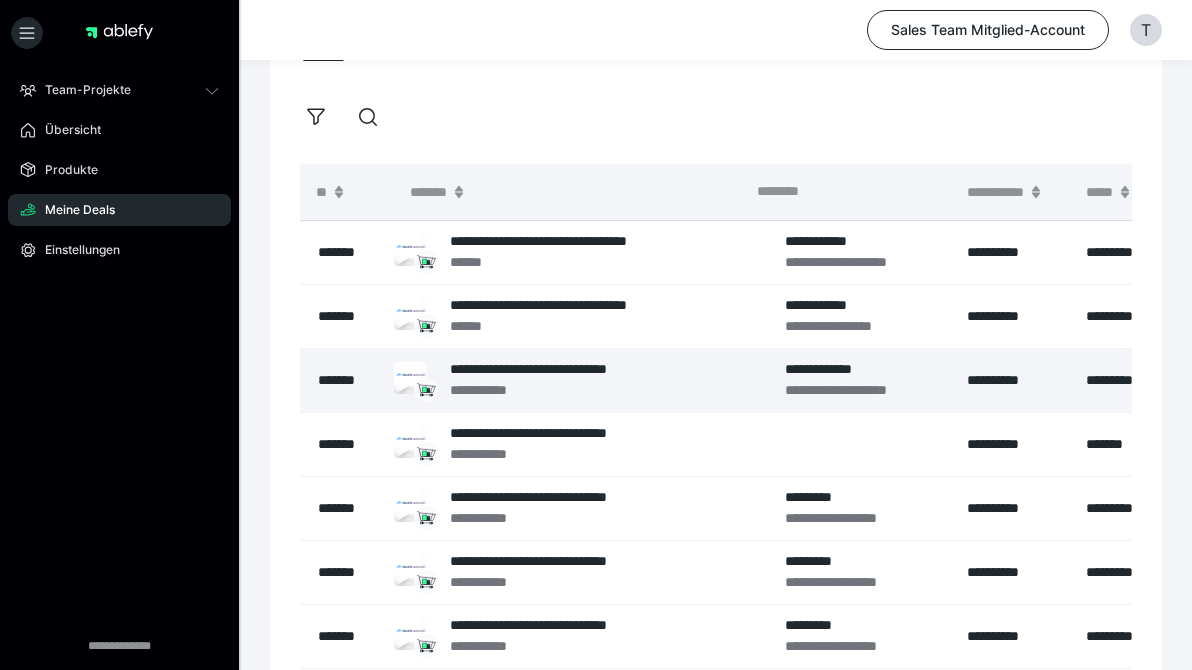 click on "*******" at bounding box center [347, 380] 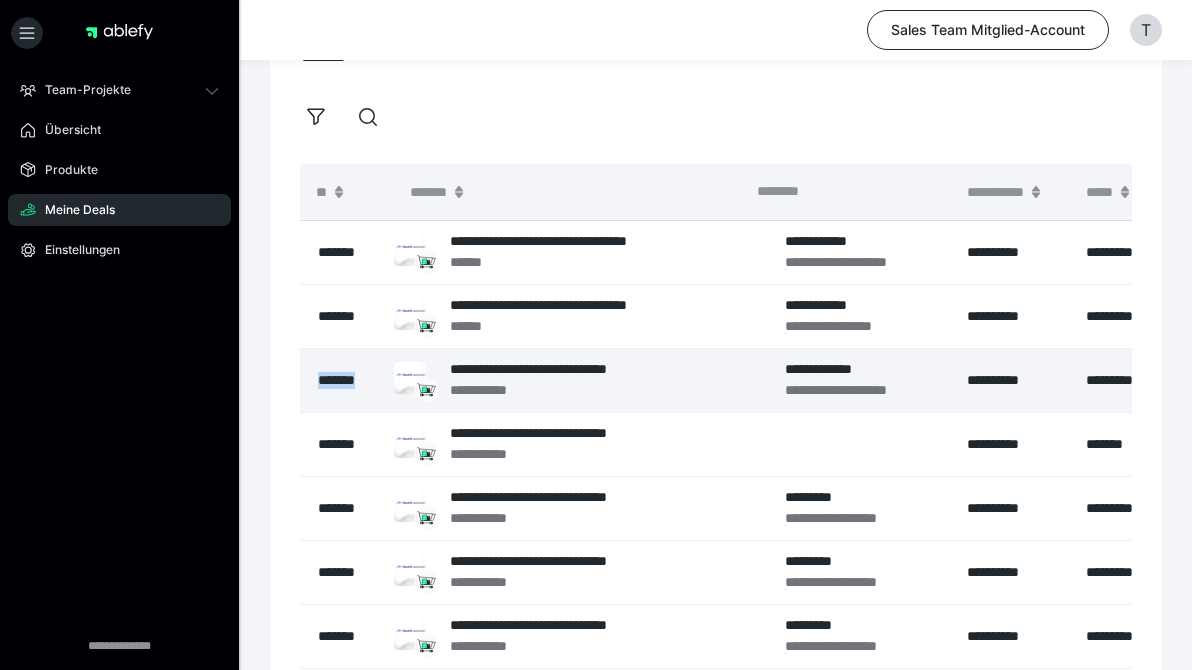 click on "*******" at bounding box center (347, 380) 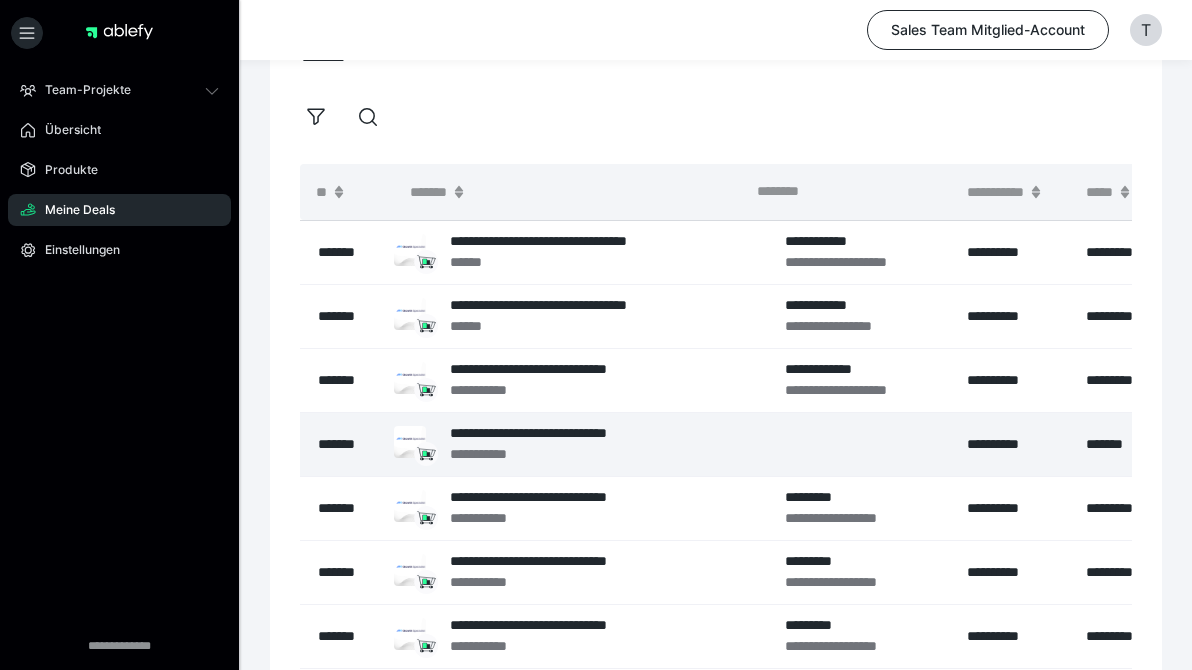 click at bounding box center [854, 444] 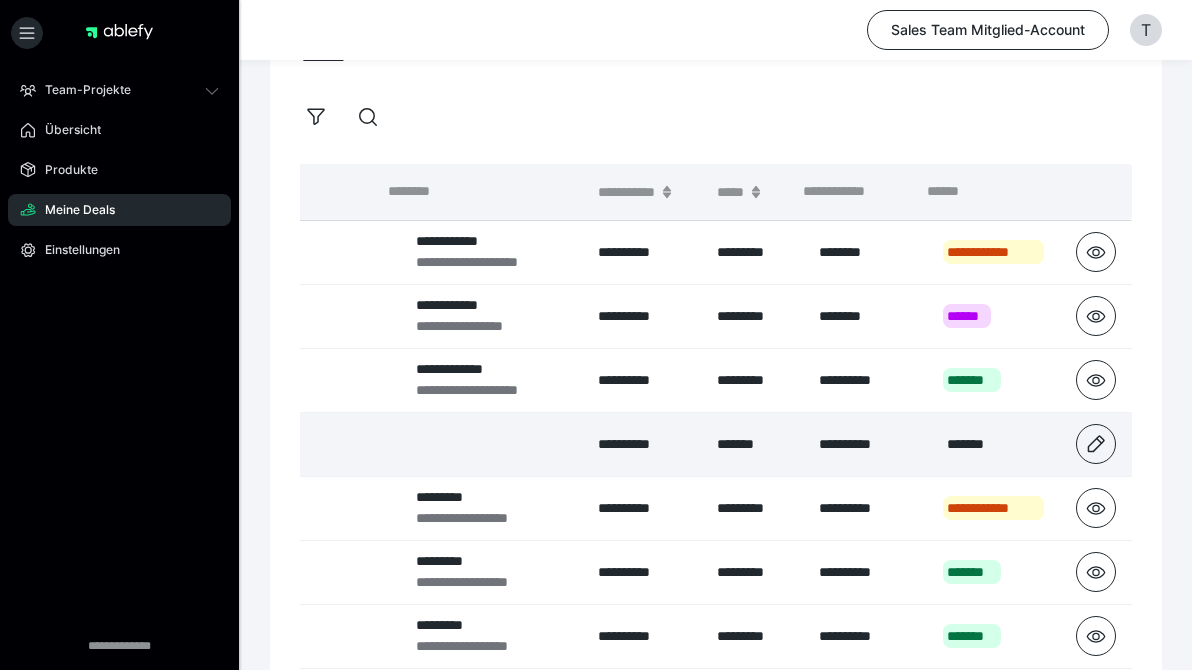 scroll, scrollTop: 0, scrollLeft: 369, axis: horizontal 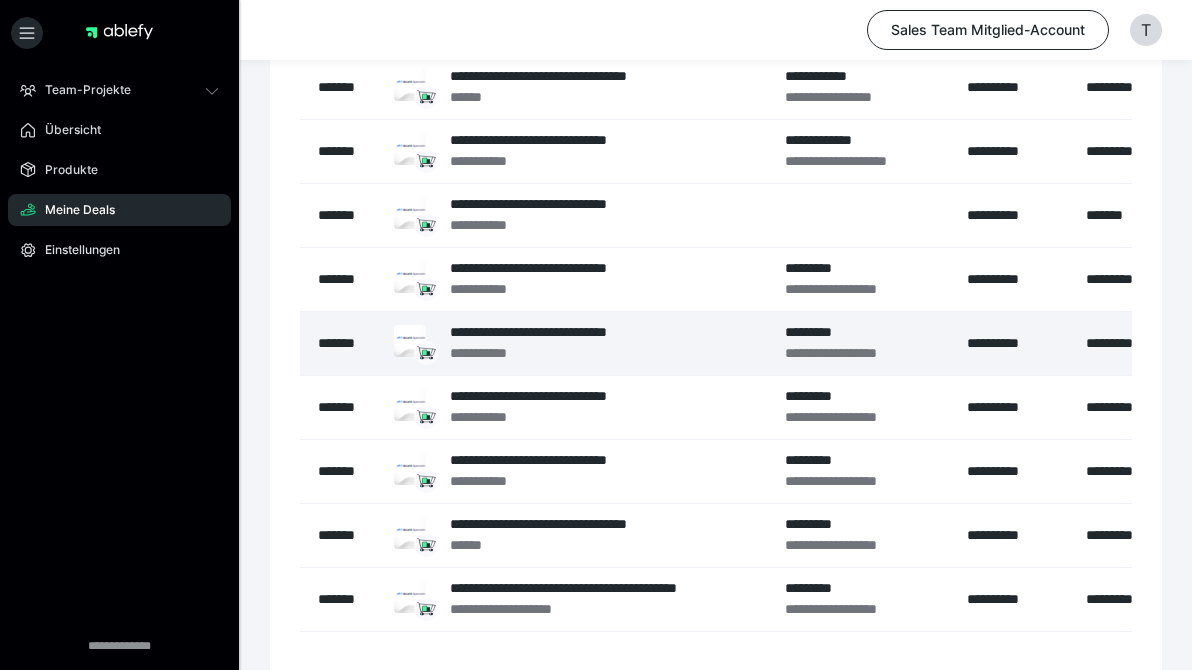 click on "*******" at bounding box center [347, 343] 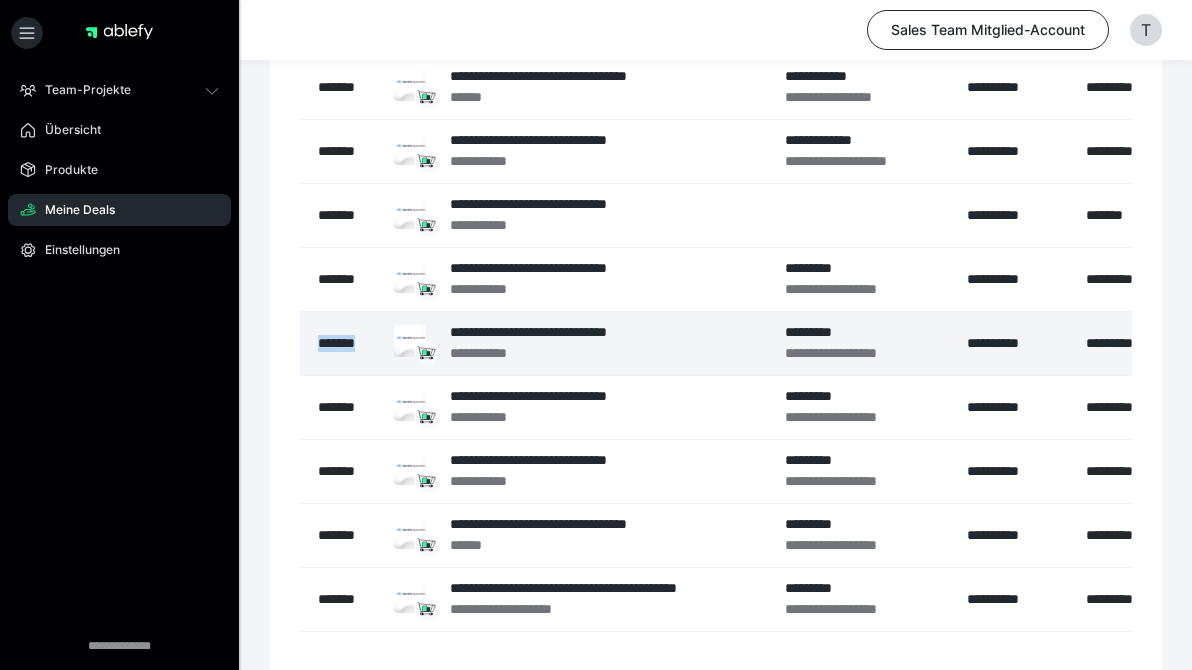 click on "*******" at bounding box center (347, 343) 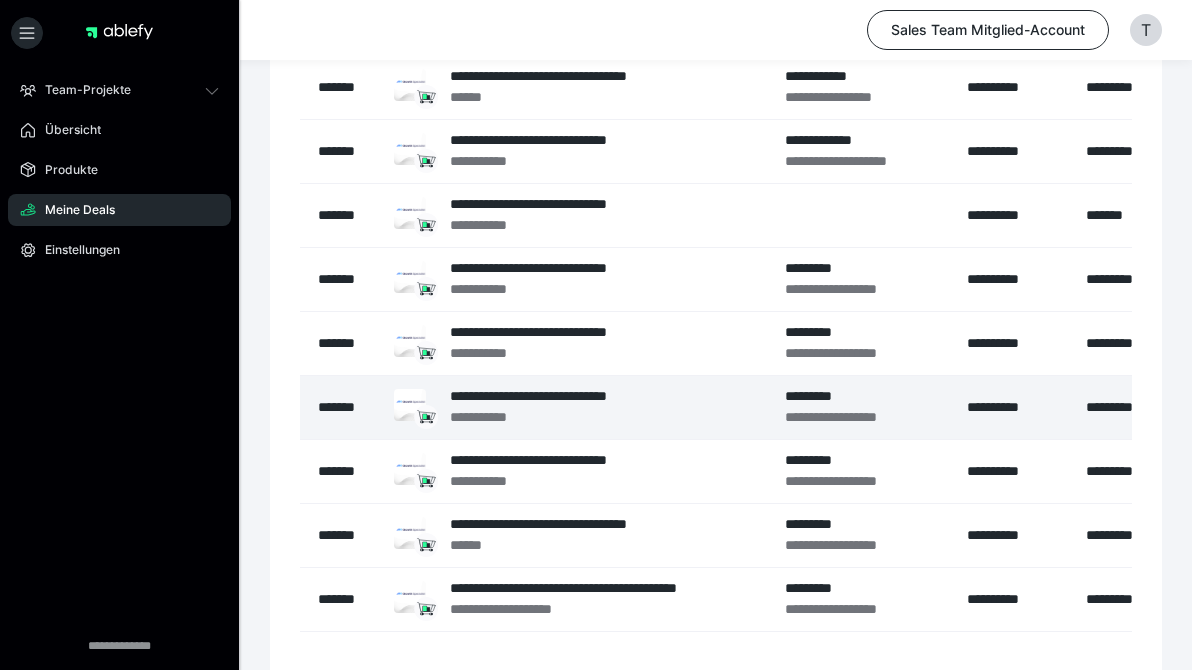 click on "*******" at bounding box center [347, 407] 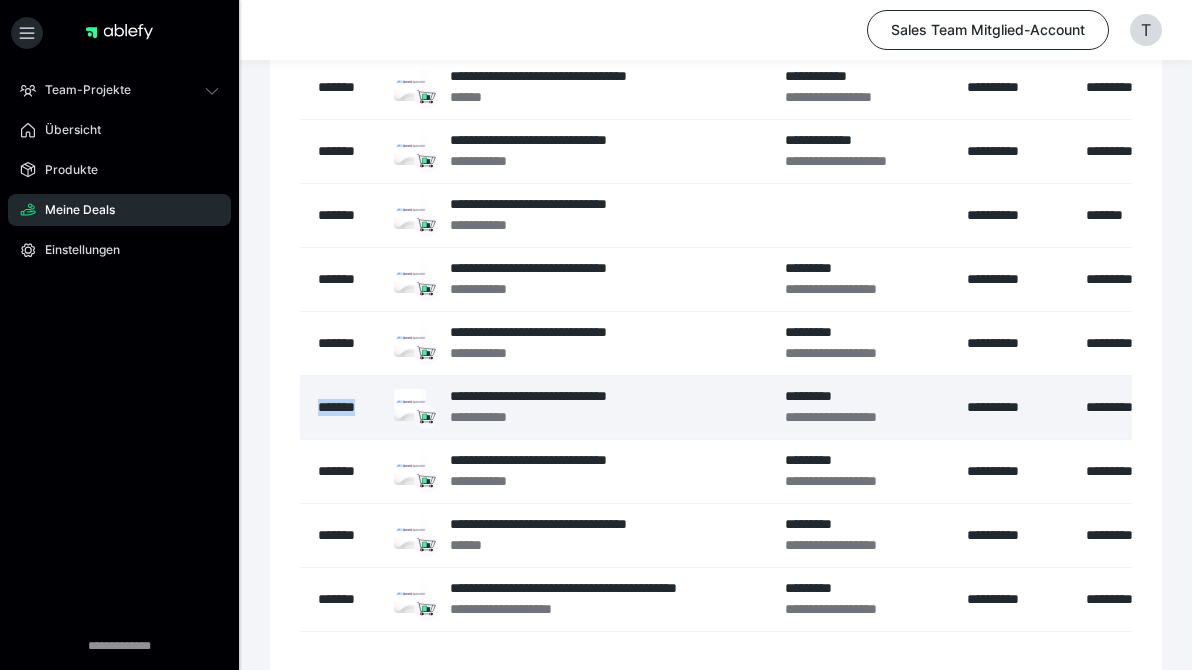 click on "*******" at bounding box center (347, 407) 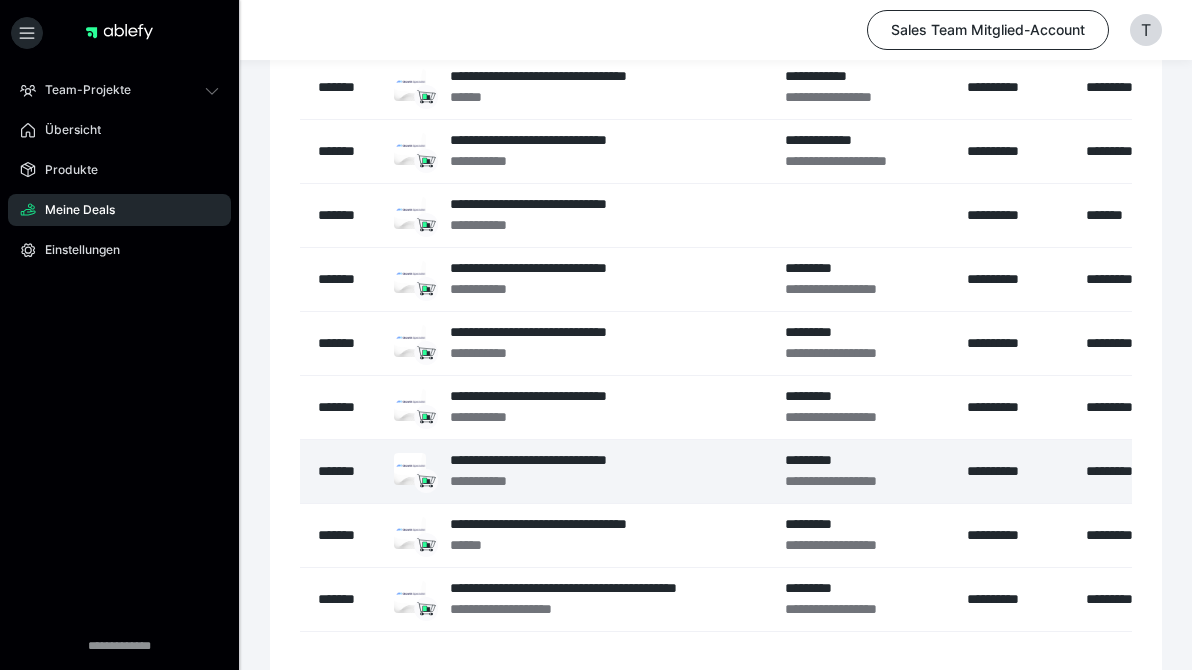 click on "*******" at bounding box center [347, 471] 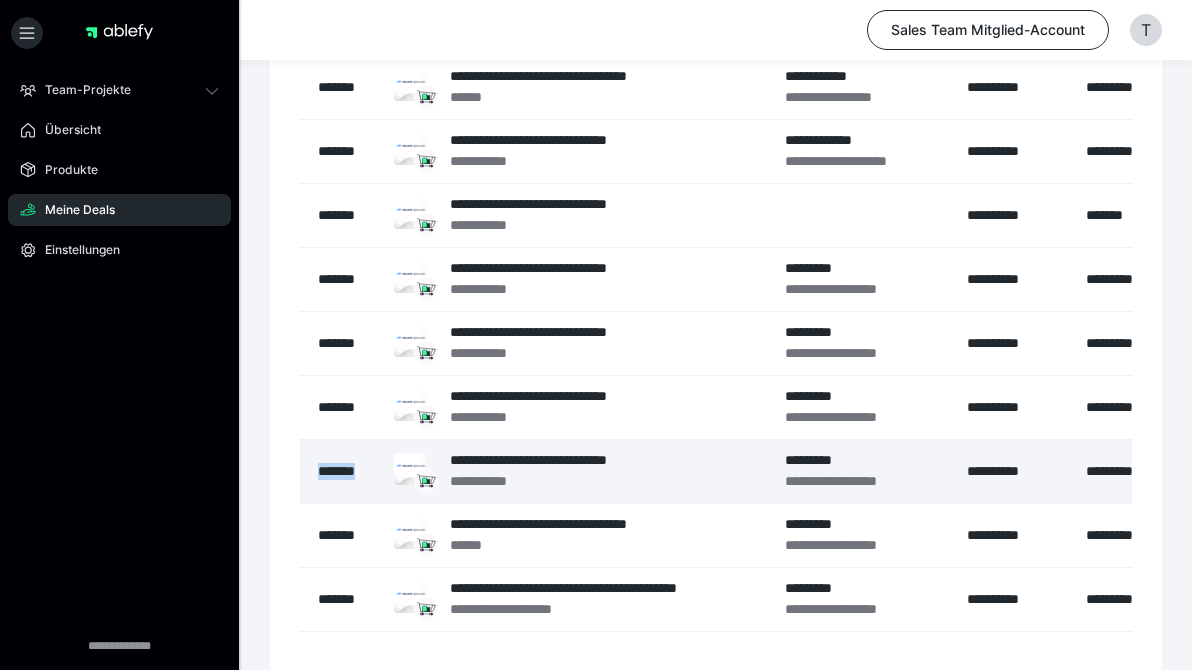 click on "*******" at bounding box center [347, 471] 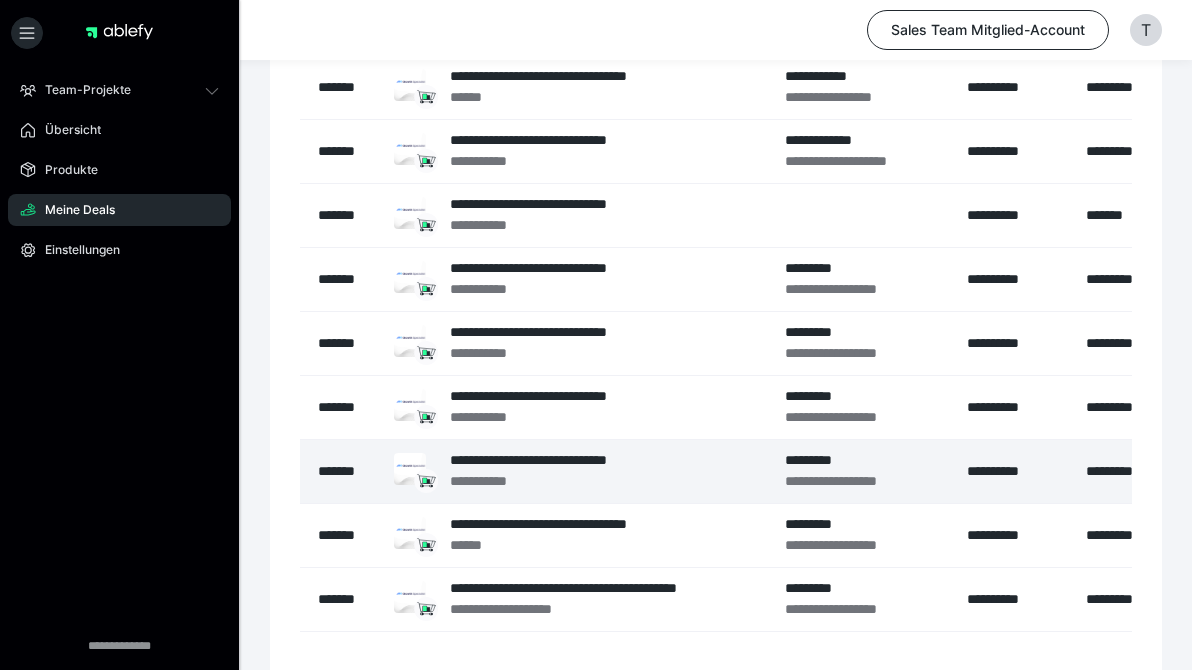 click on "**********" at bounding box center (562, 481) 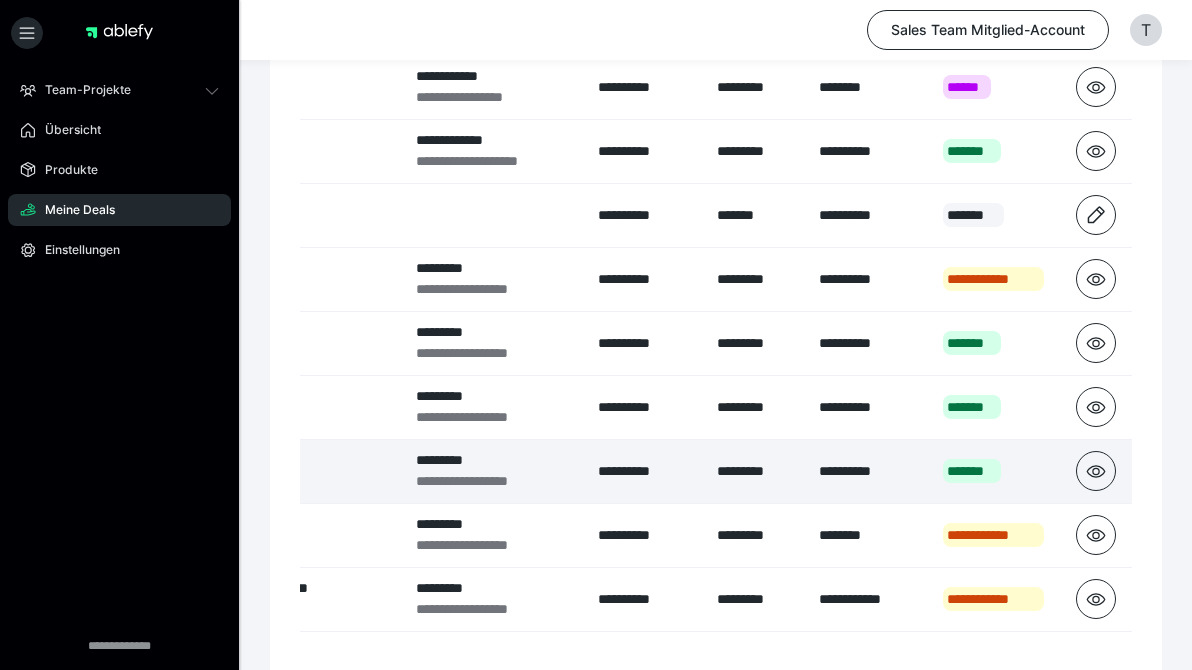 scroll, scrollTop: 0, scrollLeft: 369, axis: horizontal 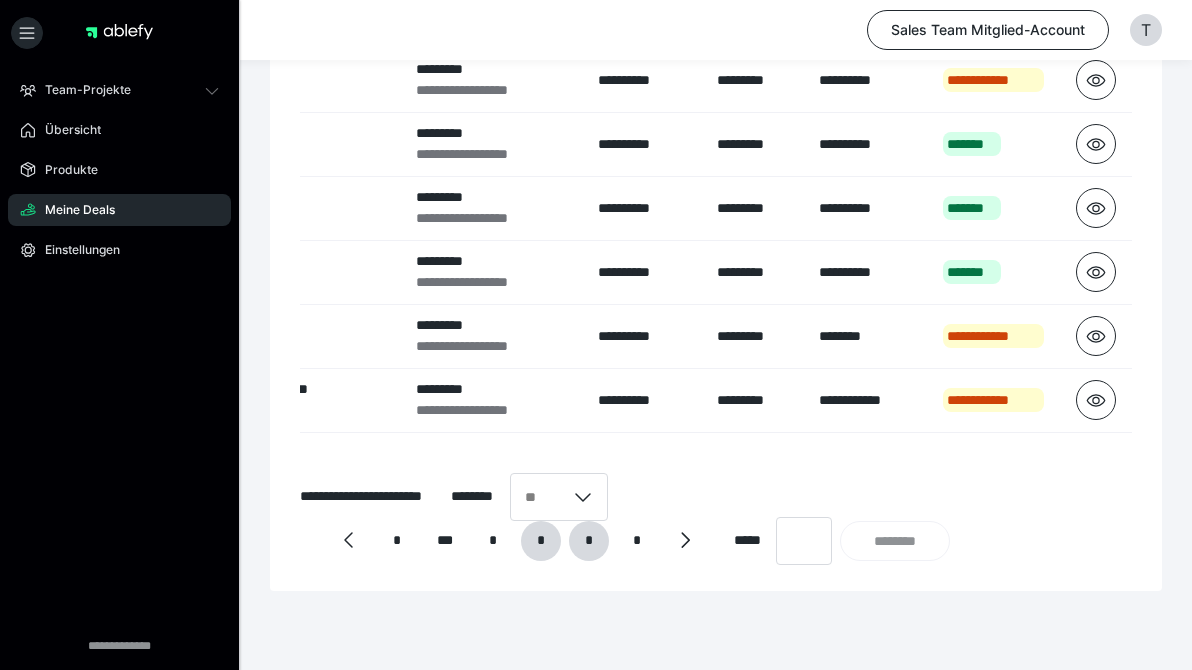 click on "*" at bounding box center [589, 541] 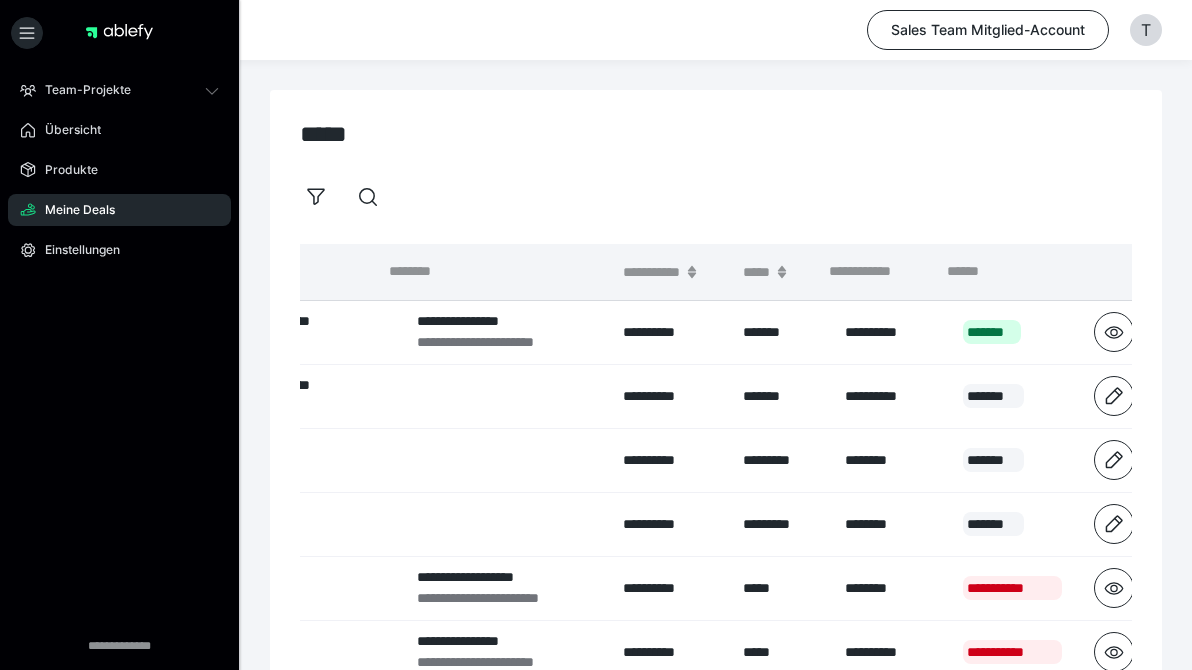 scroll, scrollTop: 0, scrollLeft: 0, axis: both 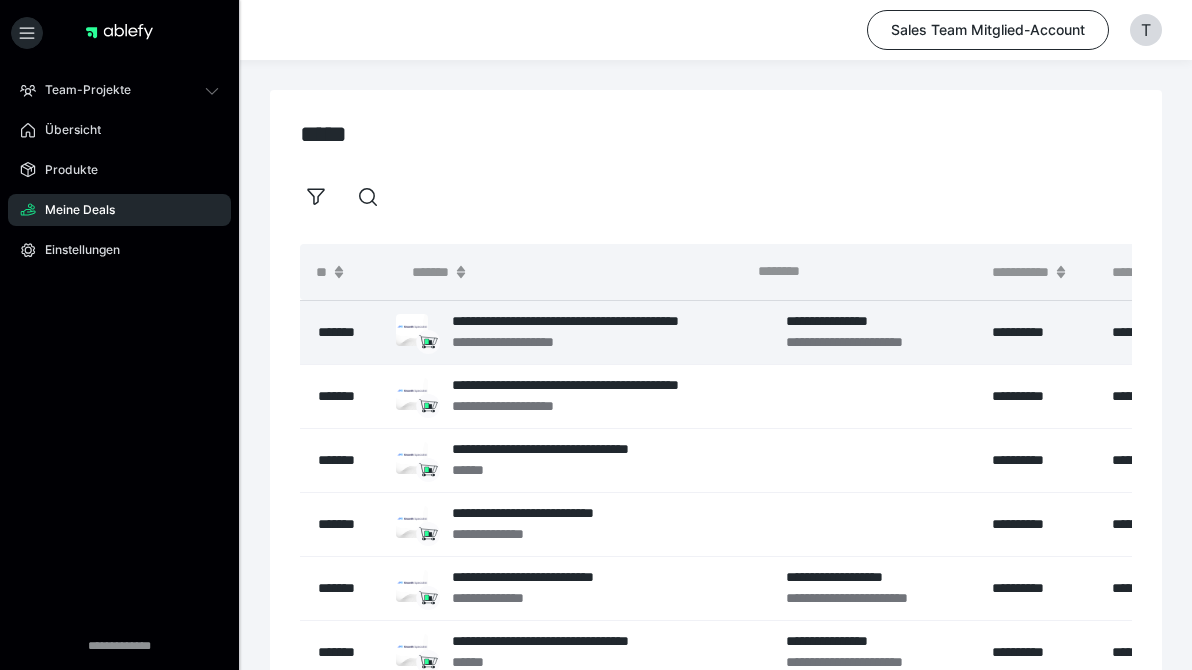 click on "*******" at bounding box center (348, 332) 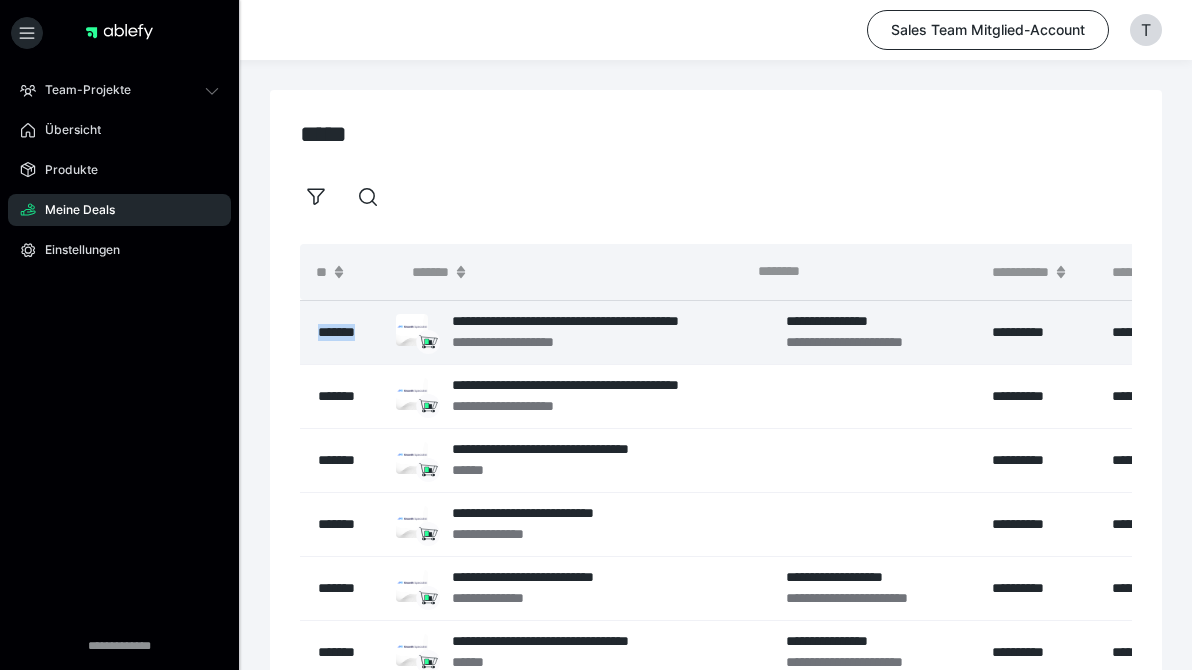 click on "*******" at bounding box center (348, 332) 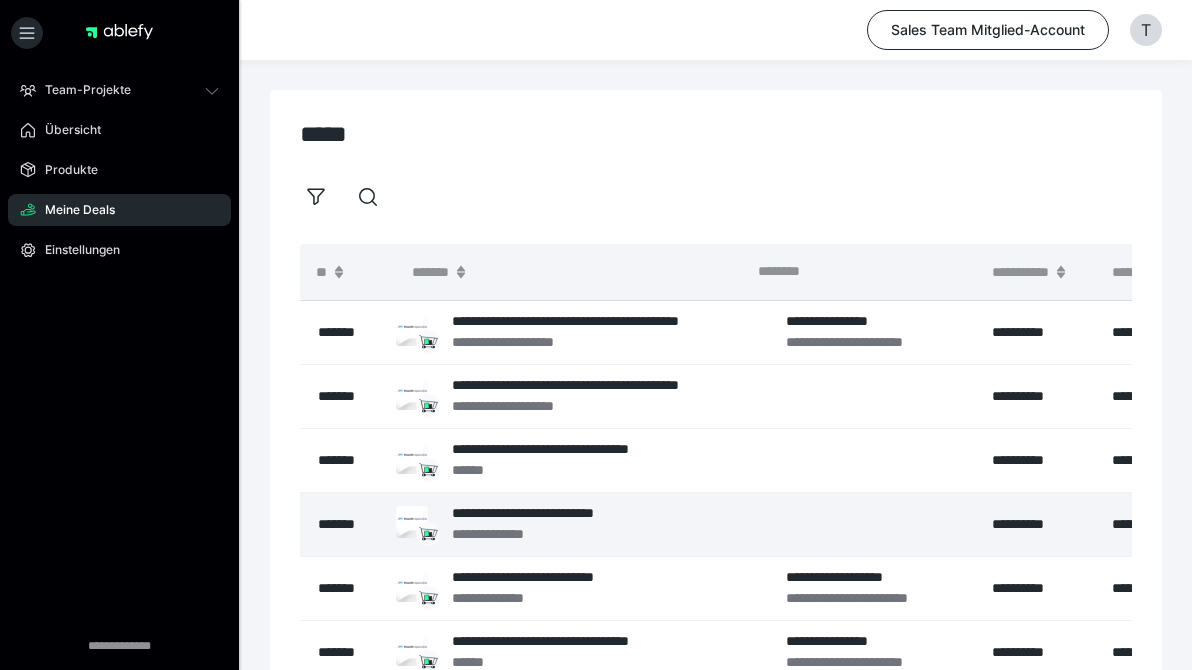 click at bounding box center [867, 524] 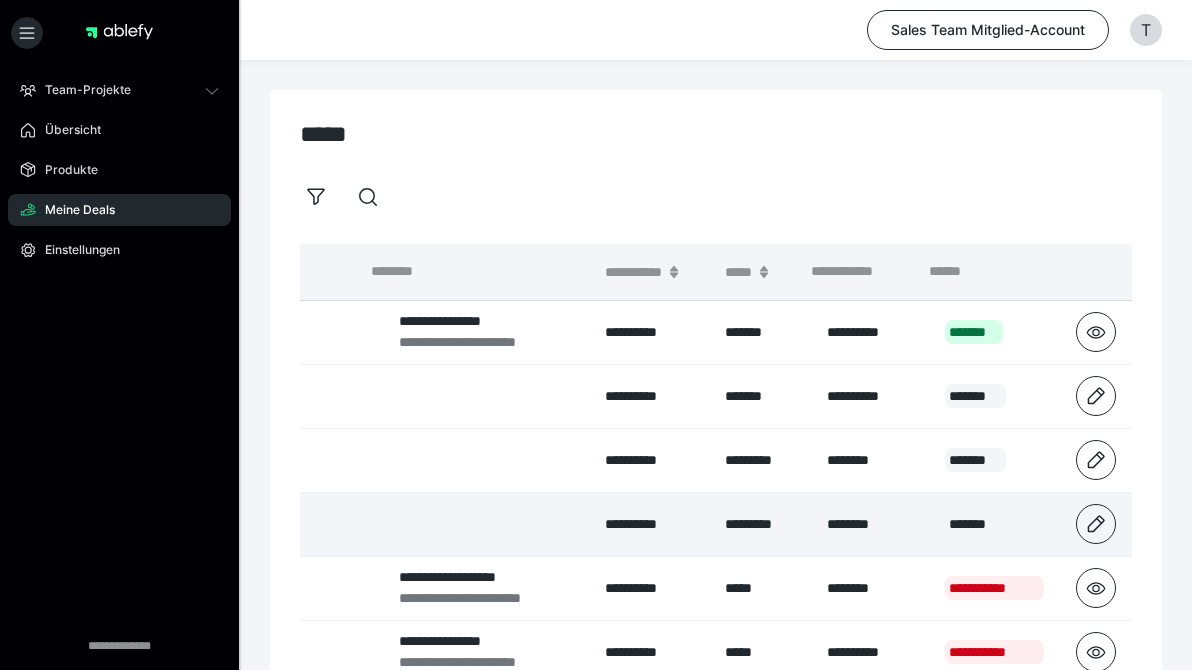 scroll, scrollTop: 0, scrollLeft: 387, axis: horizontal 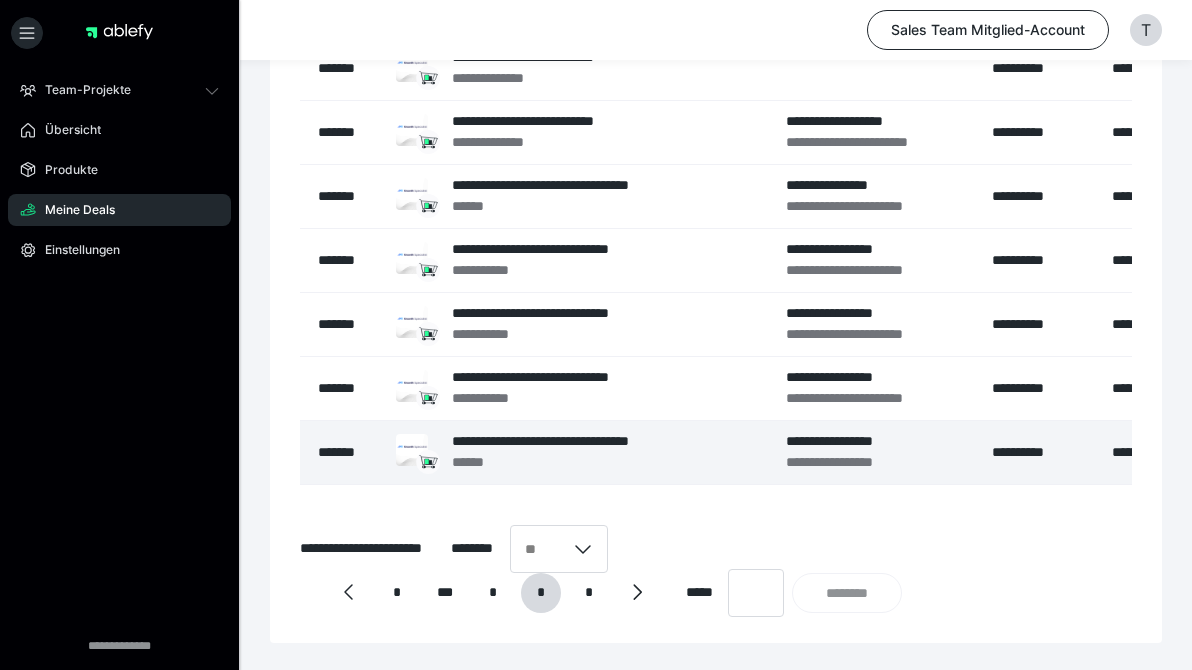 click on "*******" at bounding box center (348, 452) 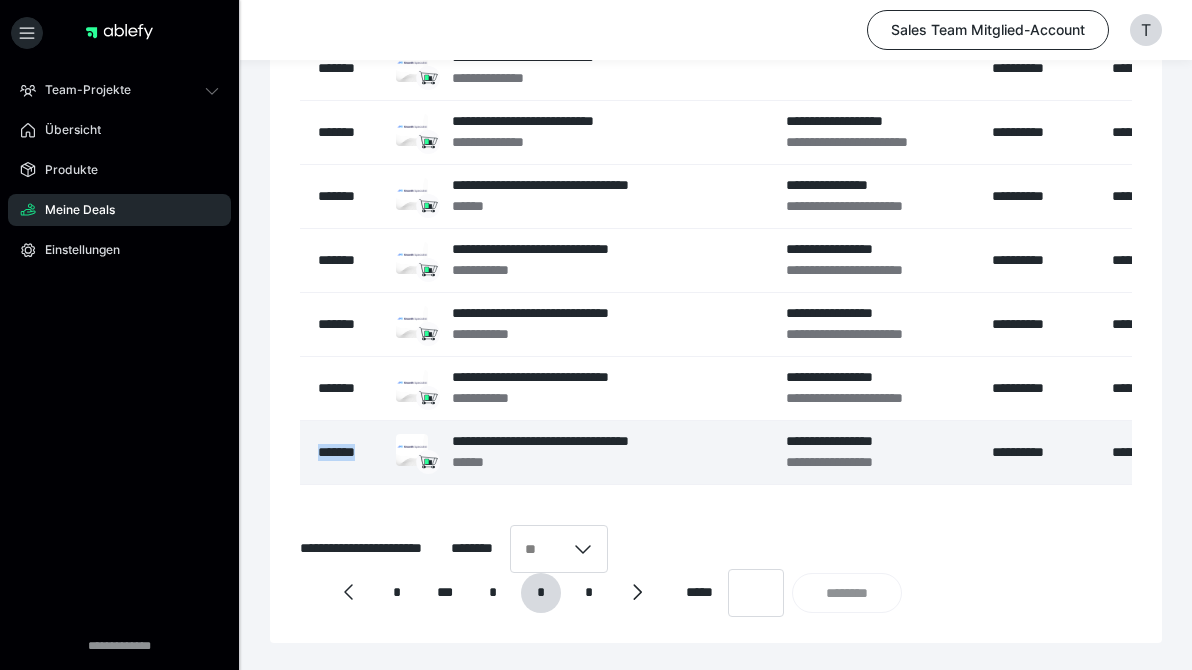 click on "*******" at bounding box center (348, 452) 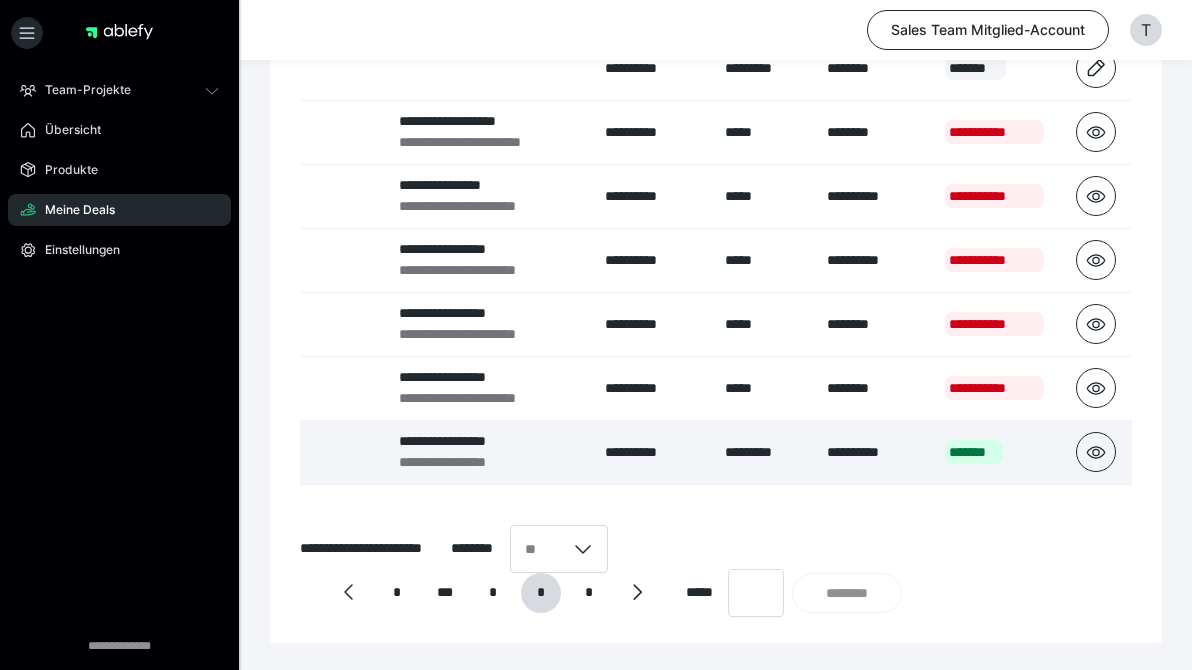 scroll, scrollTop: 0, scrollLeft: 387, axis: horizontal 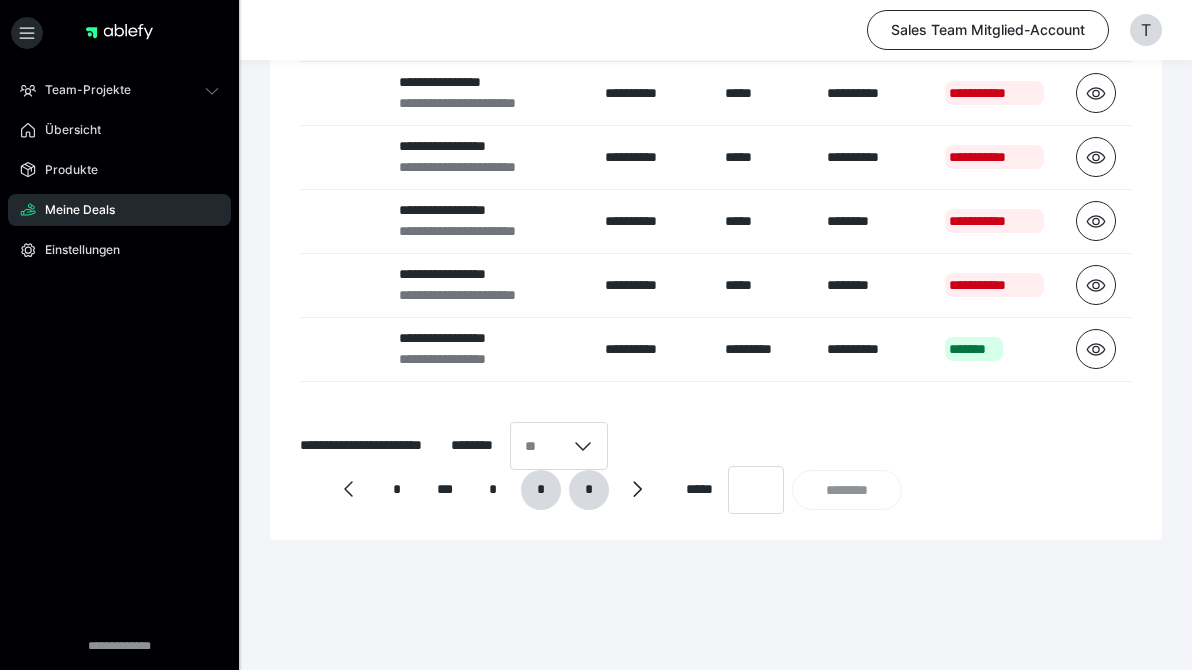 click on "*" at bounding box center [589, 490] 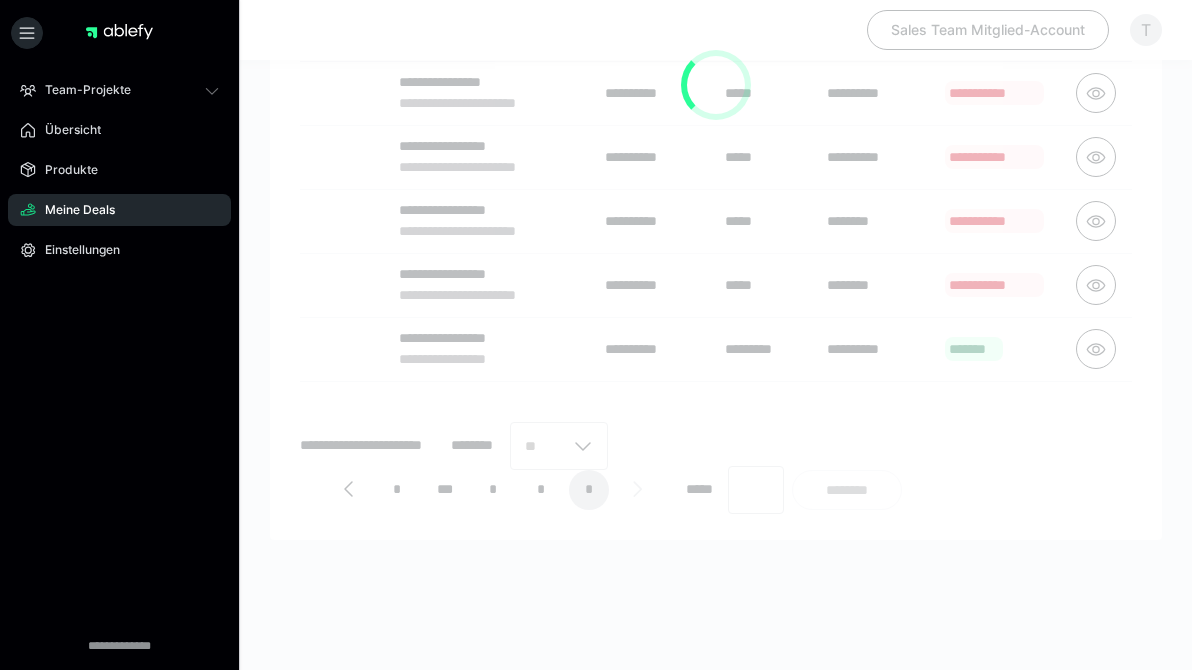 scroll, scrollTop: 0, scrollLeft: 0, axis: both 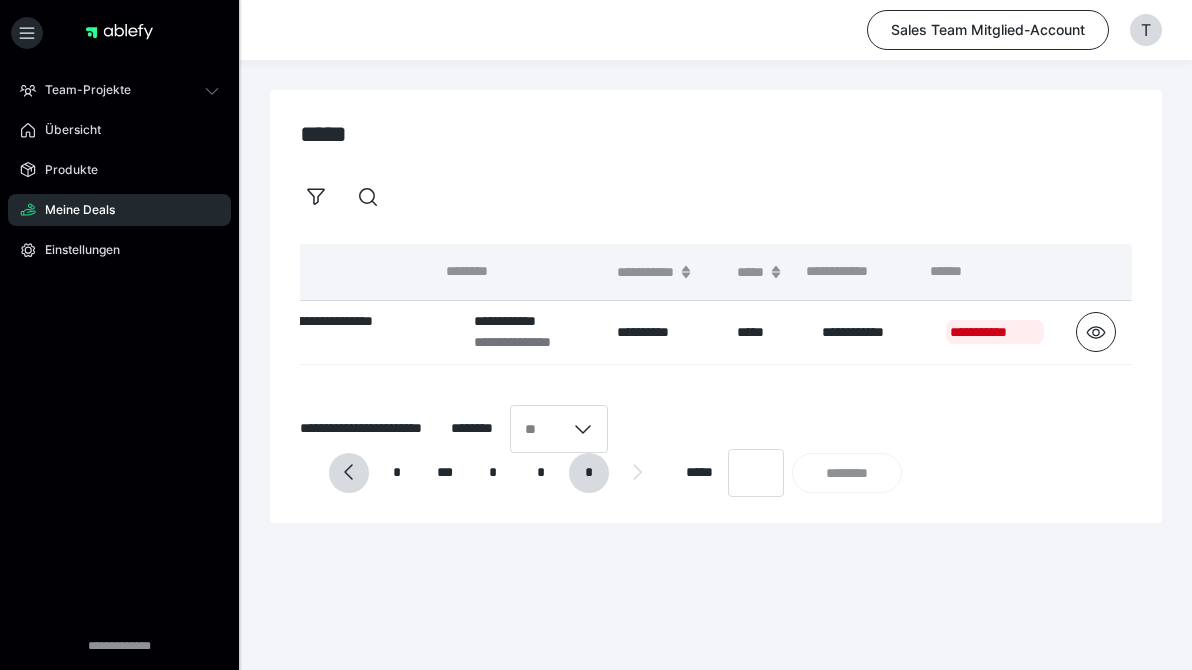 click 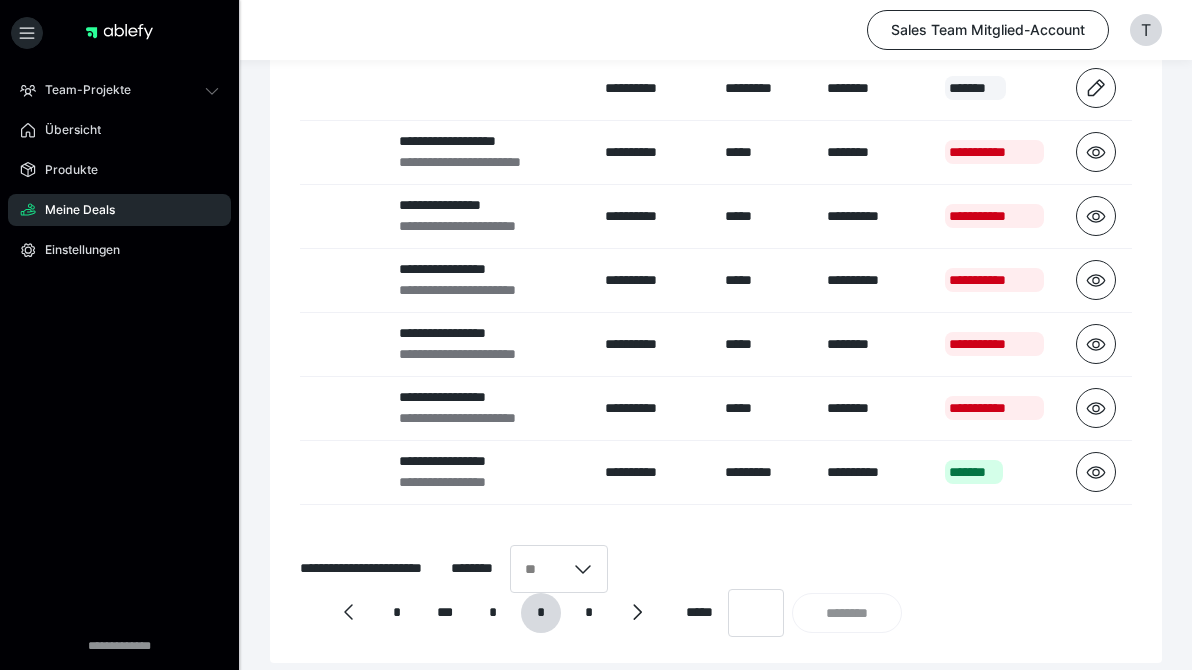 scroll, scrollTop: 435, scrollLeft: 0, axis: vertical 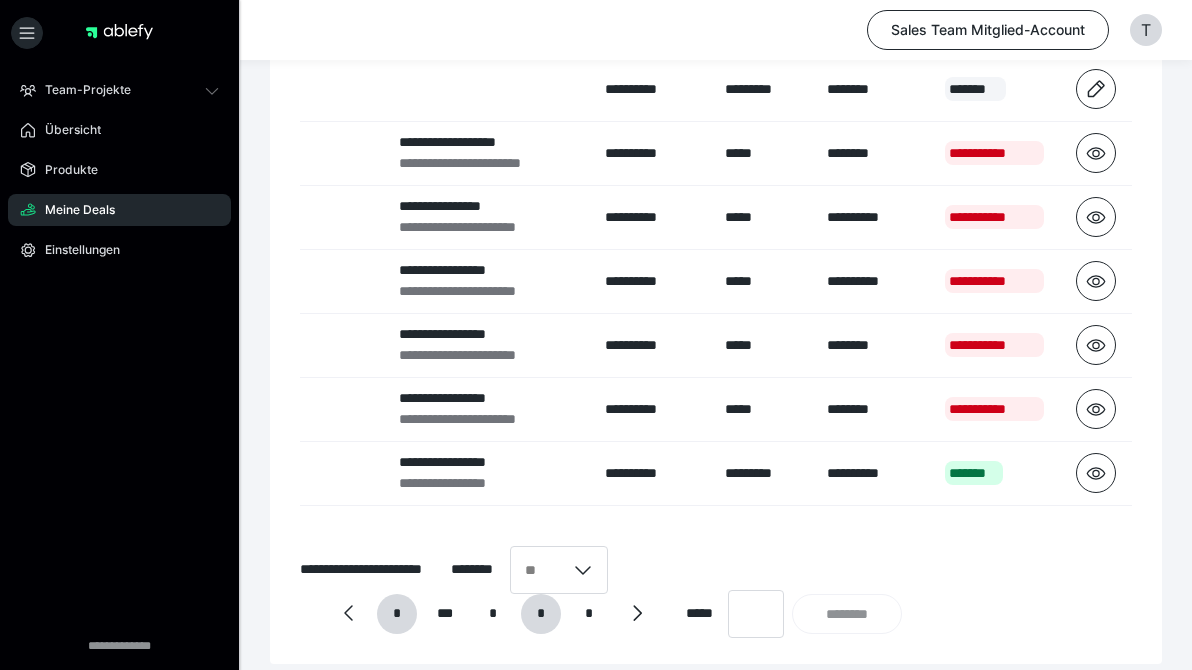 click on "*" at bounding box center [397, 614] 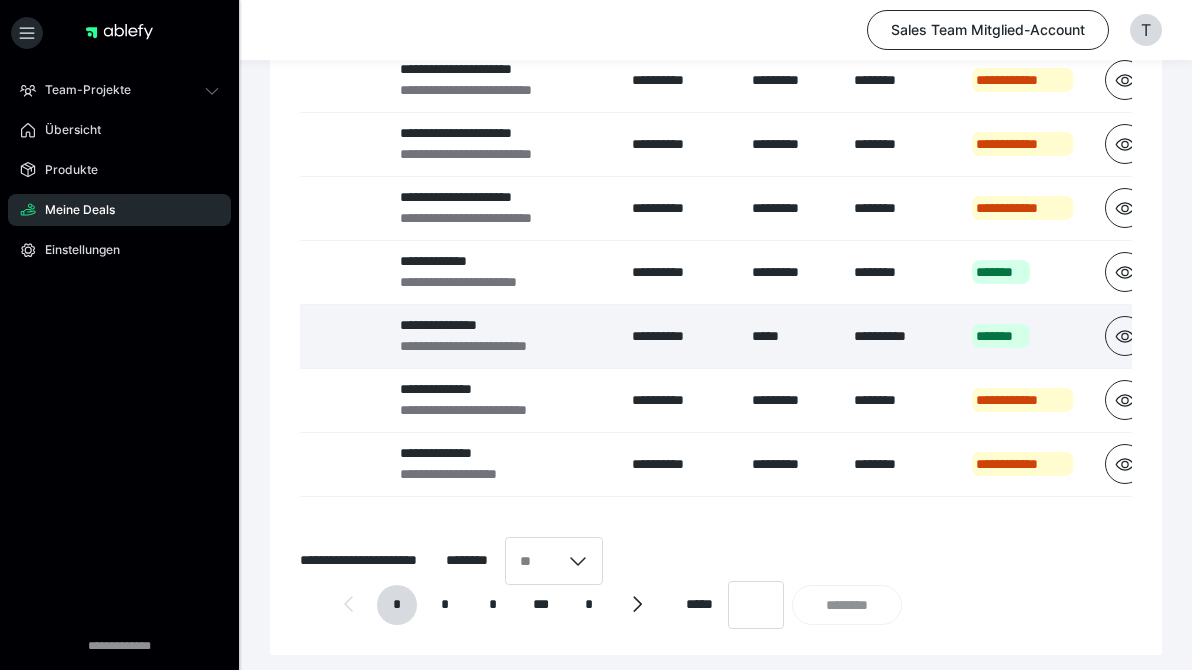 scroll, scrollTop: 448, scrollLeft: 0, axis: vertical 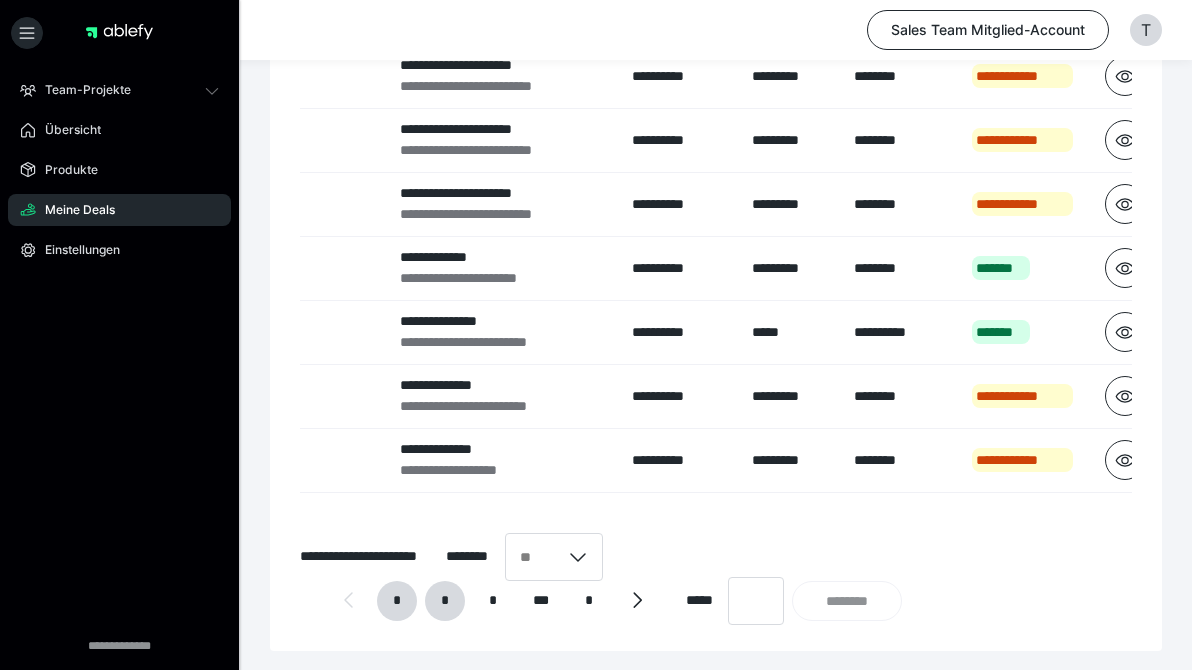 click on "*" at bounding box center (445, 601) 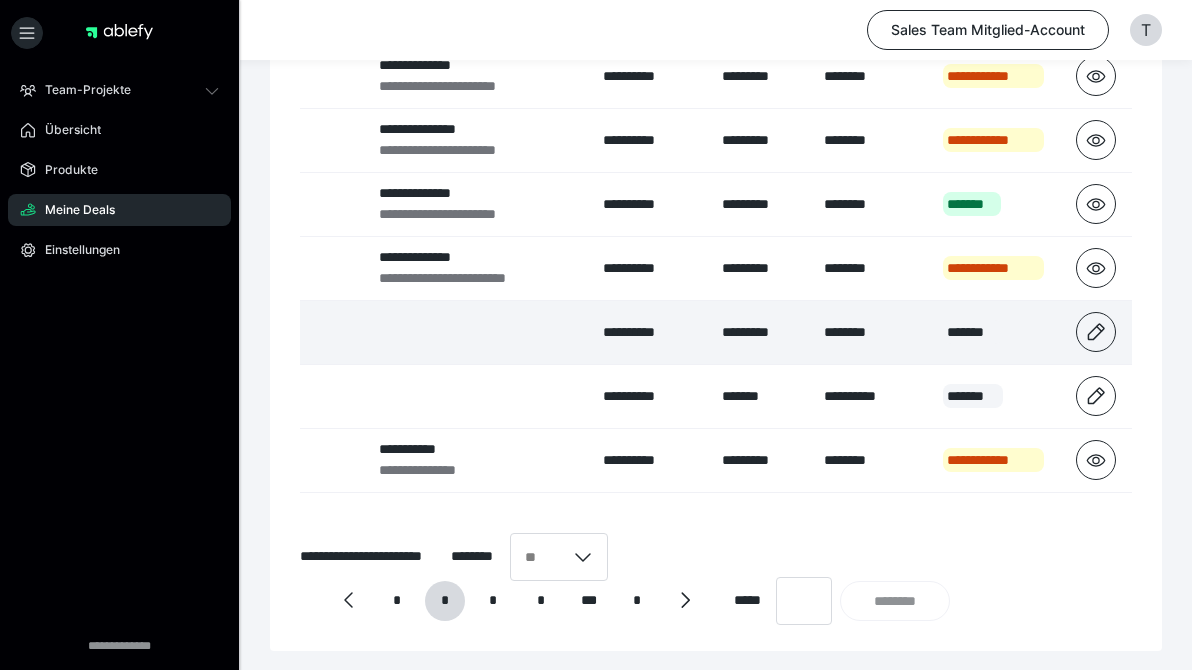 scroll, scrollTop: 0, scrollLeft: 409, axis: horizontal 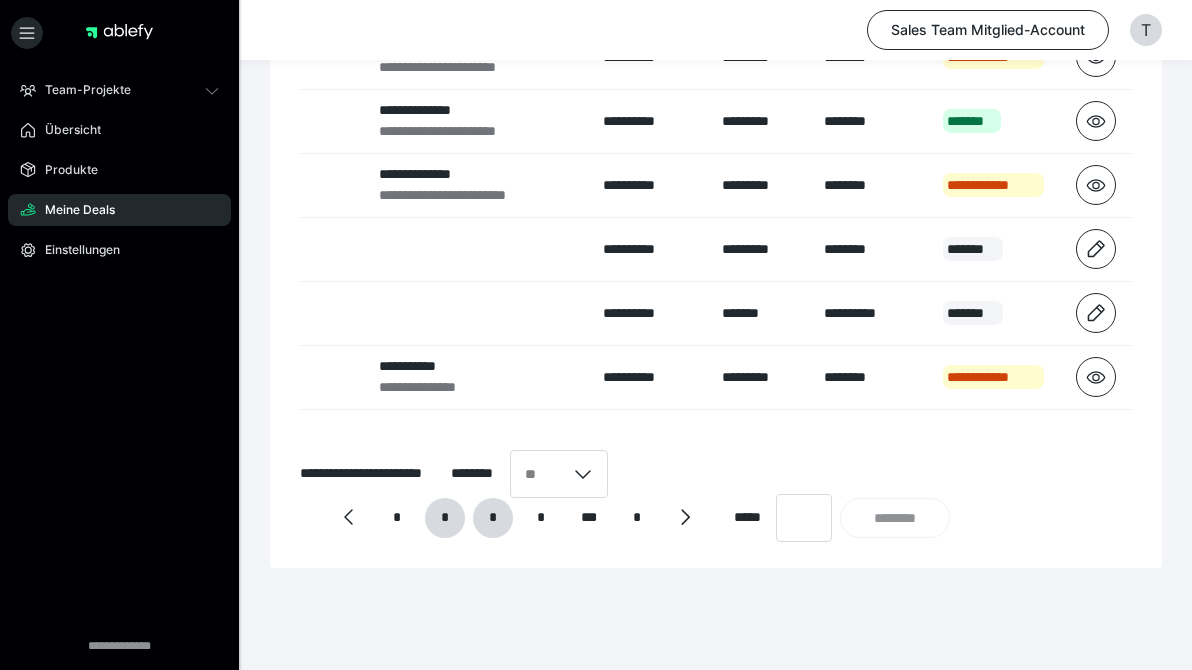 click on "*" at bounding box center [493, 518] 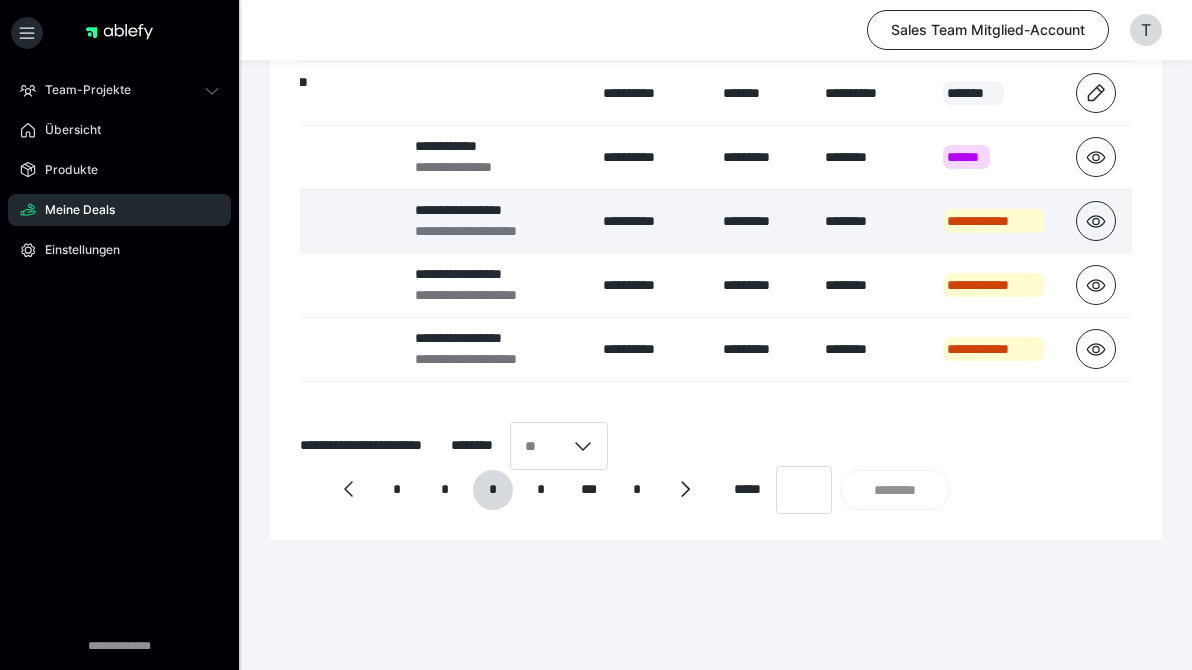 scroll, scrollTop: 559, scrollLeft: 0, axis: vertical 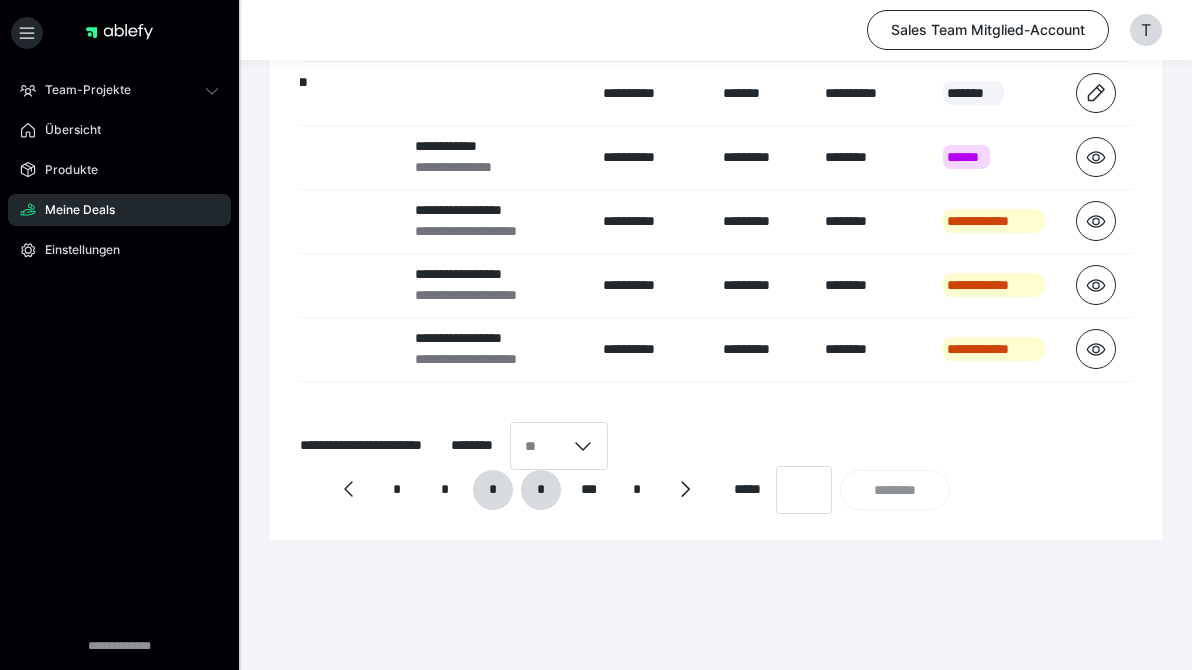 click on "*" at bounding box center (541, 490) 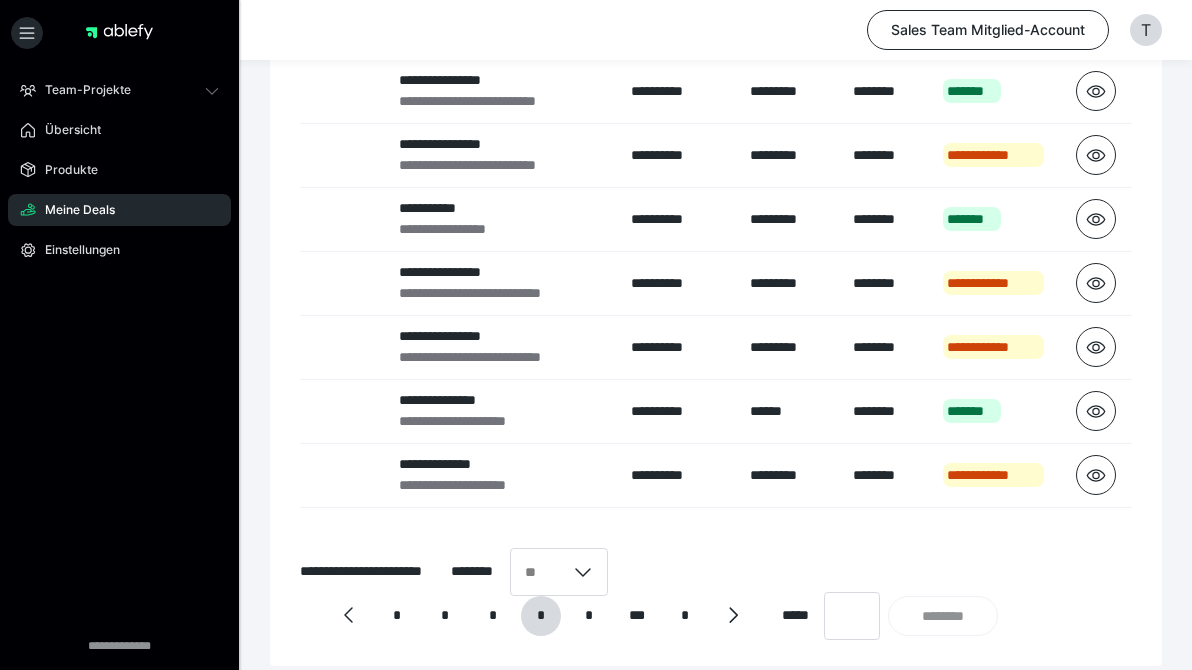 scroll, scrollTop: 432, scrollLeft: 0, axis: vertical 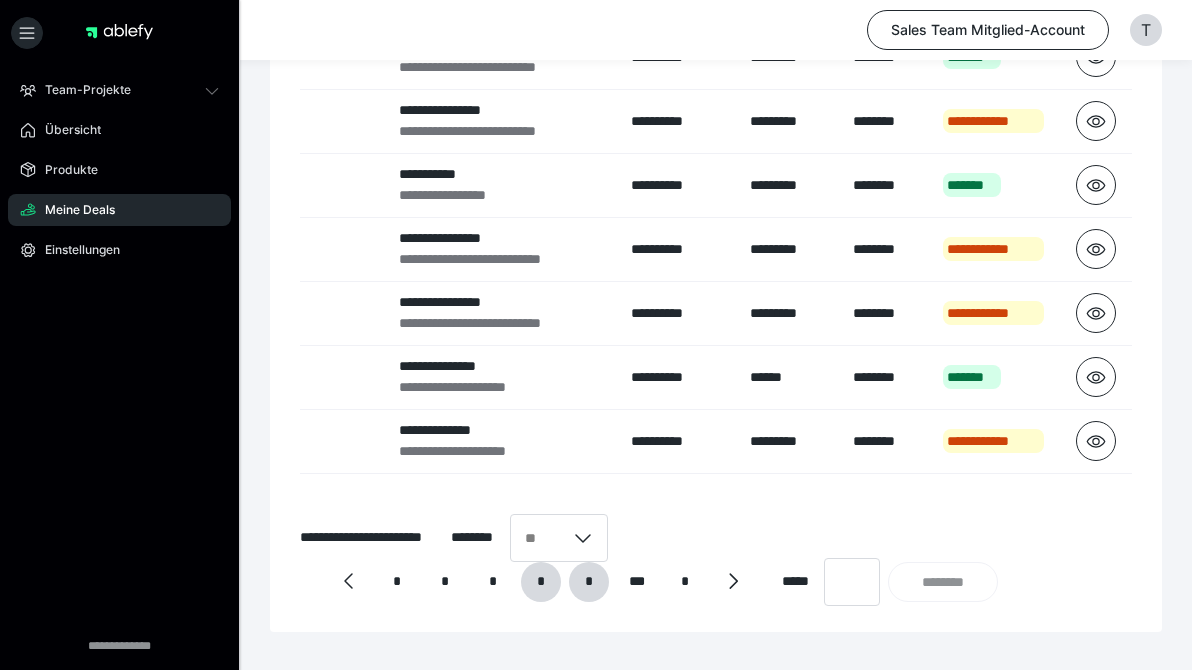 click on "*" at bounding box center [589, 582] 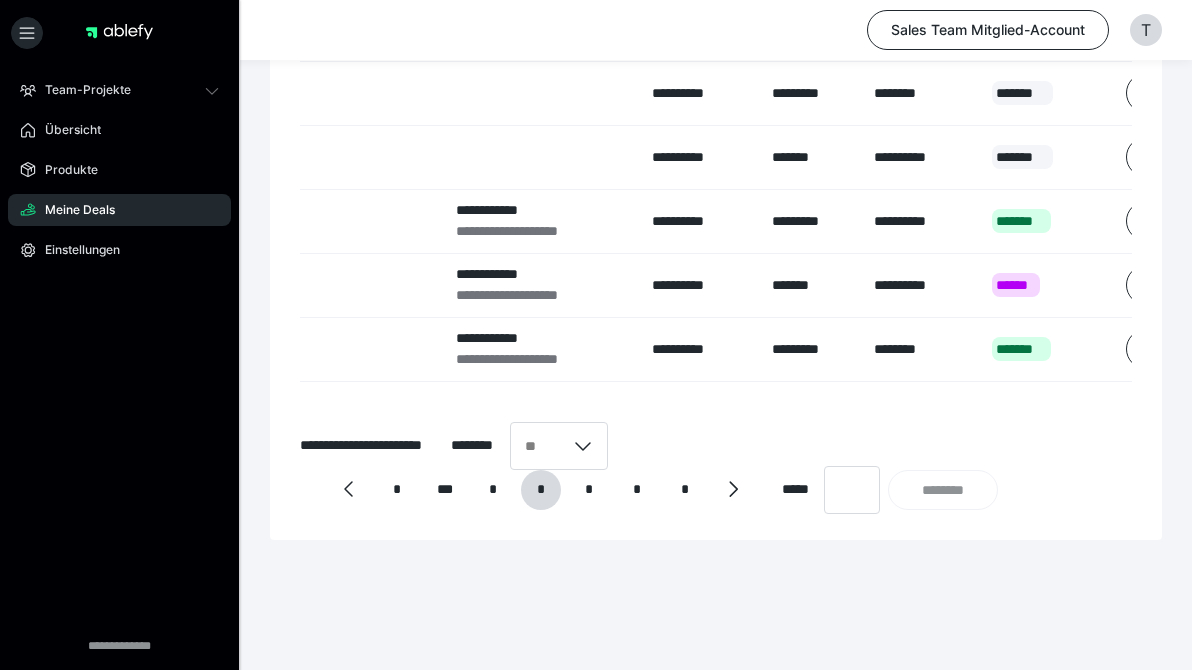 scroll, scrollTop: 559, scrollLeft: 0, axis: vertical 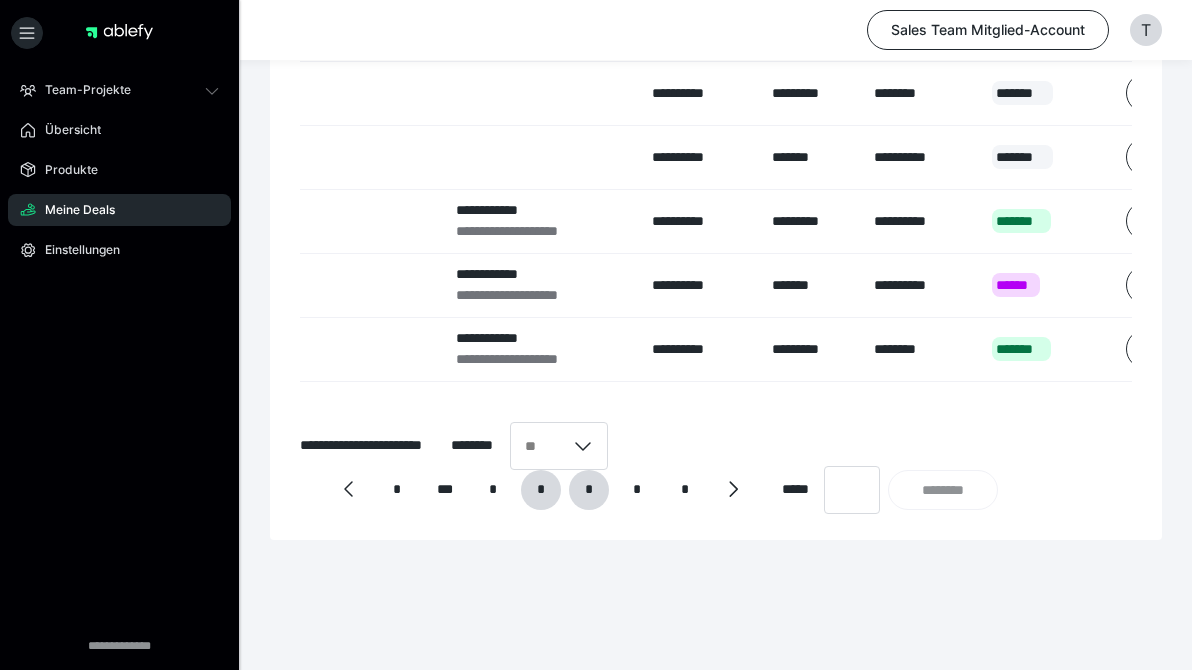 click on "*" at bounding box center [589, 490] 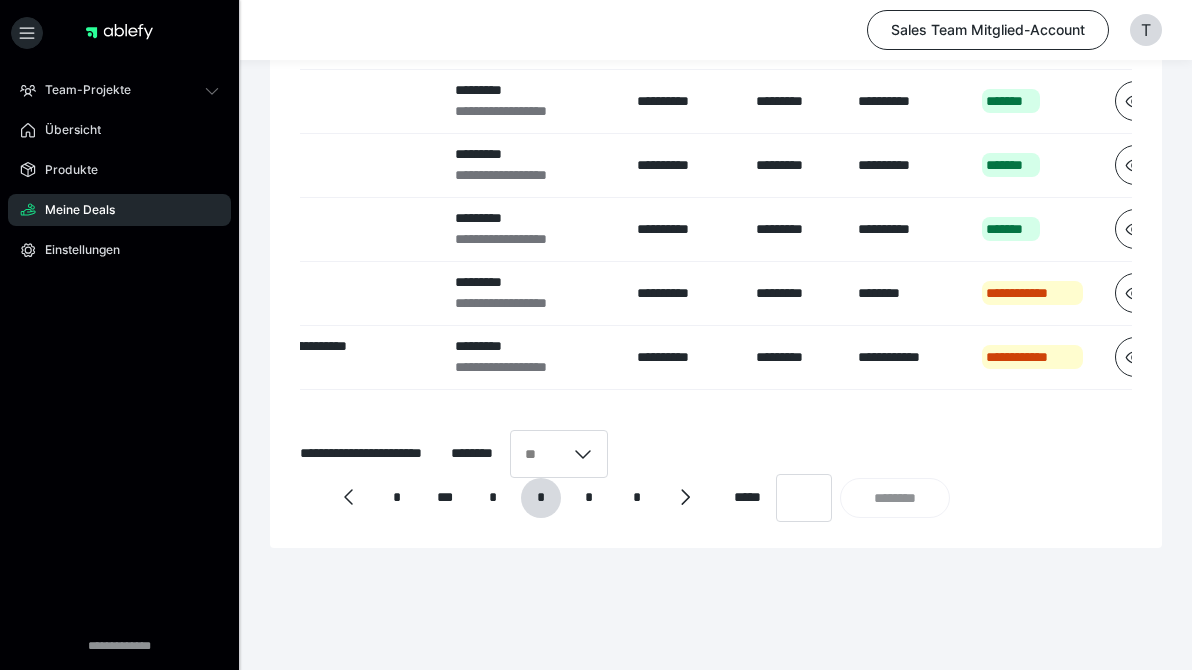 scroll, scrollTop: 558, scrollLeft: 0, axis: vertical 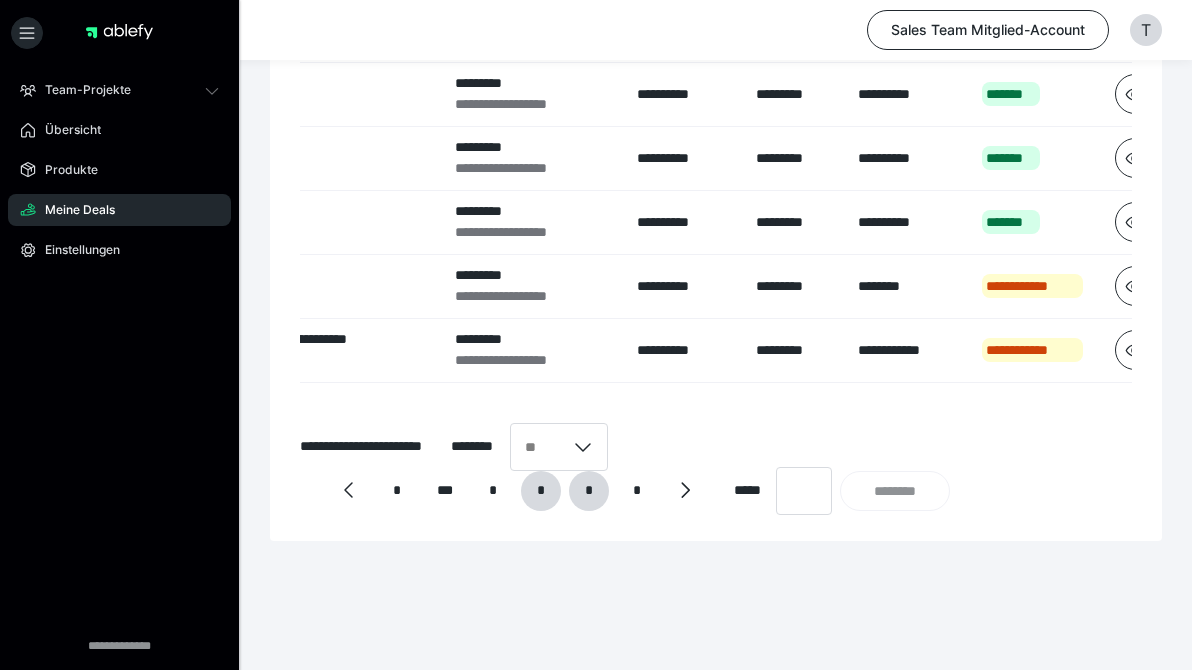 click on "*" at bounding box center [589, 491] 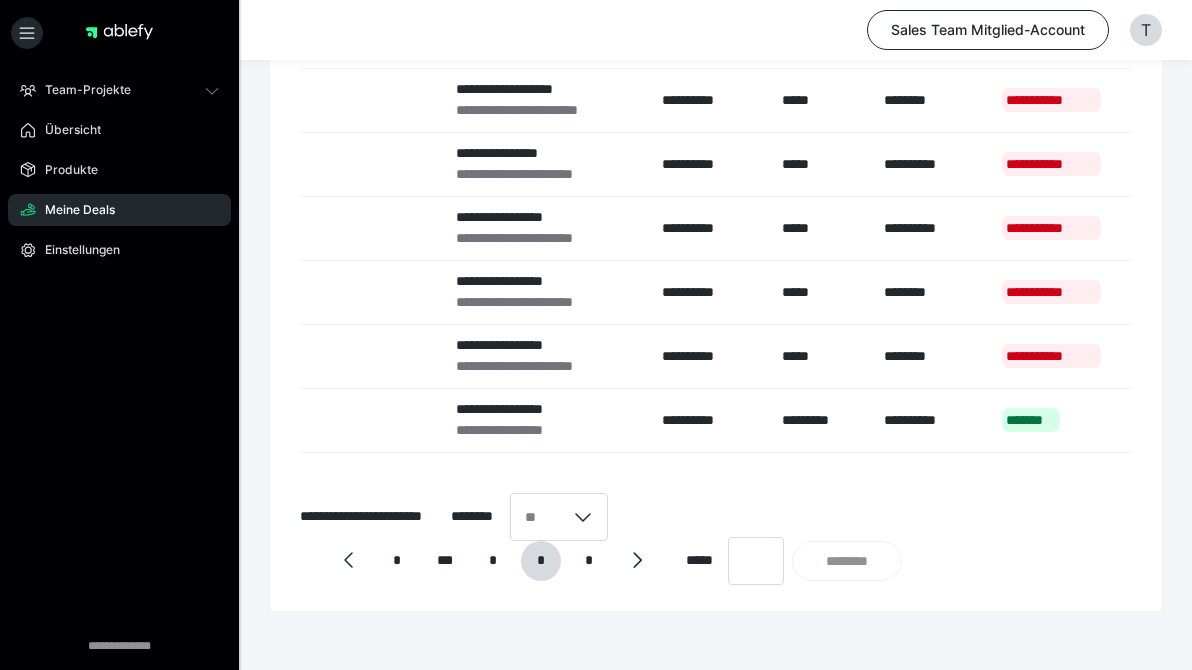 scroll, scrollTop: 454, scrollLeft: 0, axis: vertical 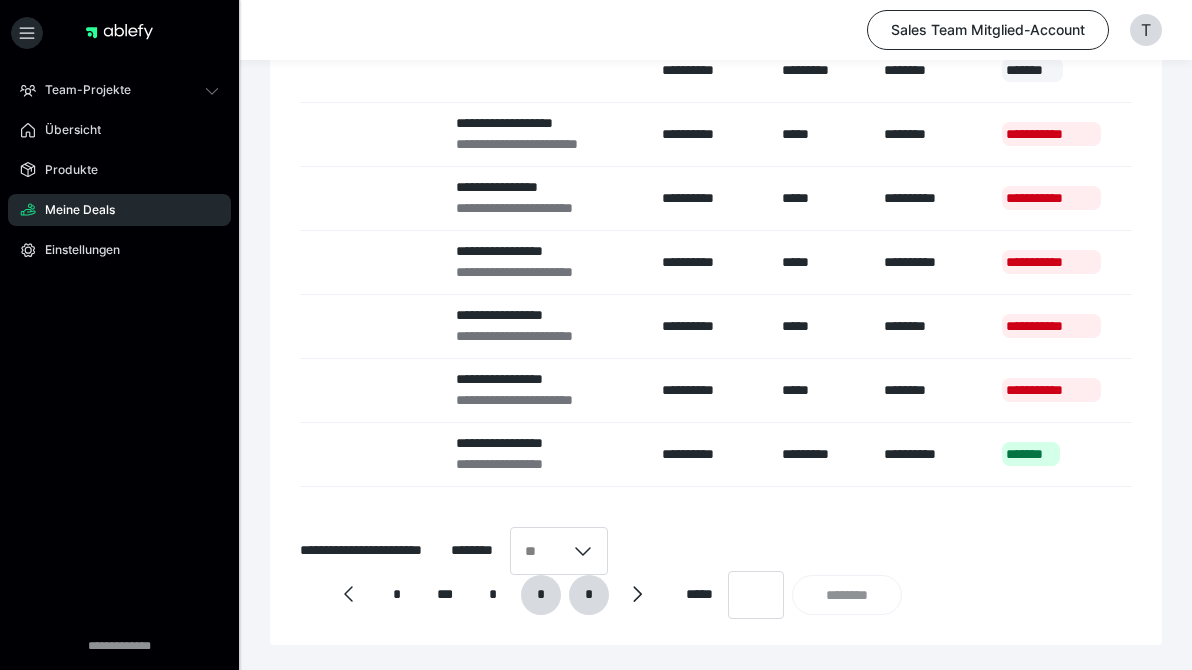 click on "*" at bounding box center [589, 595] 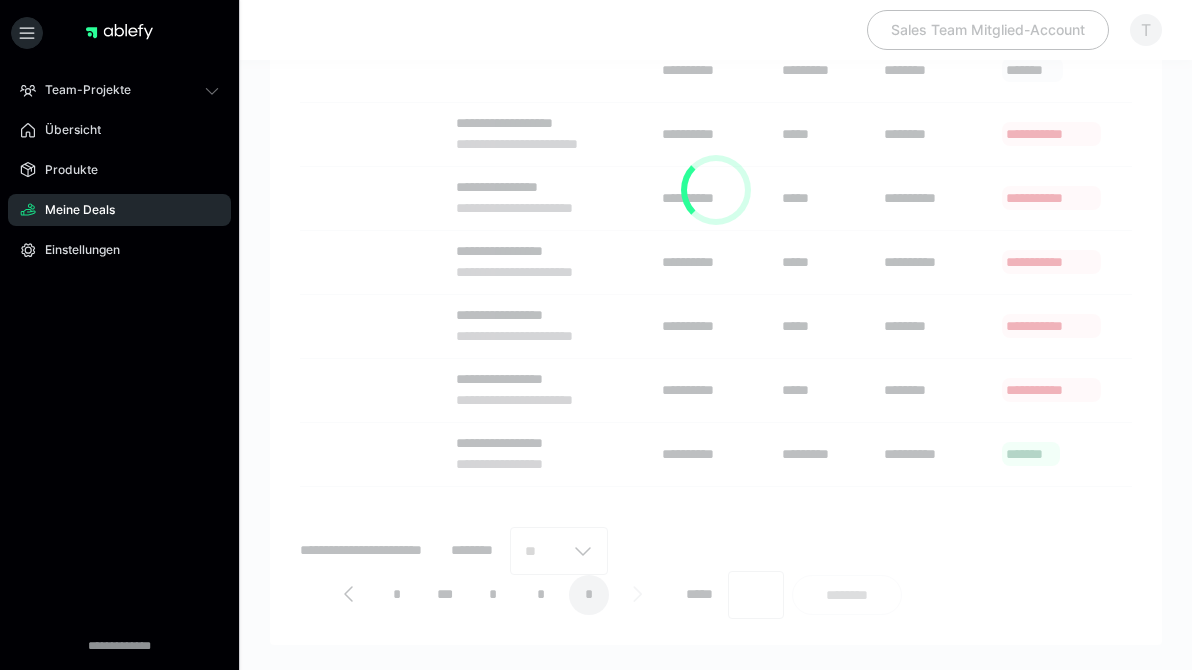 scroll, scrollTop: 0, scrollLeft: 0, axis: both 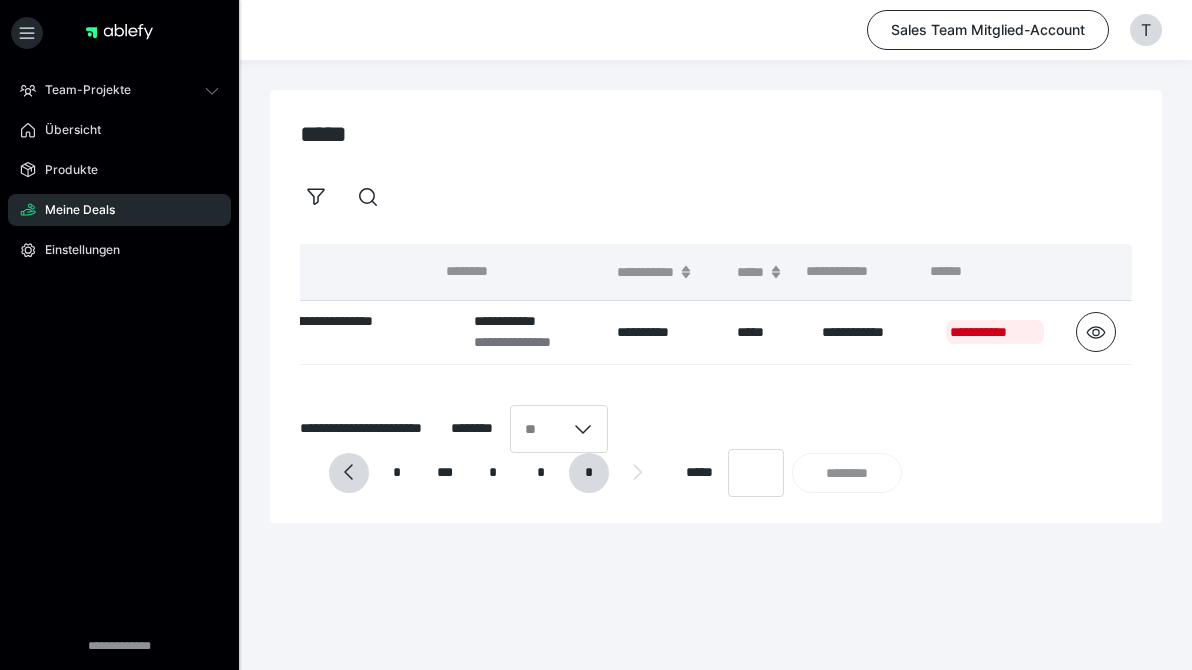 click 